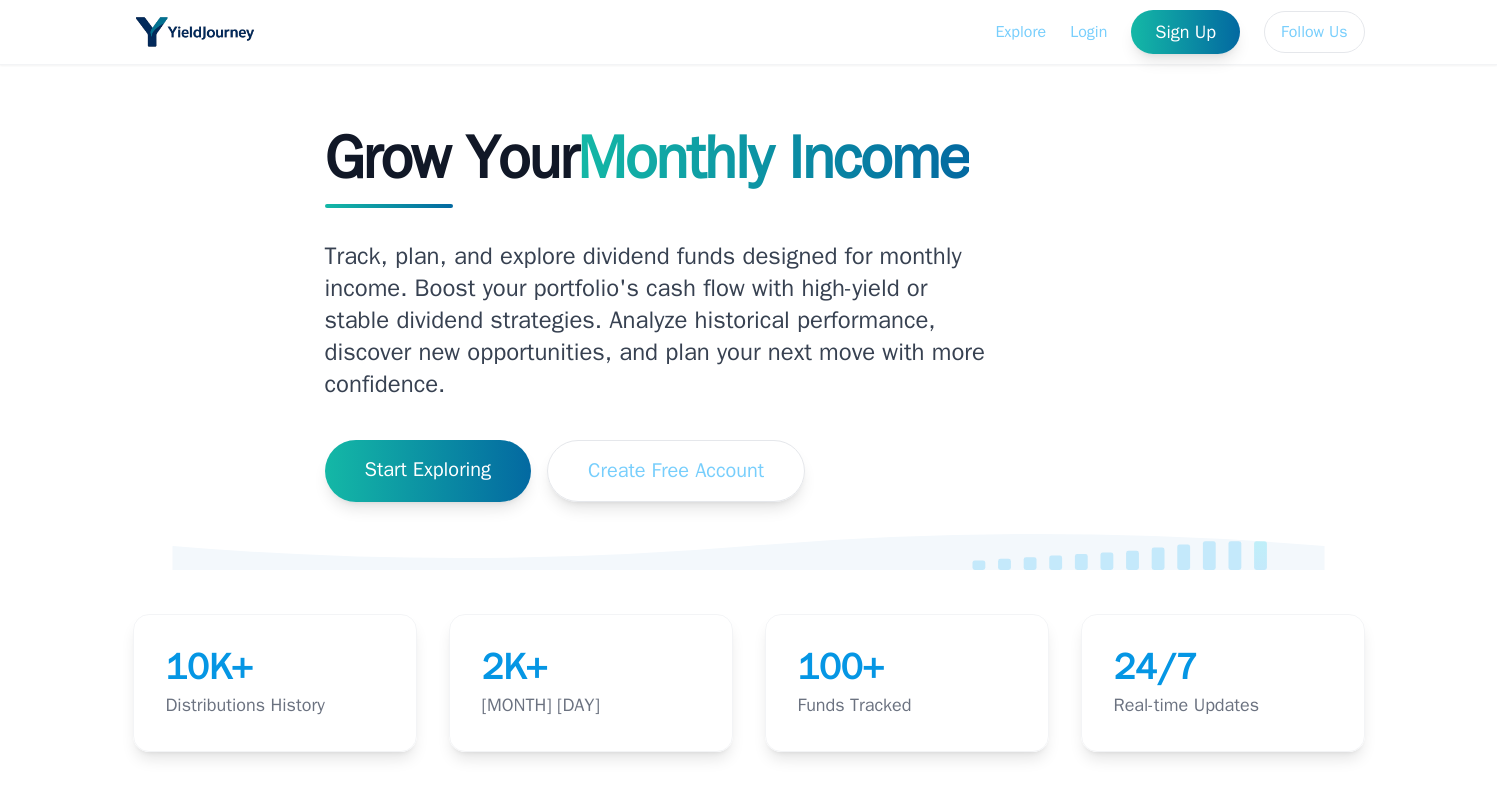 scroll, scrollTop: 0, scrollLeft: 0, axis: both 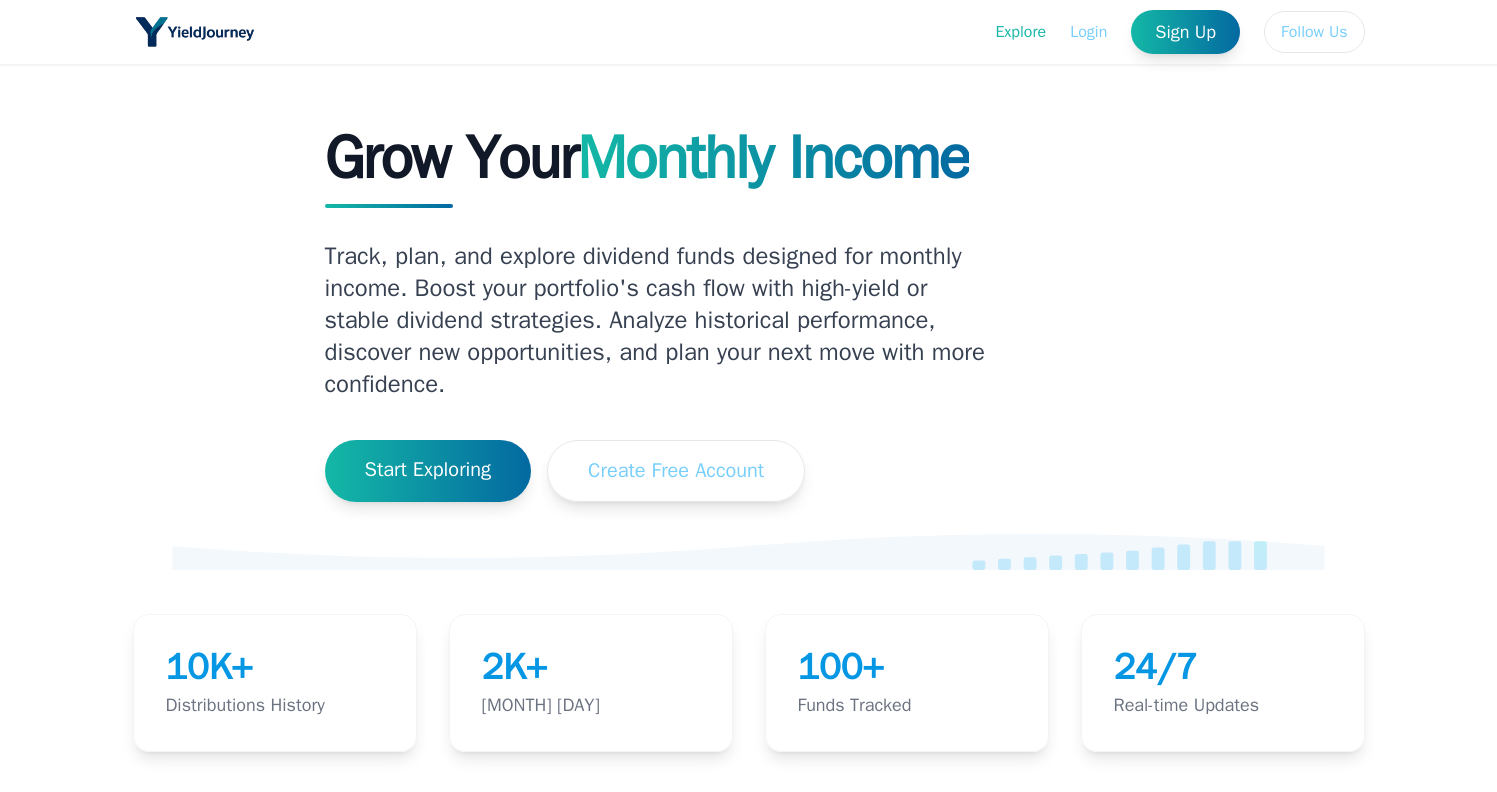 click on "Explore" at bounding box center [1020, 32] 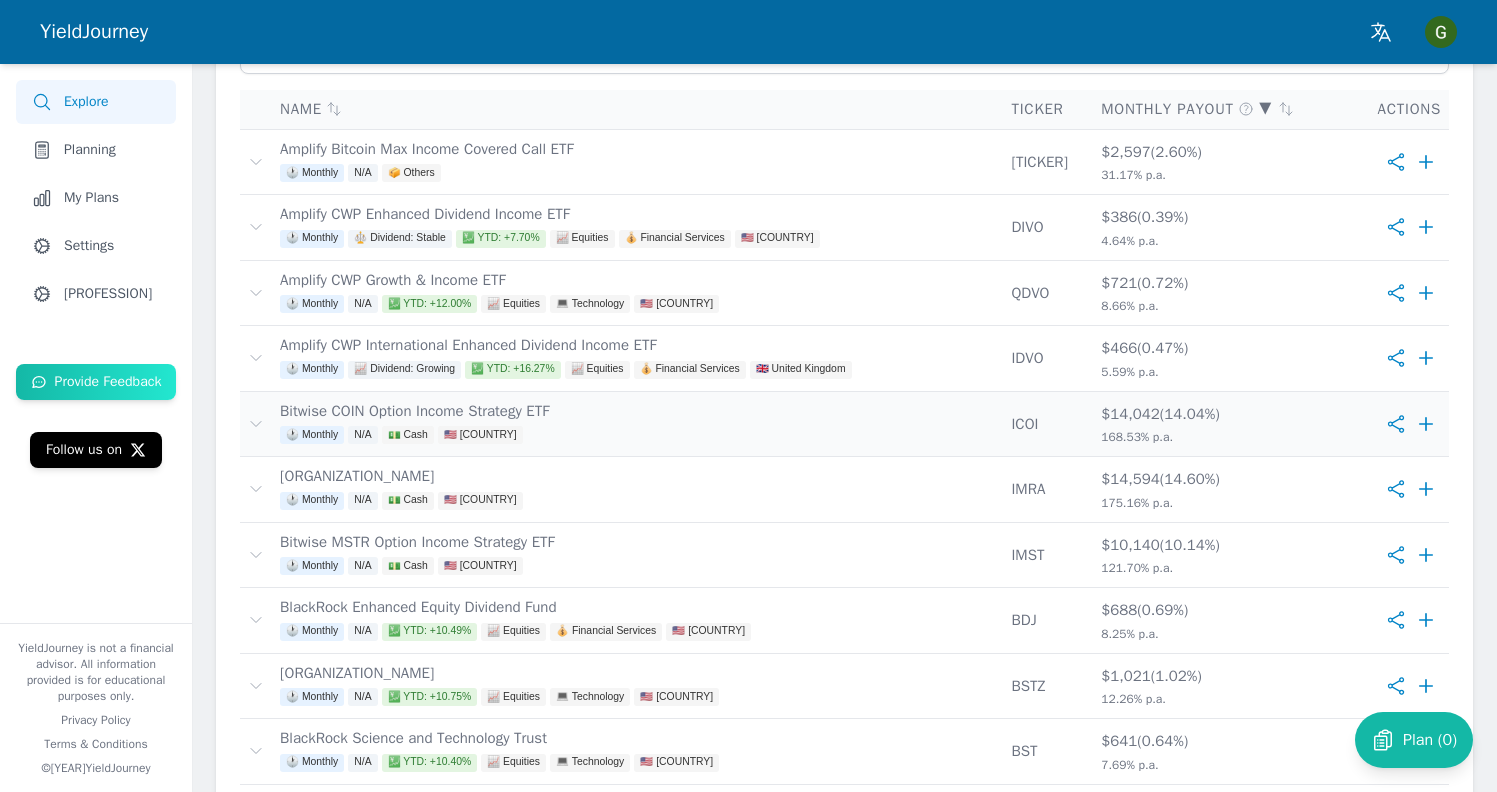 scroll, scrollTop: 356, scrollLeft: 0, axis: vertical 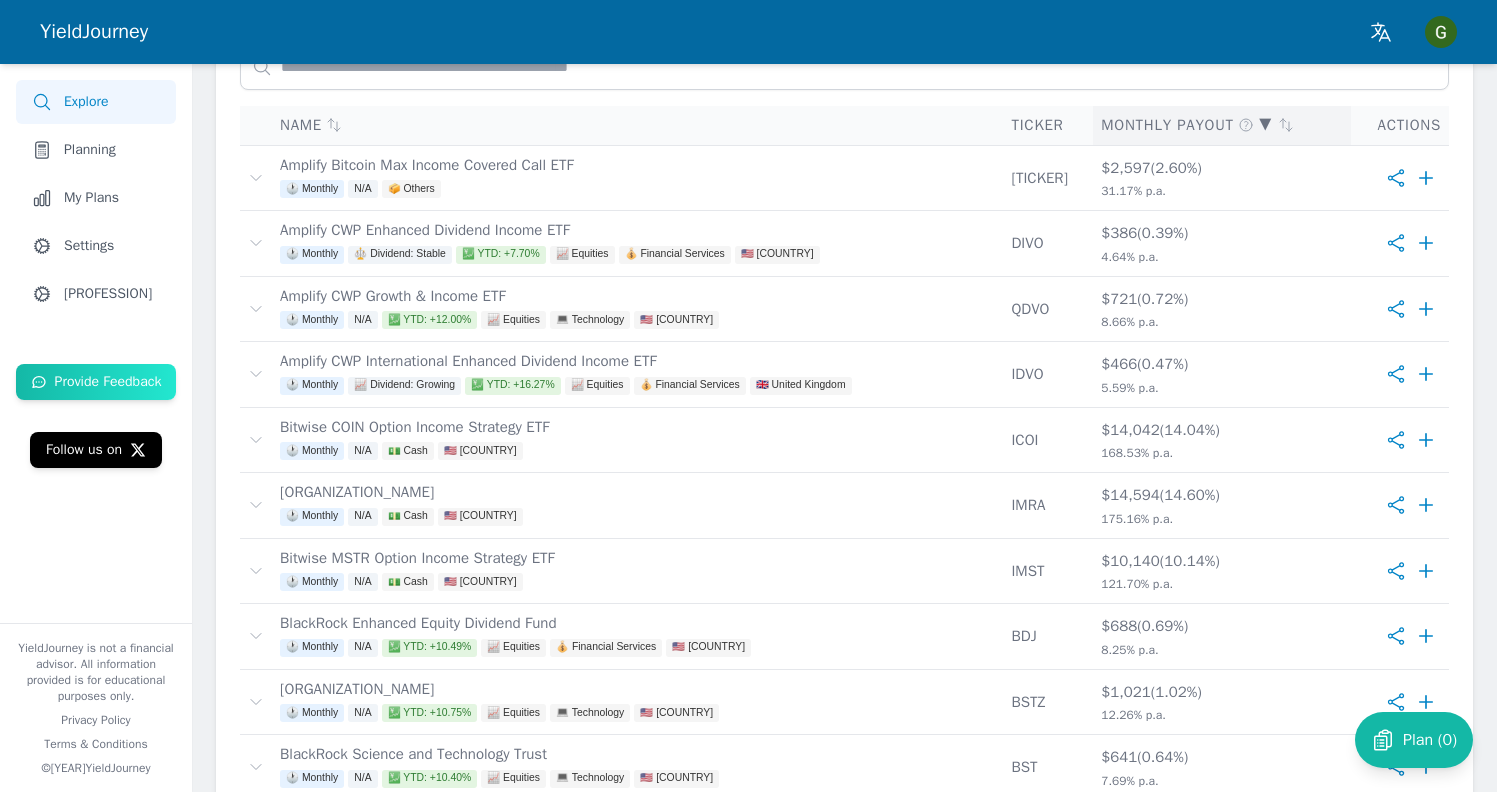 click on "Monthly Payout ▼" at bounding box center [1222, 125] 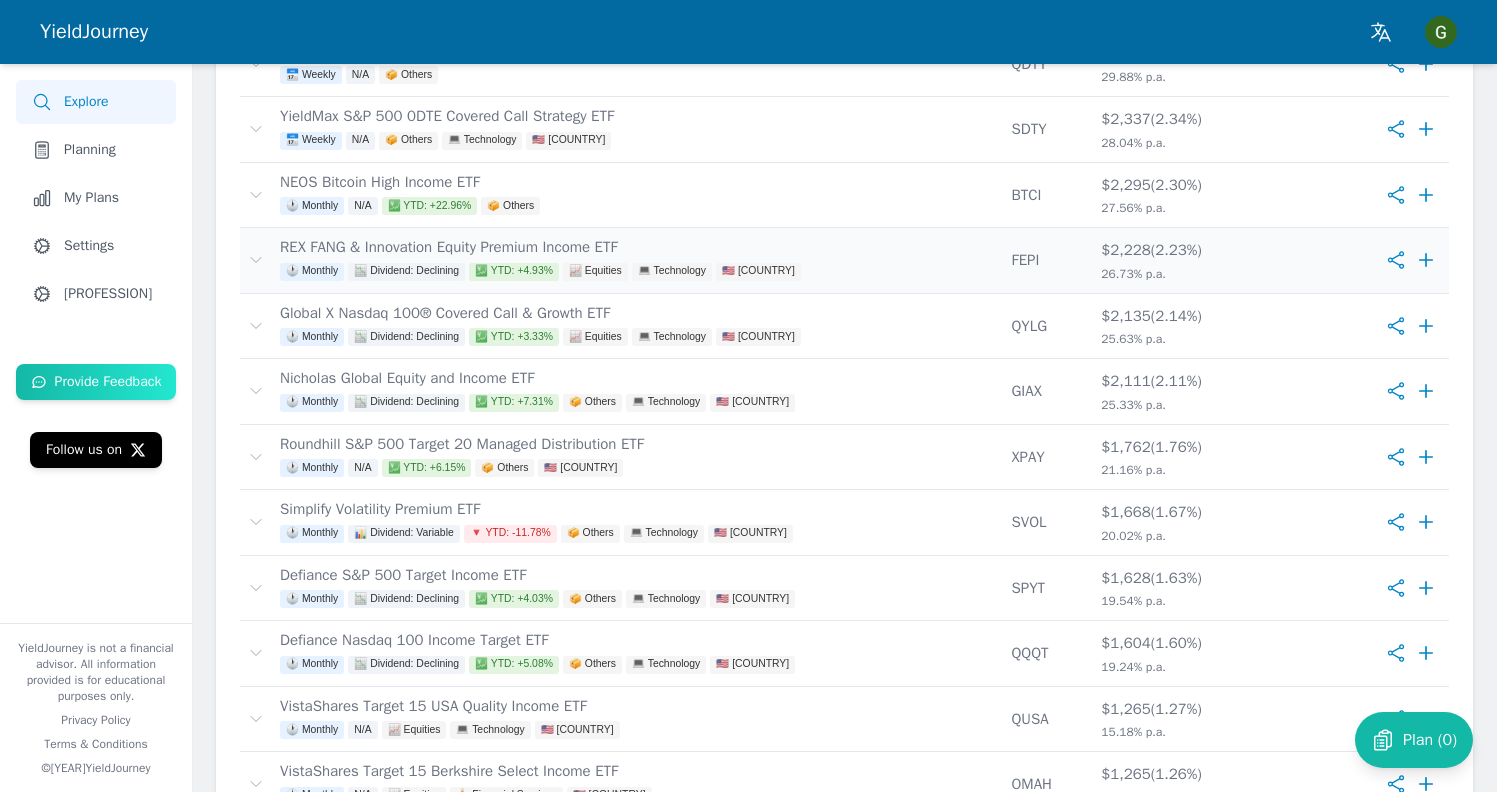 scroll, scrollTop: 2364, scrollLeft: 0, axis: vertical 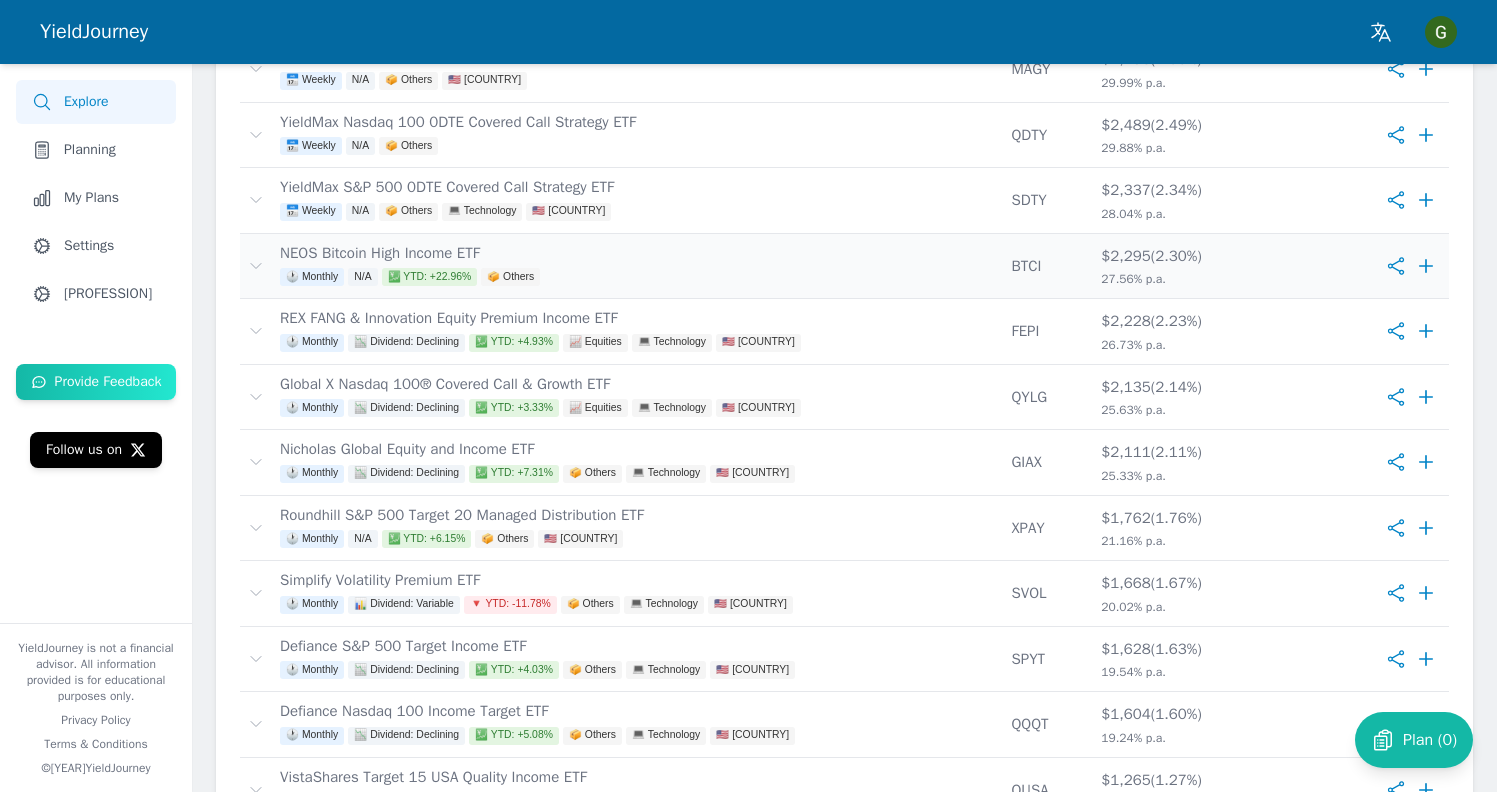 click on "NEOS Bitcoin High Income ETF 🕐 Monthly  N/A 💹 YTD: +22.96% 📦 Others" at bounding box center [637, 266] 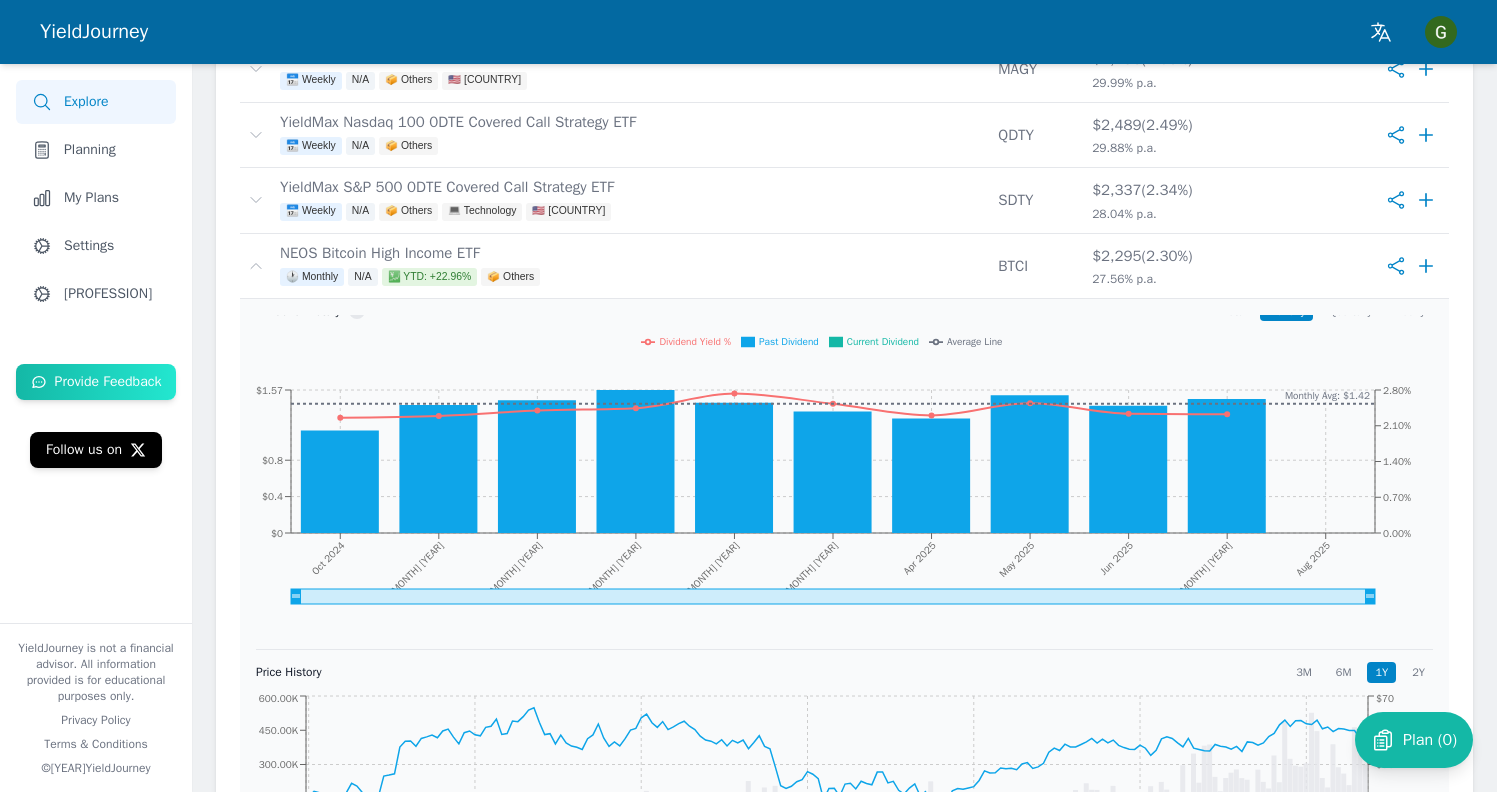 scroll, scrollTop: 0, scrollLeft: 0, axis: both 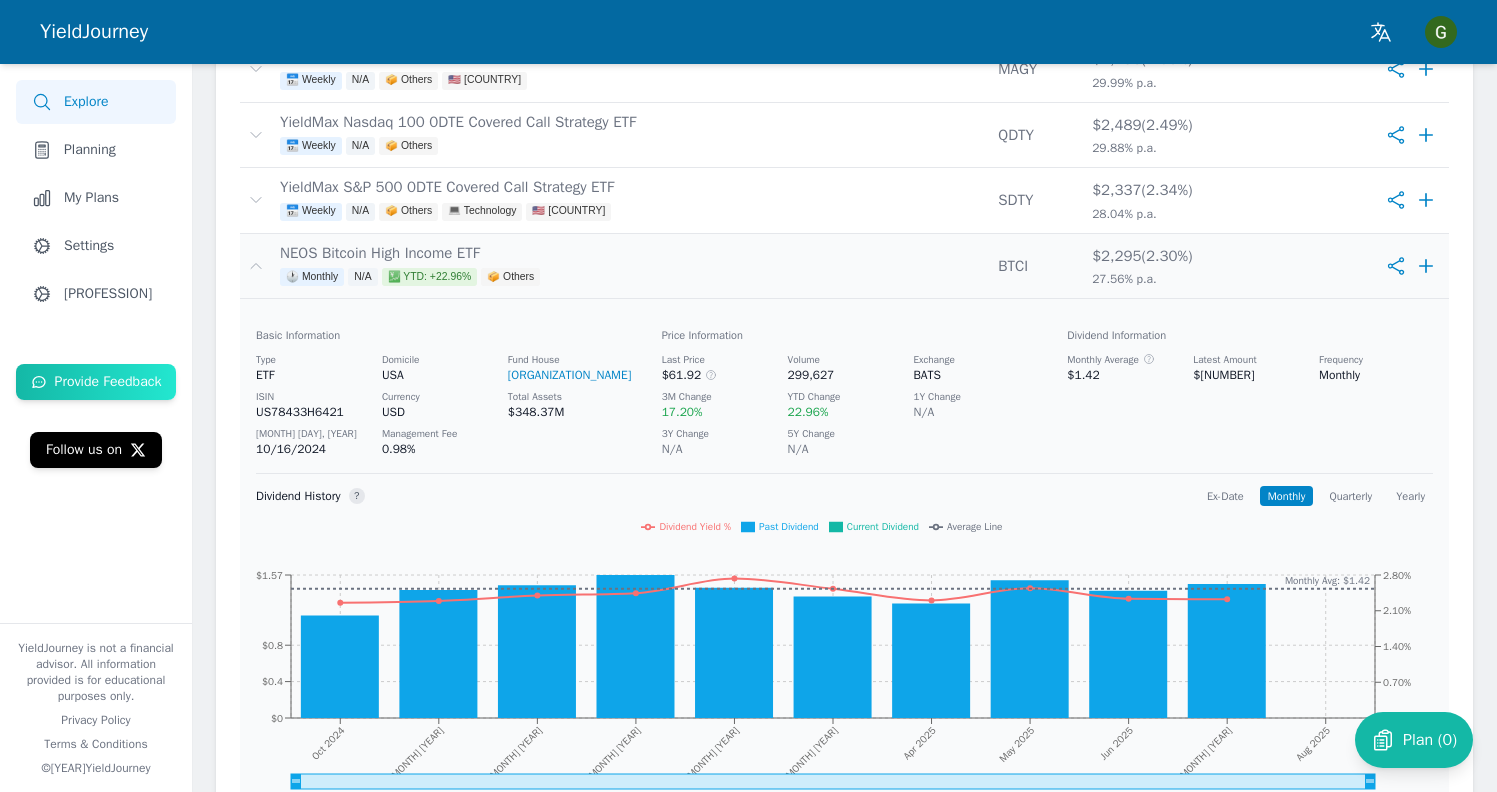 click on "NEOS Bitcoin High Income ETF 🕐 Monthly  N/A 💹 YTD: +22.96% 📦 Others" at bounding box center [631, 266] 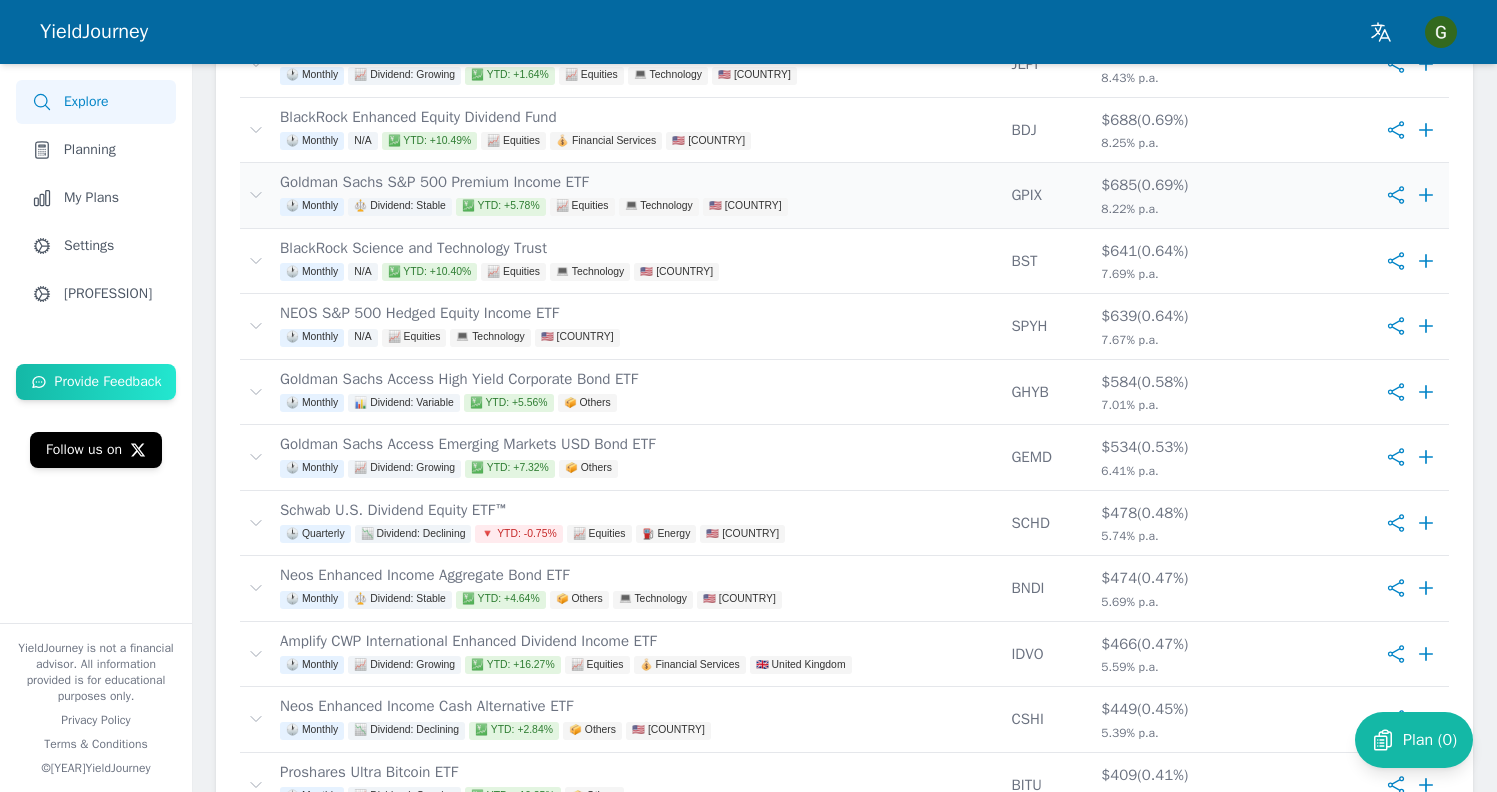 scroll, scrollTop: 3997, scrollLeft: 0, axis: vertical 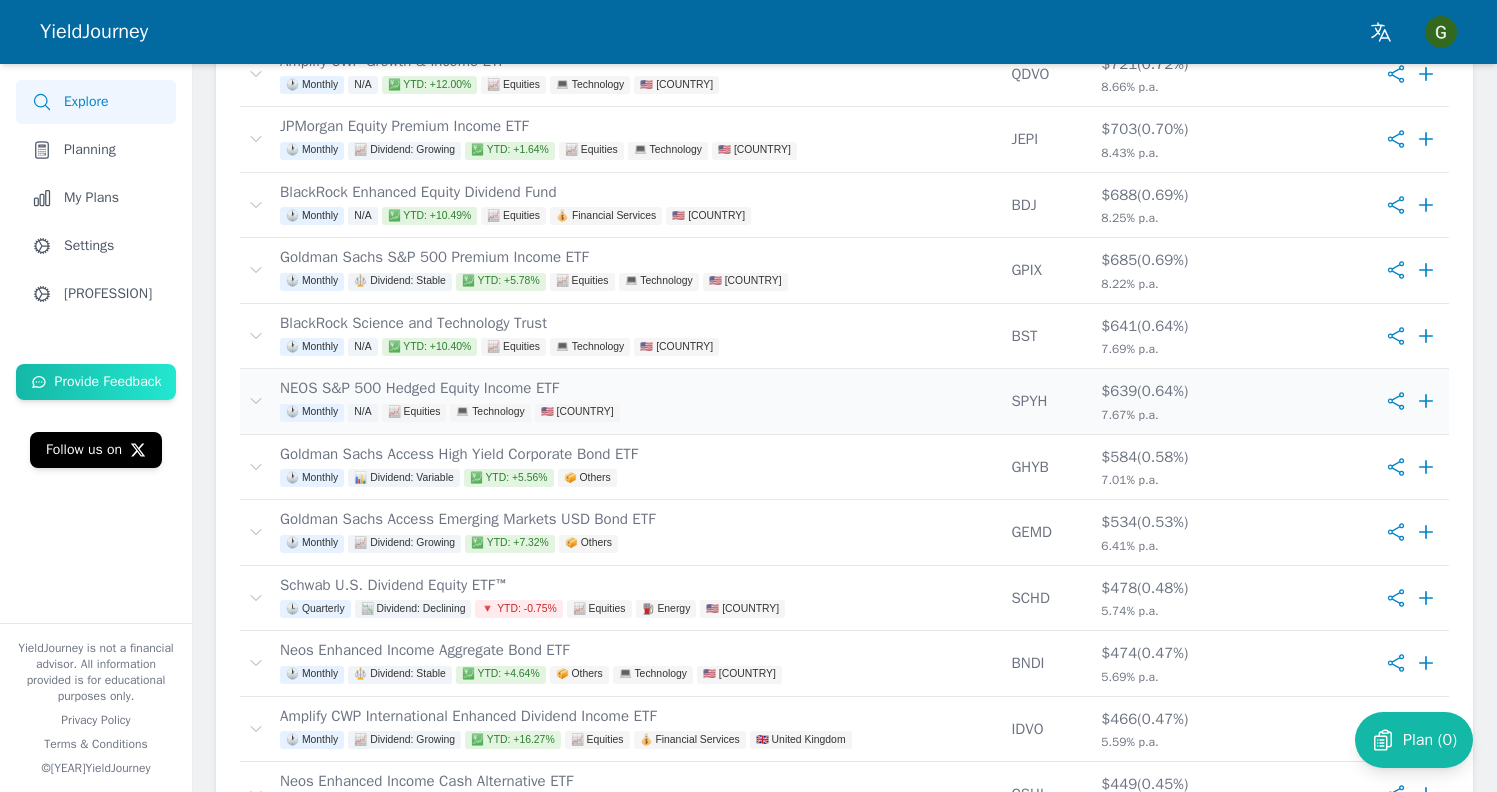 click on "[NAME] 🕐 Monthly N/A 📈 Equities 💻 Technology 🇺🇸 United States" at bounding box center [637, 401] 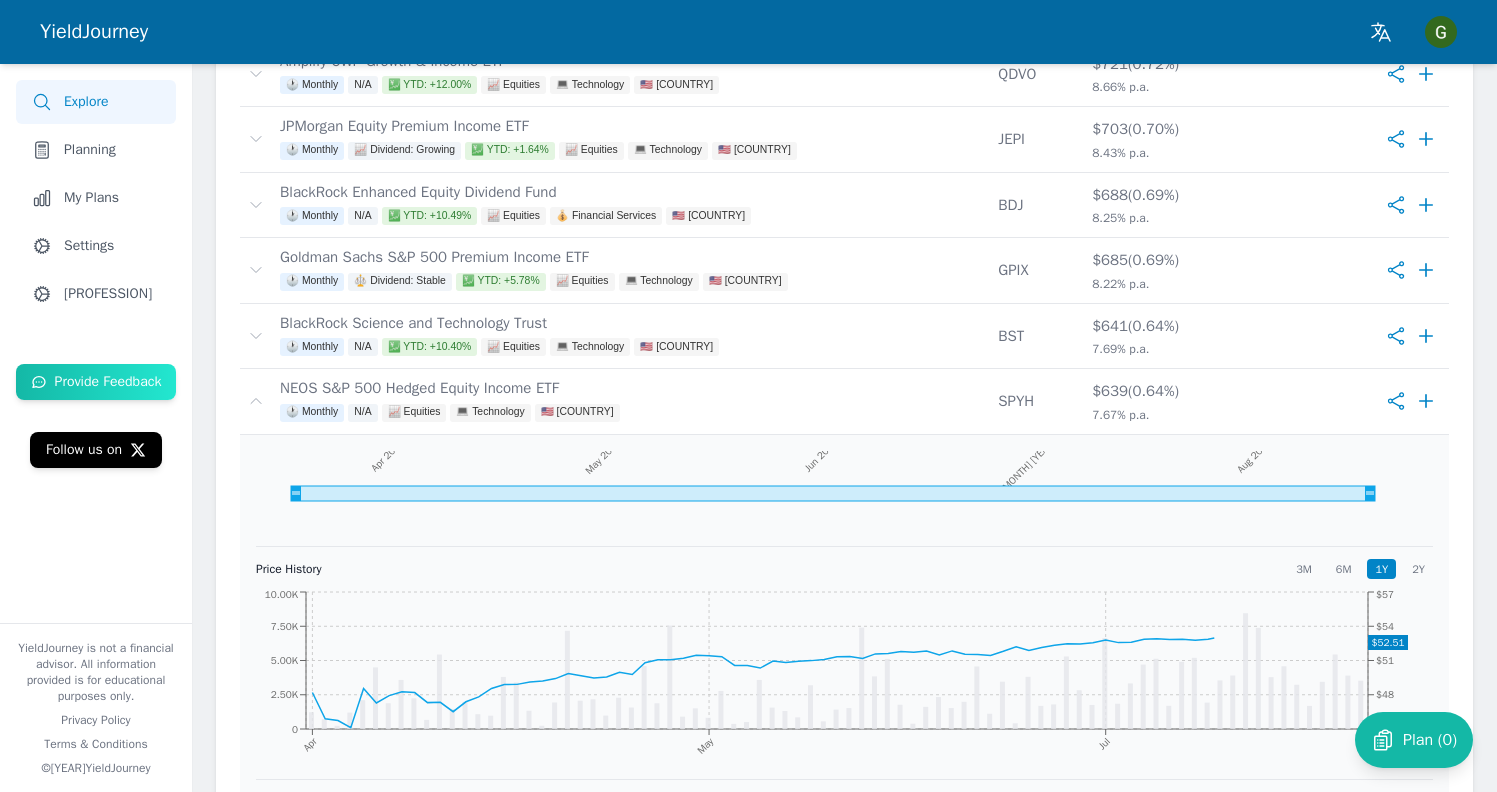 scroll, scrollTop: 34, scrollLeft: 0, axis: vertical 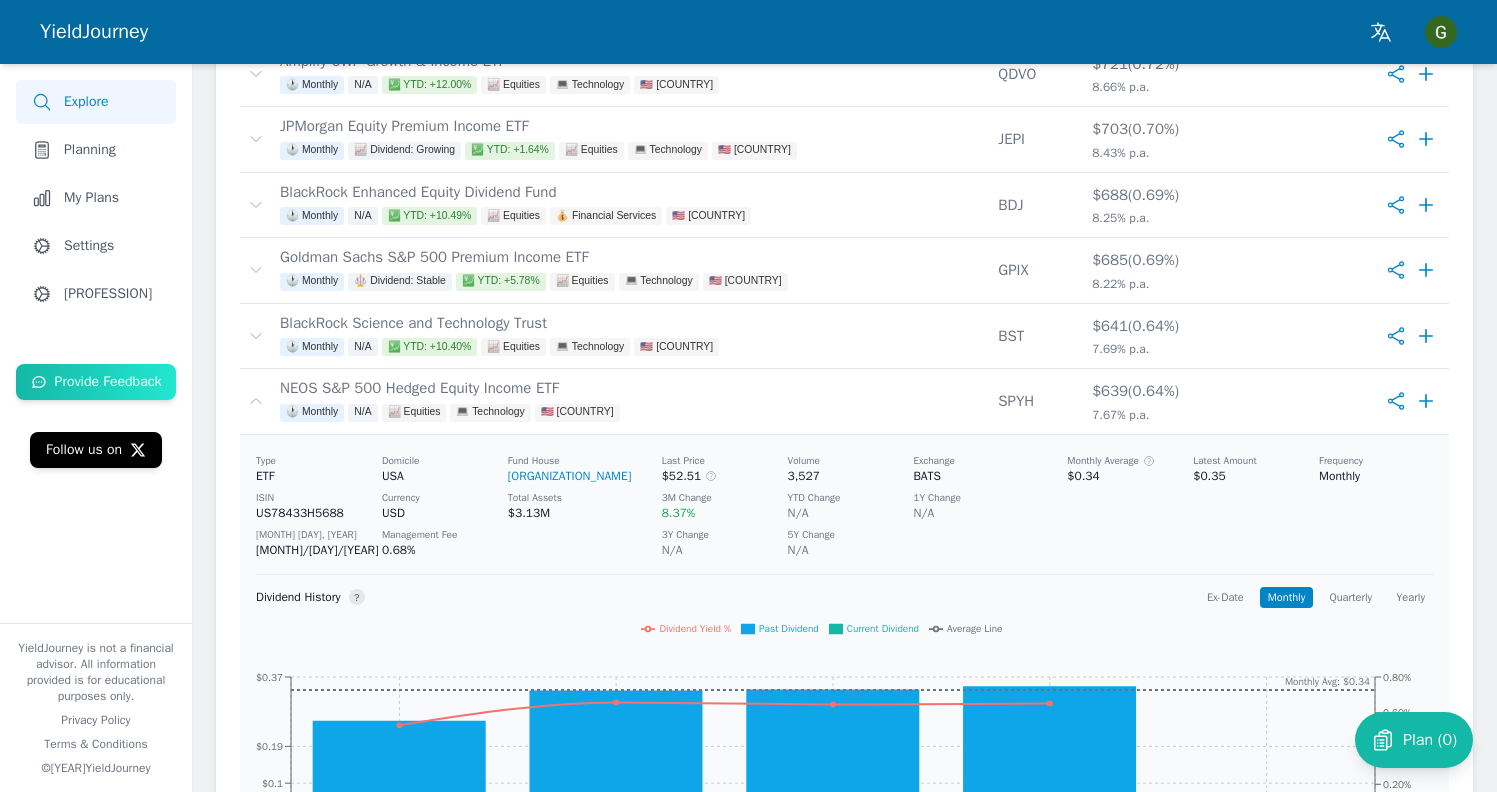 click on "Dividend History ? Ex-Date Monthly Quarterly Yearly Apr 2025 May 2025 Jun 2025 Jul 2025 Aug 2025 $0 $0.1 $0.19 $0.37 0.00% 0.20% 0.40% 0.60% 0.80% Monthly Avg: $0.34 Dividend Yield % Past Dividend Current Dividend Average Line" at bounding box center [844, 755] 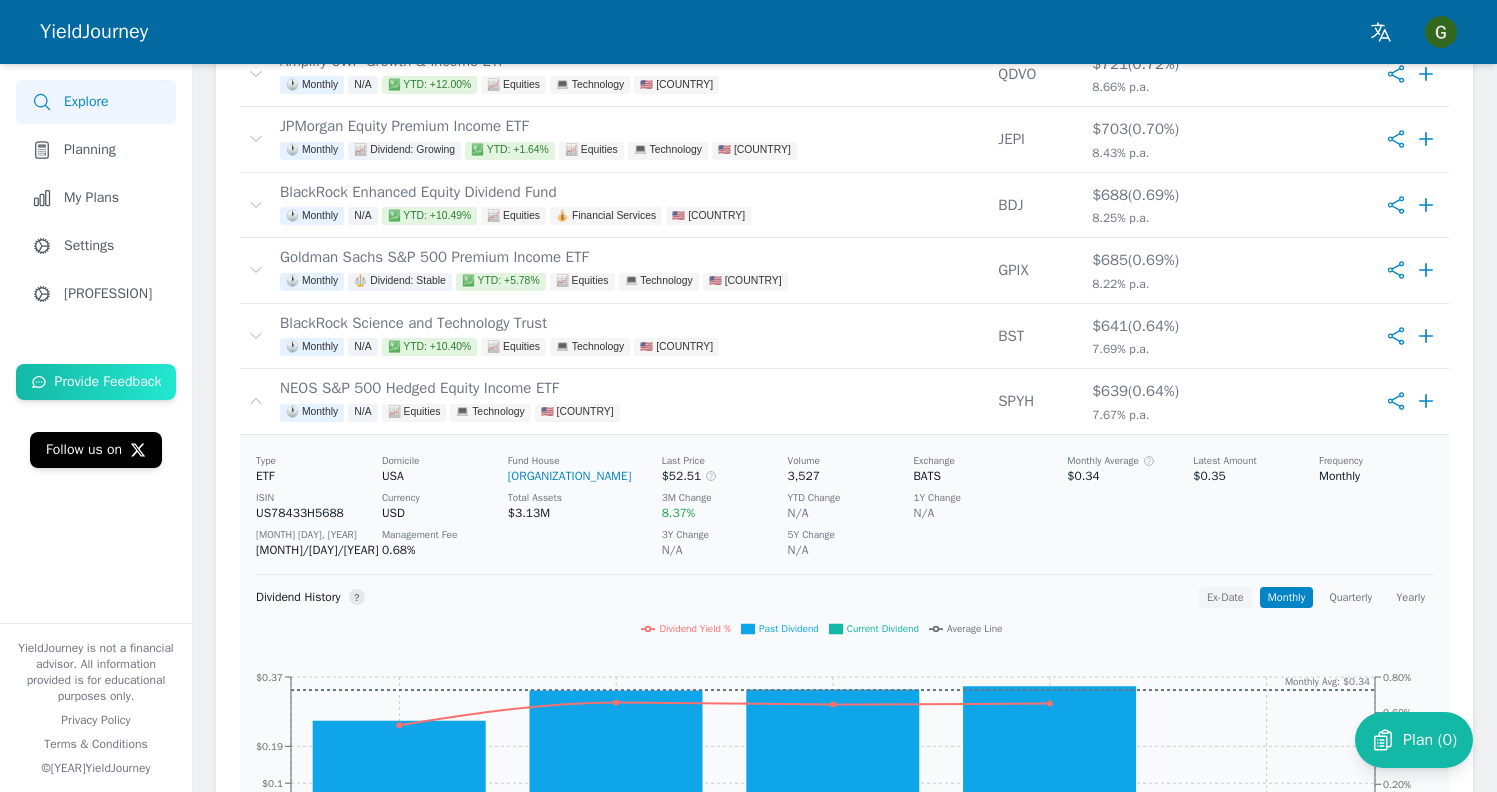 click on "Ex-Date" at bounding box center (1225, 597) 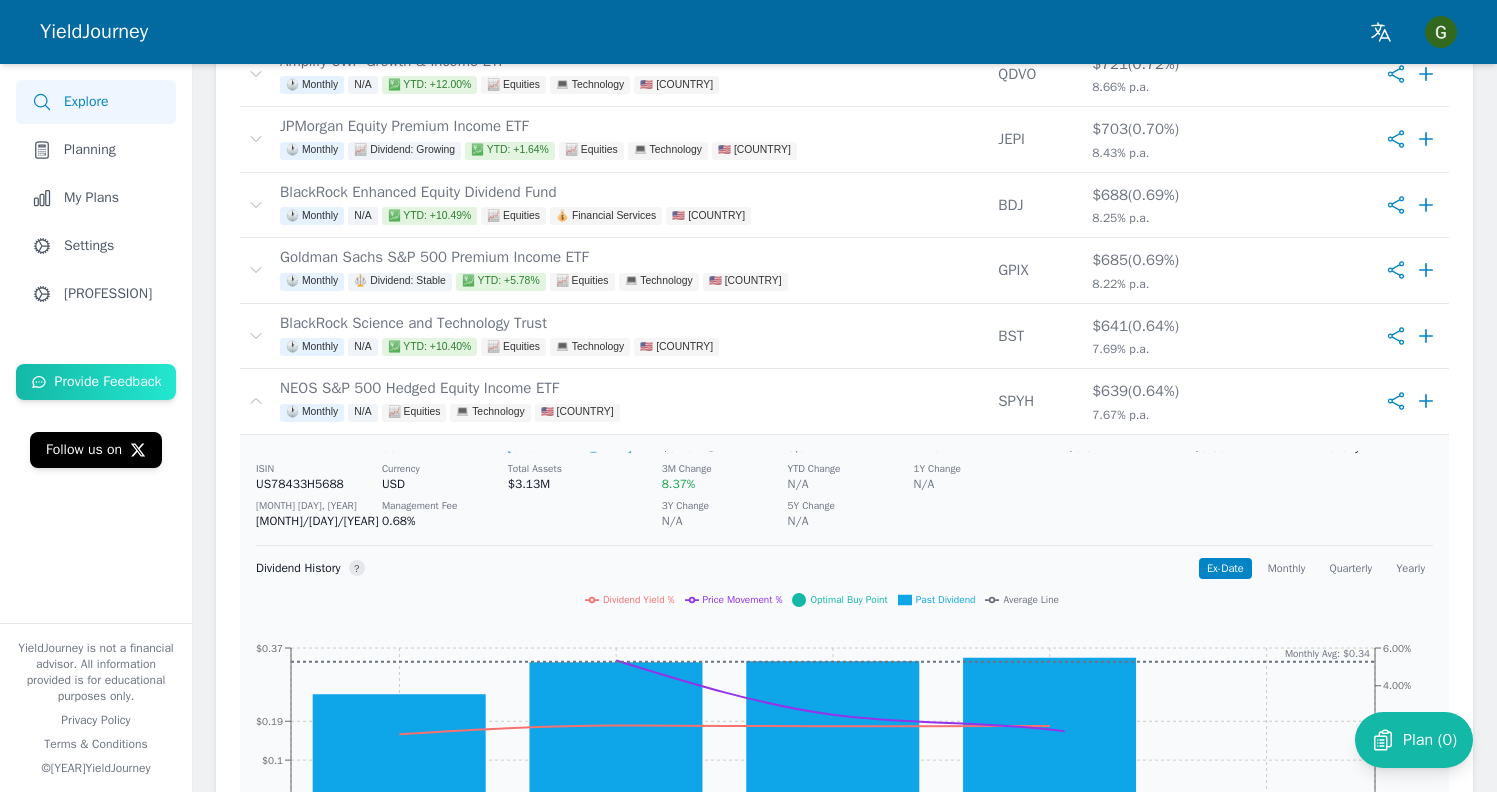 scroll, scrollTop: 192, scrollLeft: 0, axis: vertical 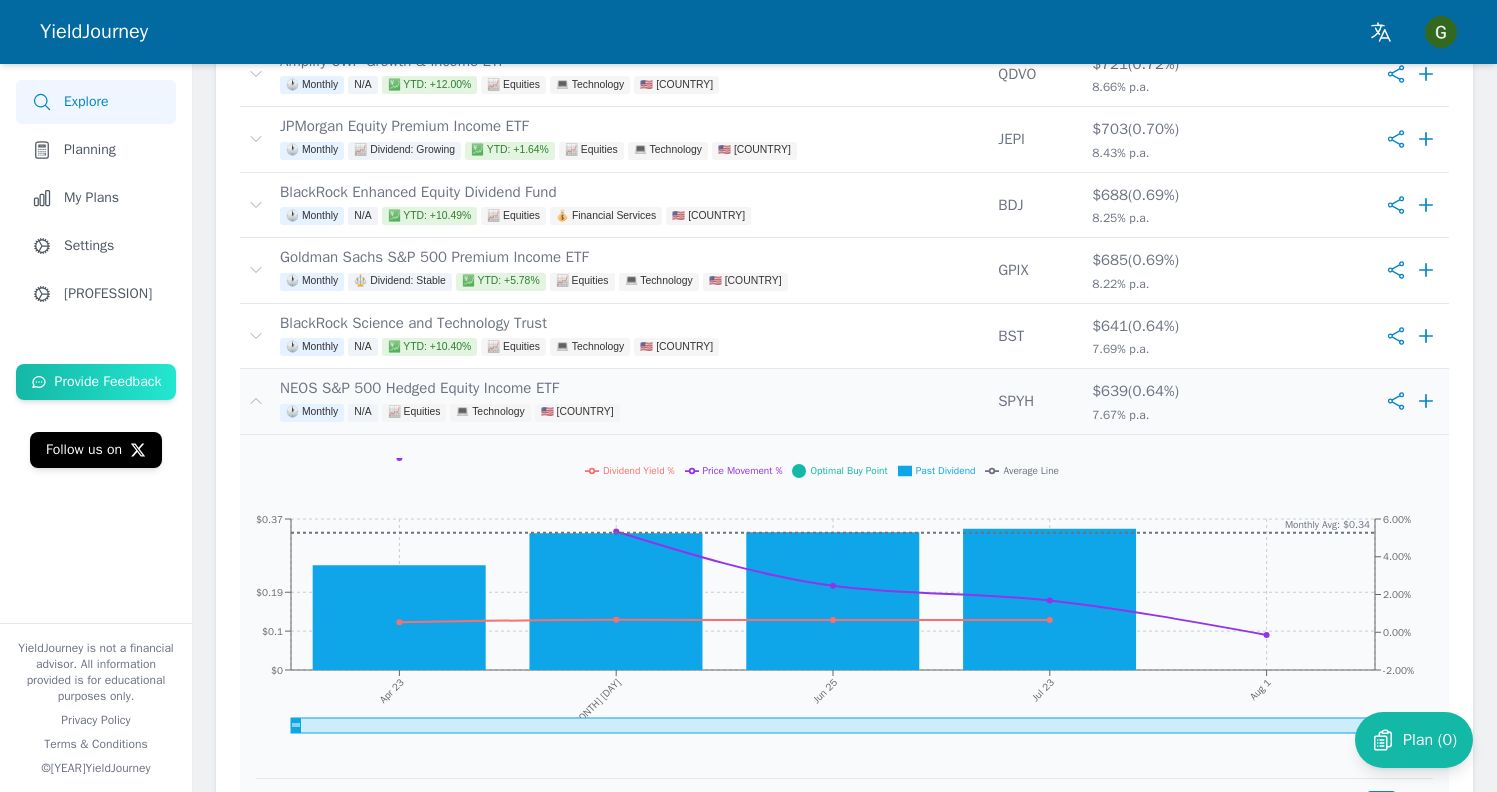 click on "[NAME] 🕐 Monthly N/A 📈 Equities 💻 Technology 🇺🇸 United States" at bounding box center [631, 401] 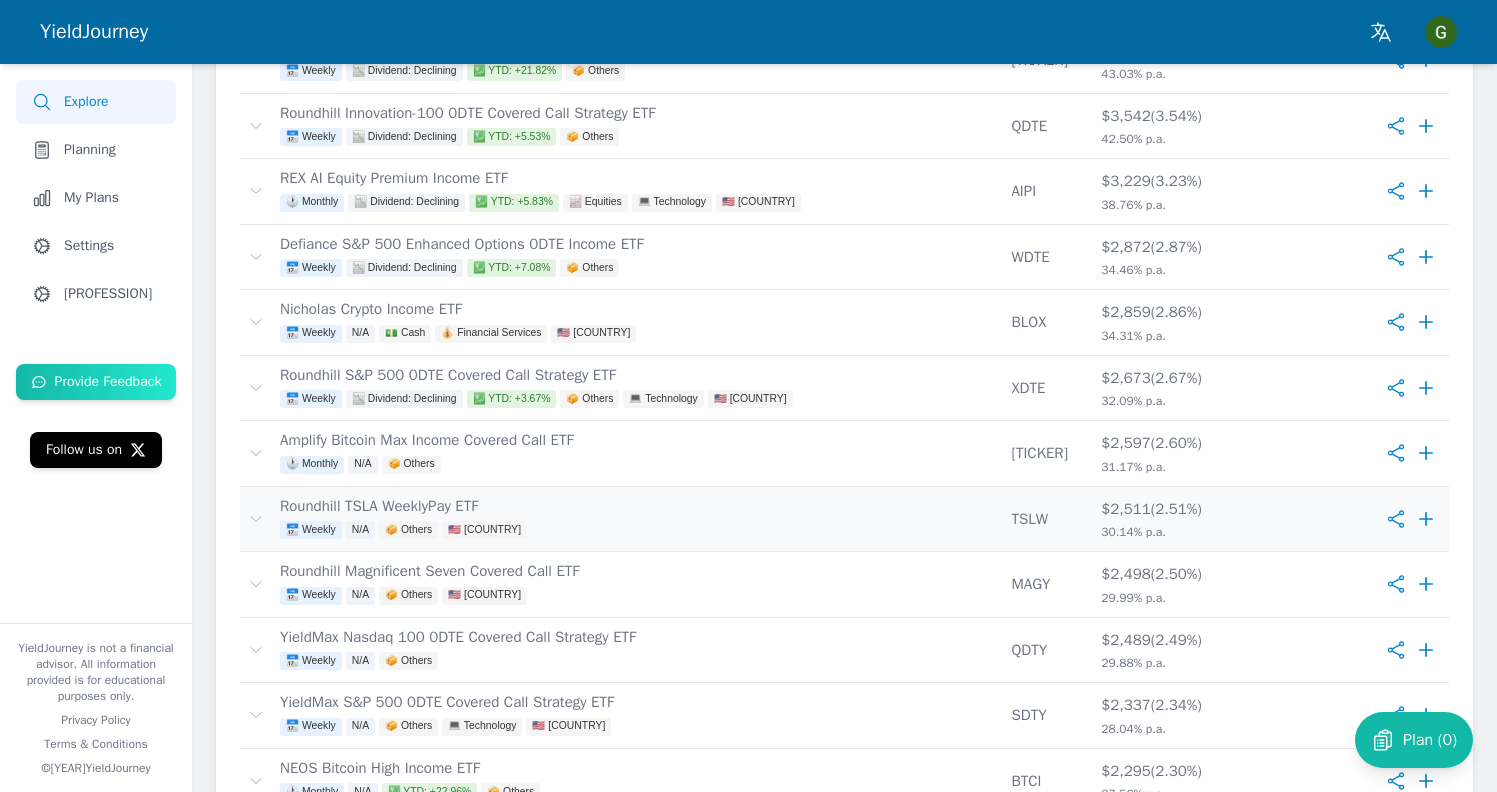 scroll, scrollTop: 1865, scrollLeft: 0, axis: vertical 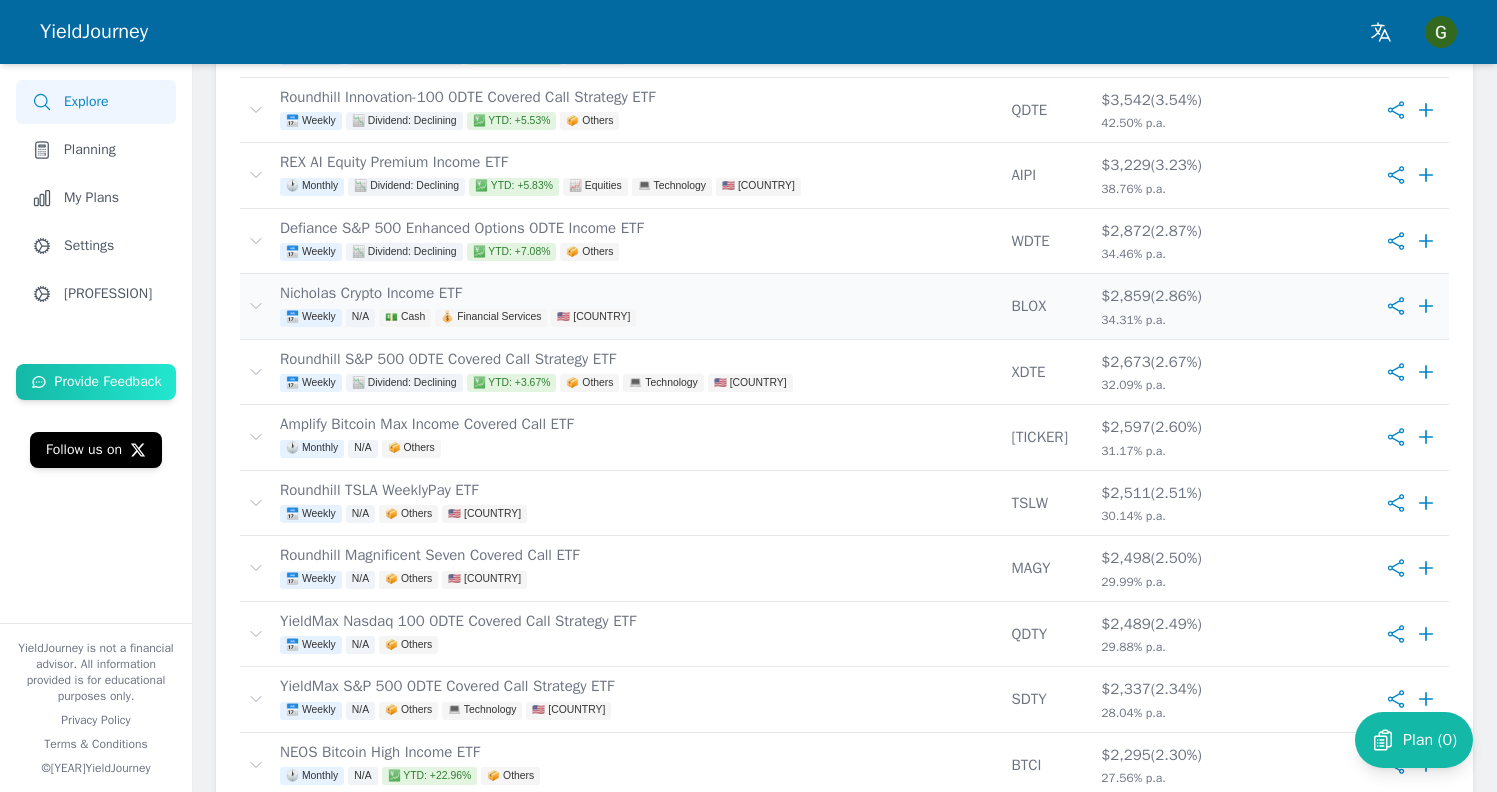 click on "Nicholas Crypto Income ETF 📅 Weekly  N/A 💵 Cash 💰 Financial Services 🇺🇸 [COUNTRY]" at bounding box center (637, 306) 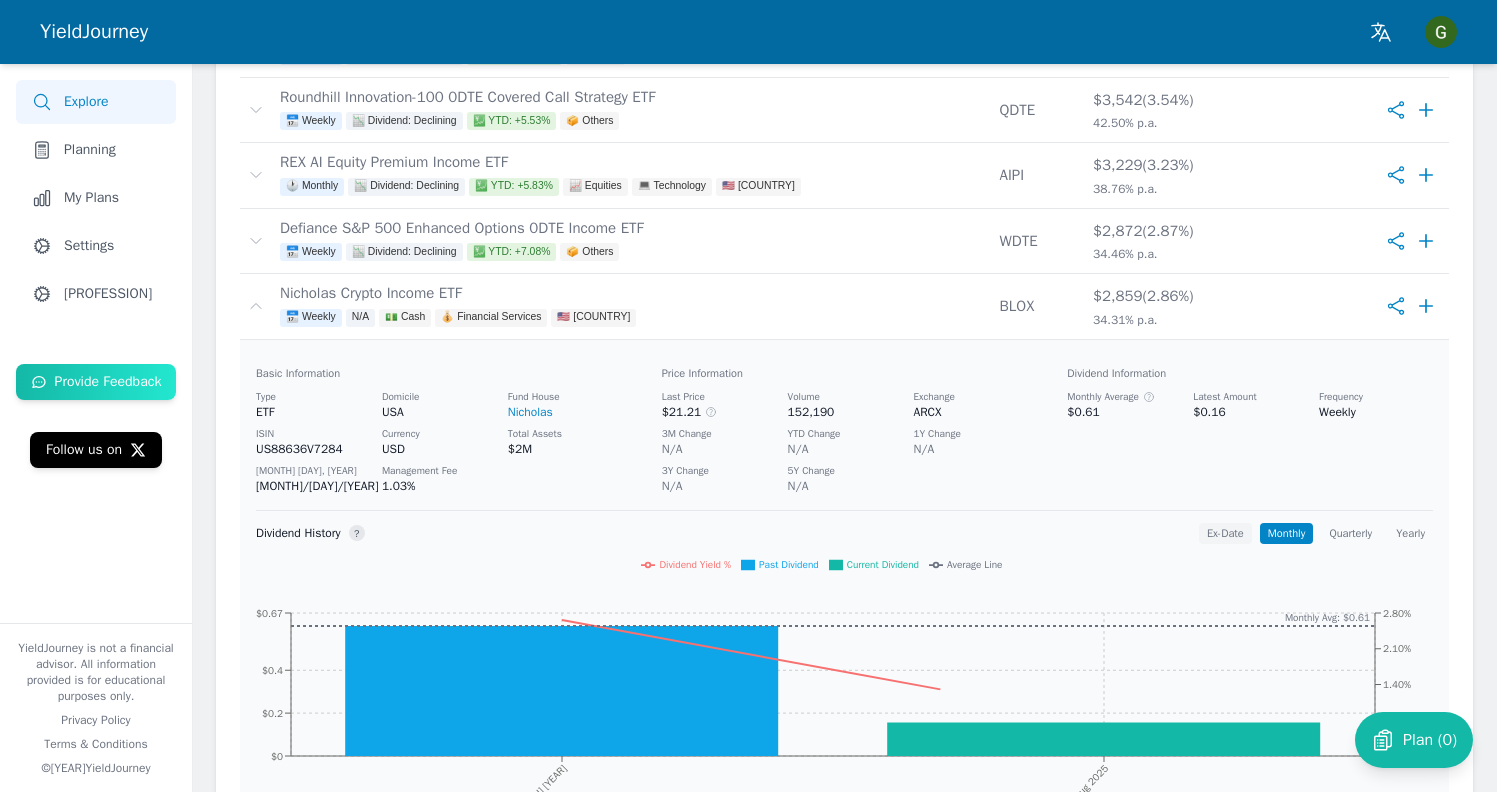 scroll, scrollTop: 4, scrollLeft: 0, axis: vertical 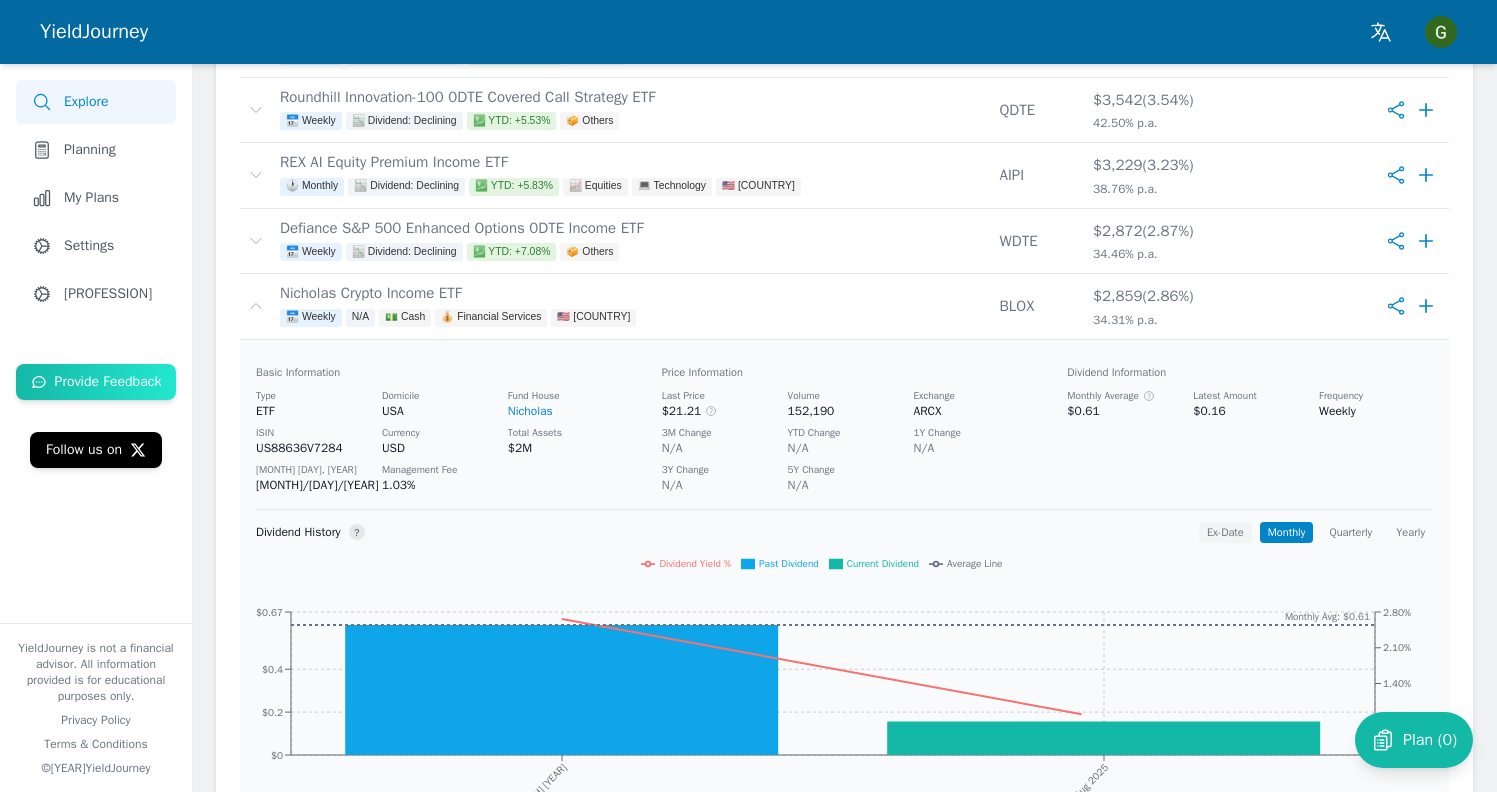click on "Ex-Date" at bounding box center [1225, 532] 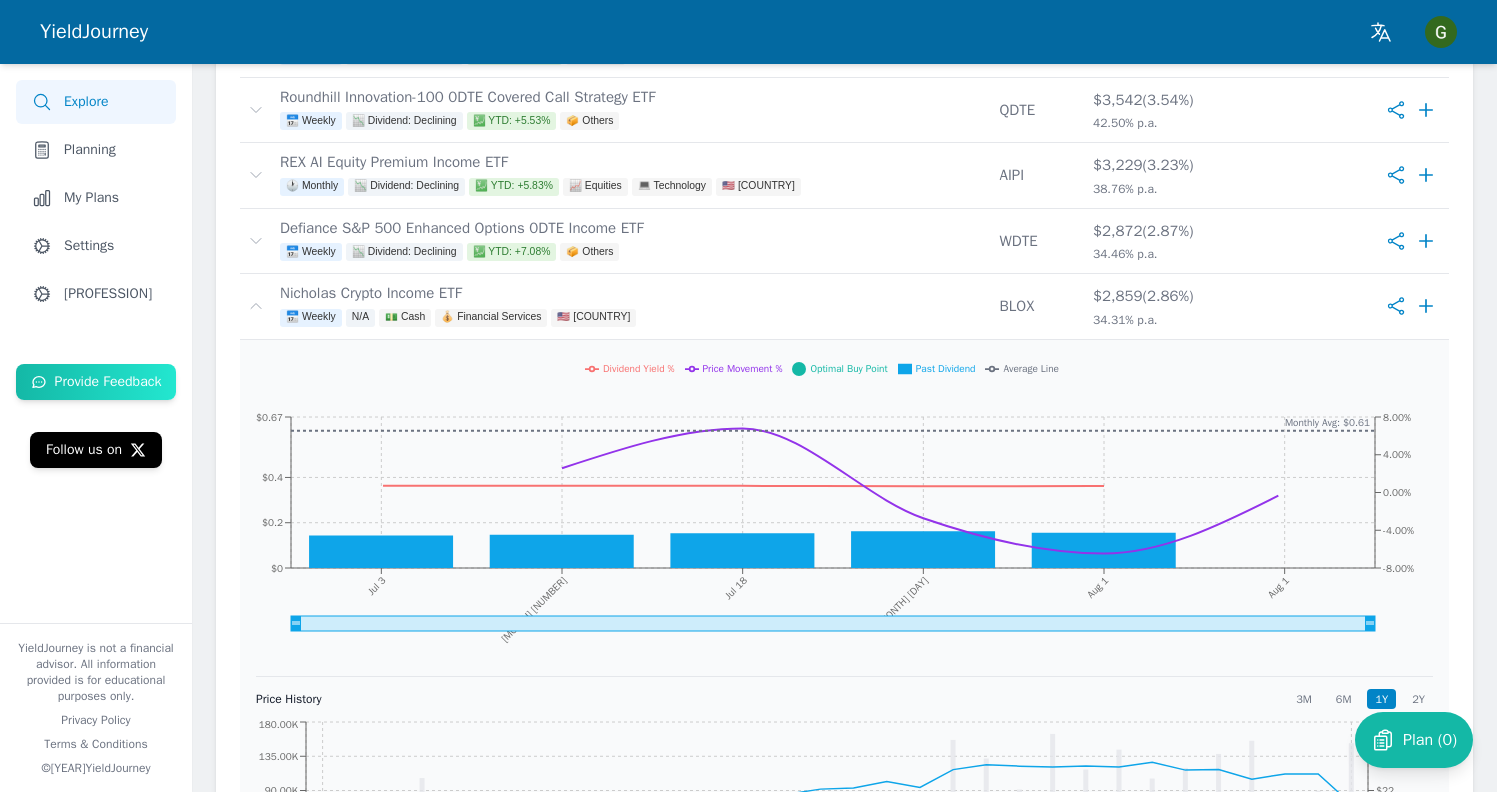 scroll, scrollTop: 210, scrollLeft: 0, axis: vertical 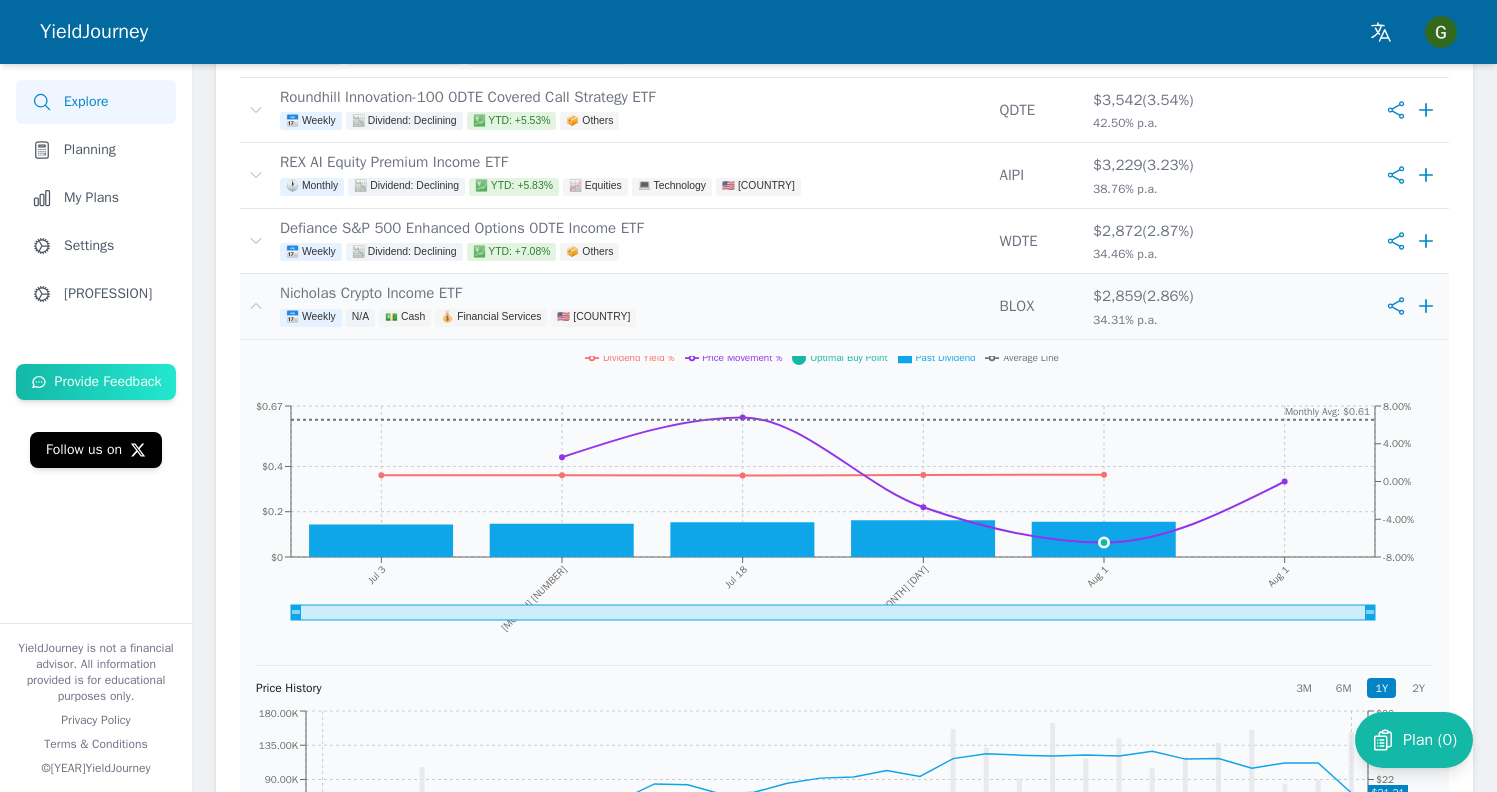 click on "Nicholas Crypto Income ETF 📅 Weekly  N/A 💵 Cash 💰 Financial Services 🇺🇸 [COUNTRY]" at bounding box center [631, 306] 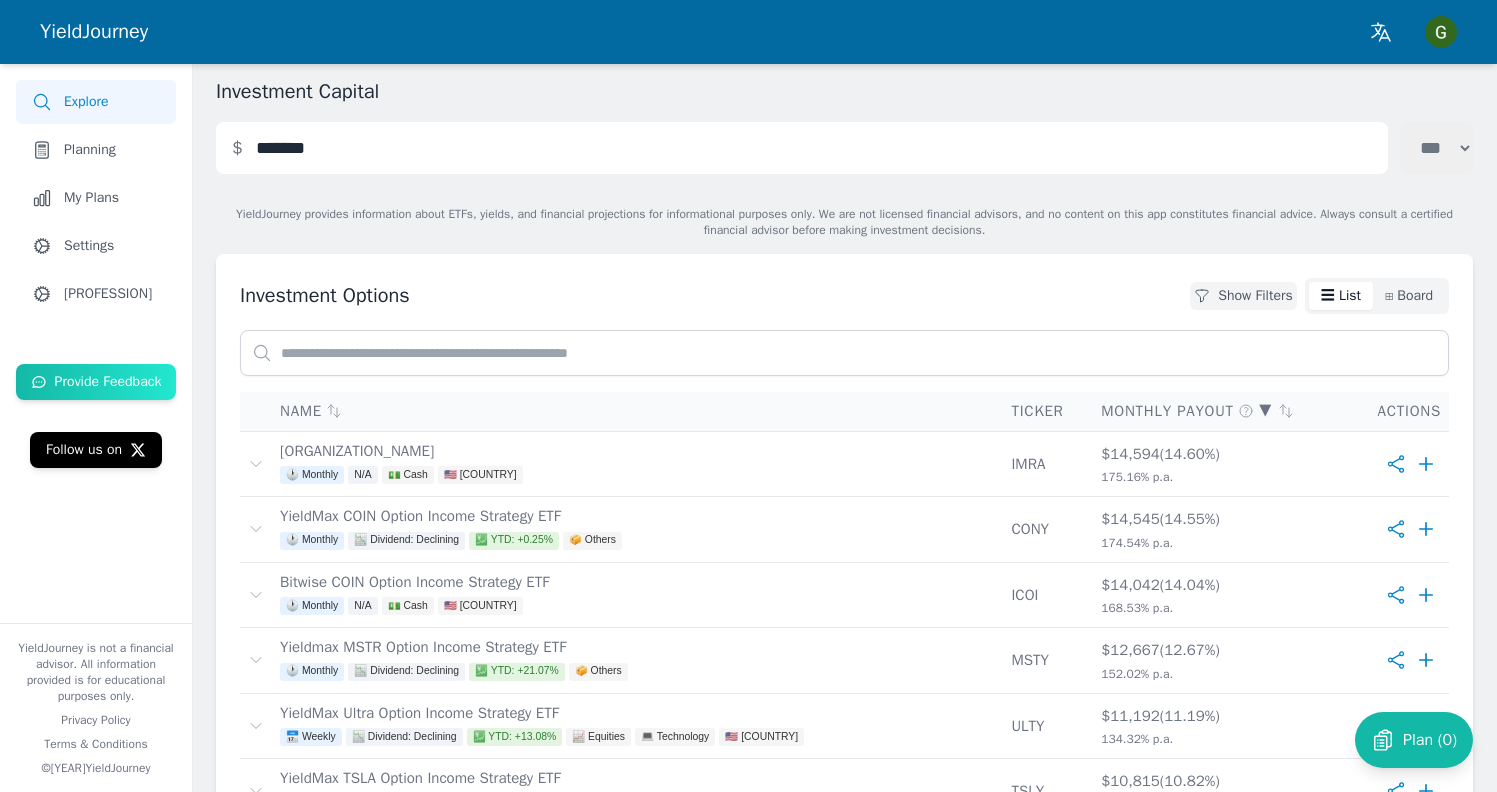 scroll, scrollTop: 66, scrollLeft: 0, axis: vertical 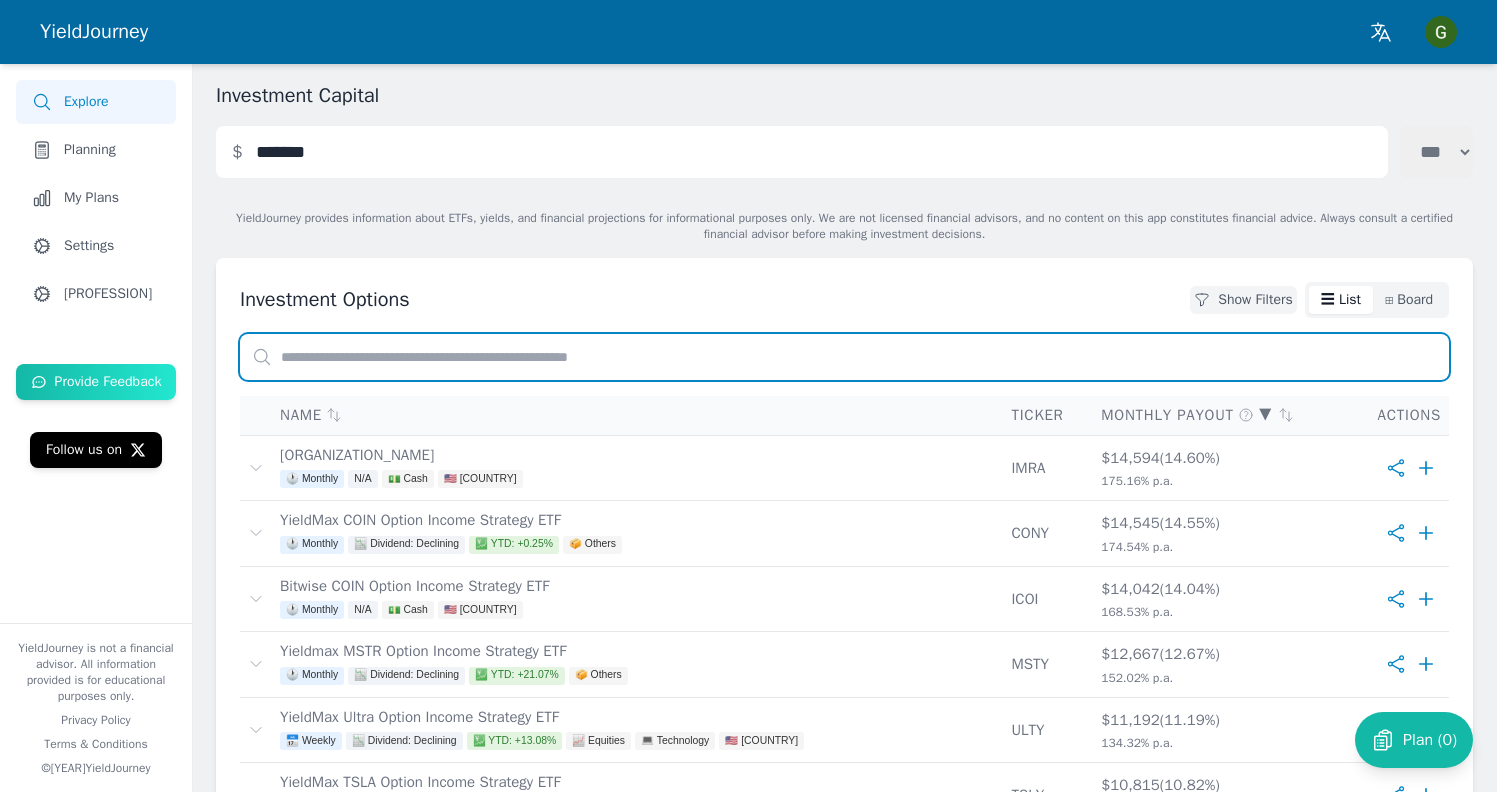 click at bounding box center [844, 357] 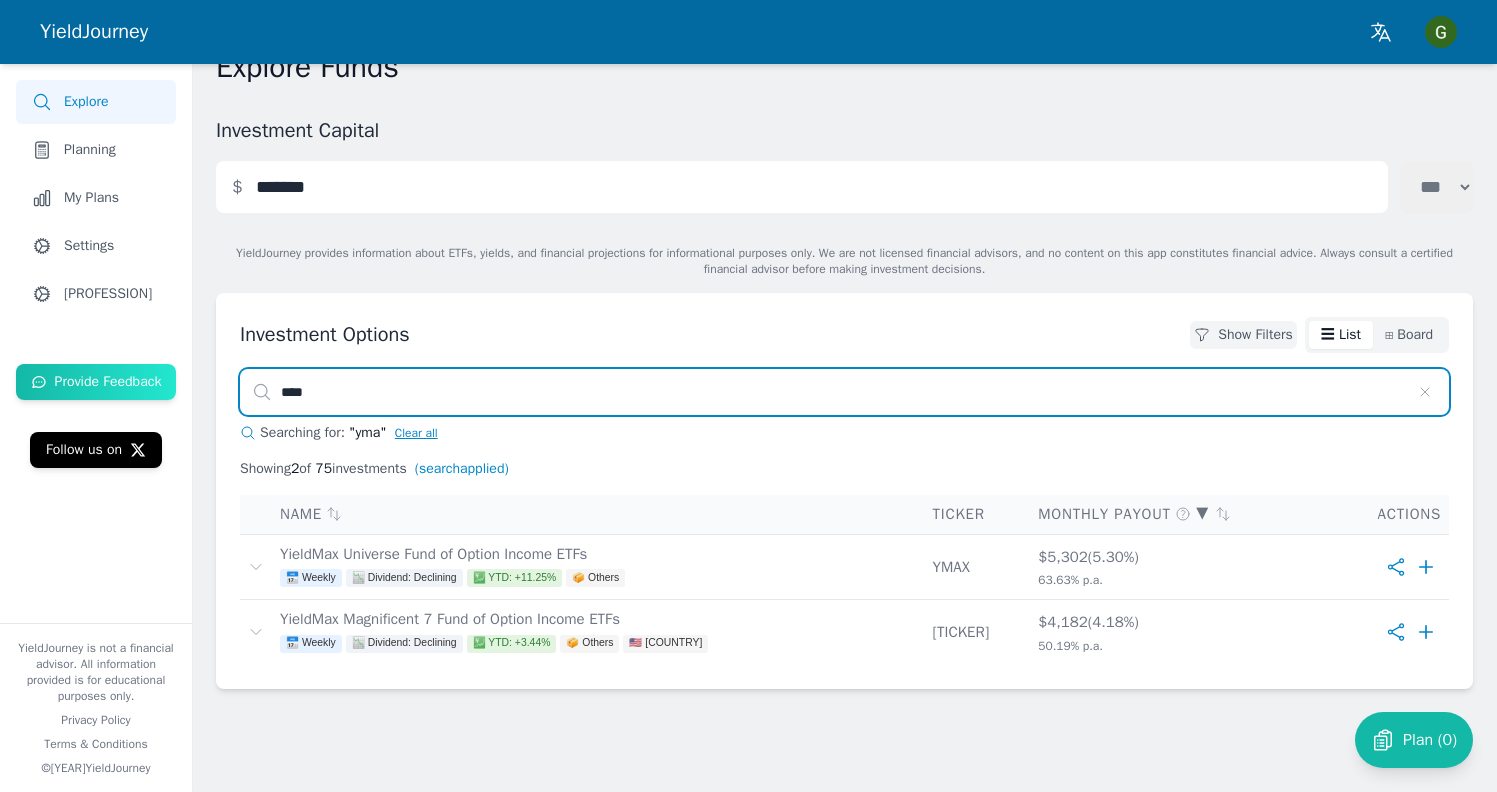 scroll, scrollTop: 0, scrollLeft: 0, axis: both 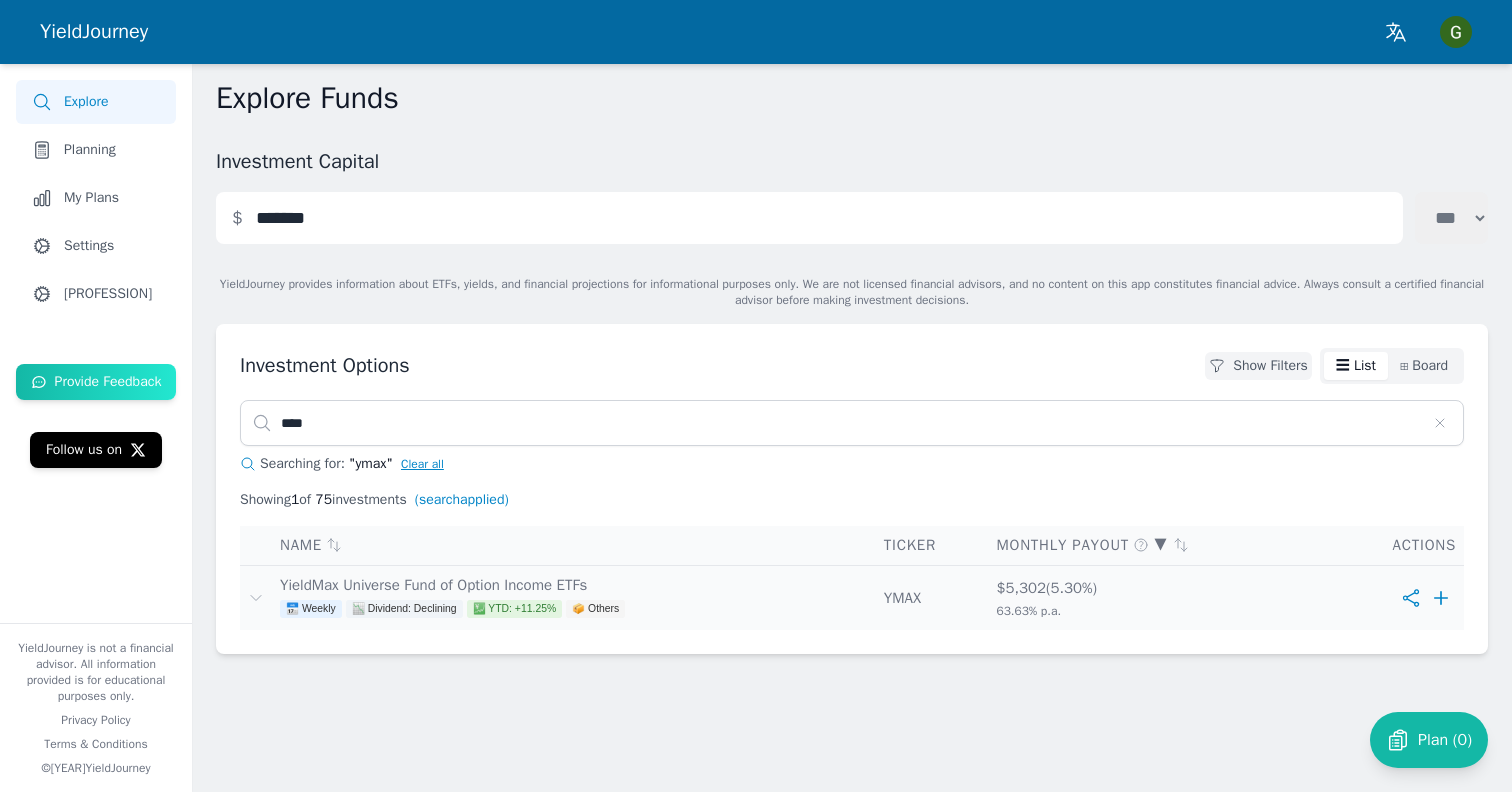 click on "📅 Weekly 📉 Dividend: Declining 💹 YTD: +11.25% 📦 Others" at bounding box center (574, 611) 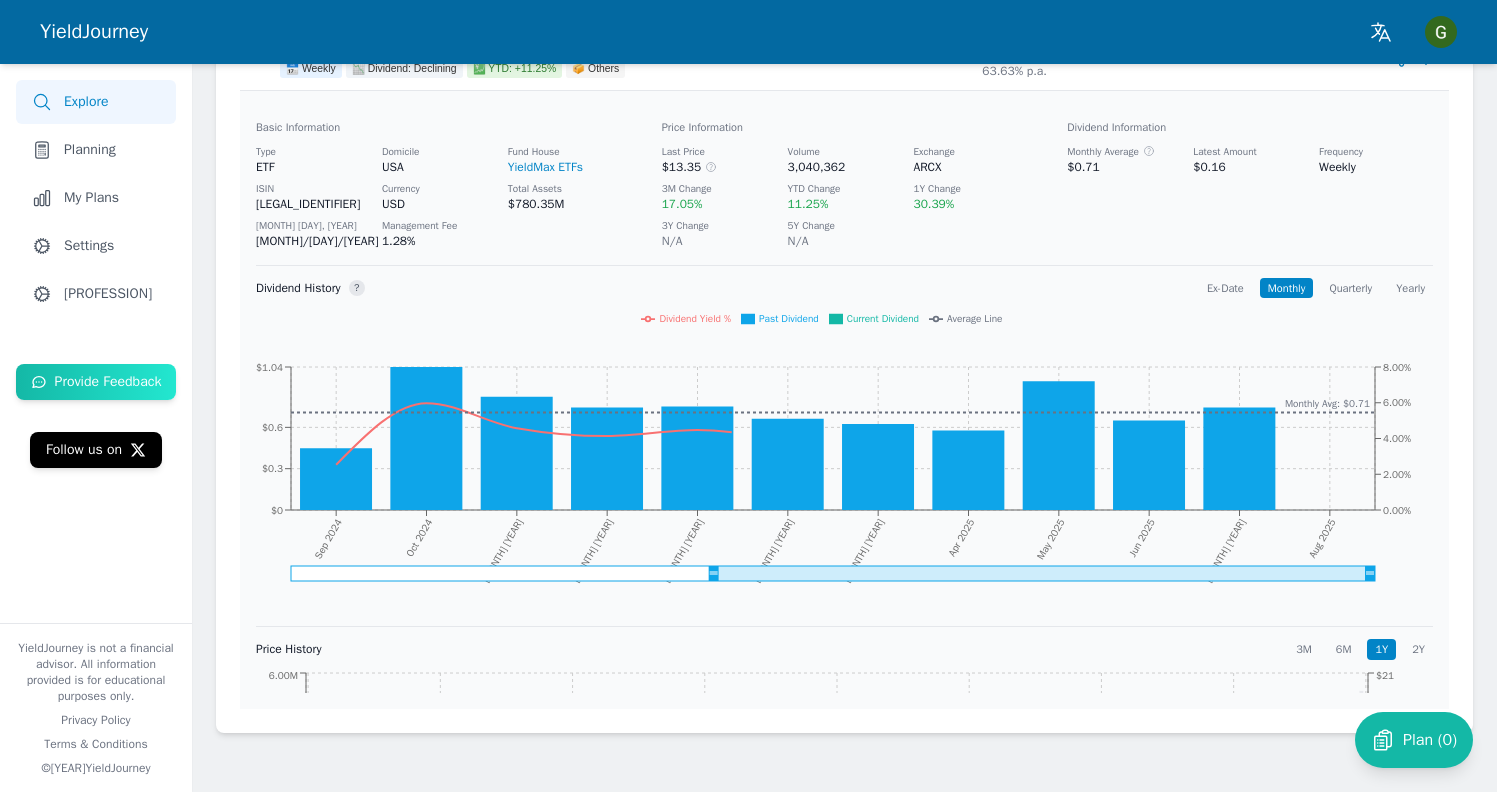 scroll, scrollTop: 563, scrollLeft: 0, axis: vertical 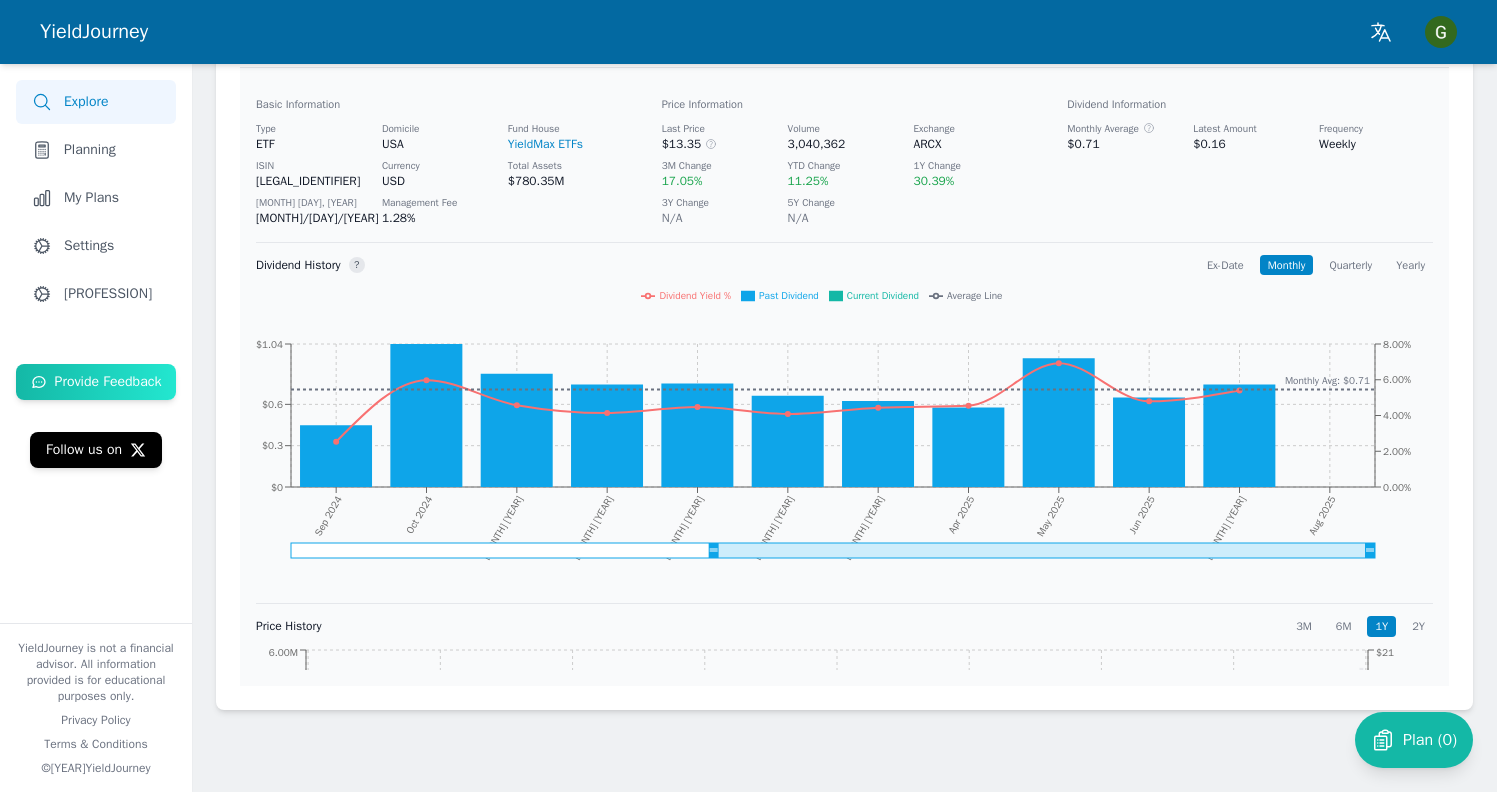 click on "Dividend Yield % Past Dividend Current Dividend Average Line" at bounding box center [827, 295] 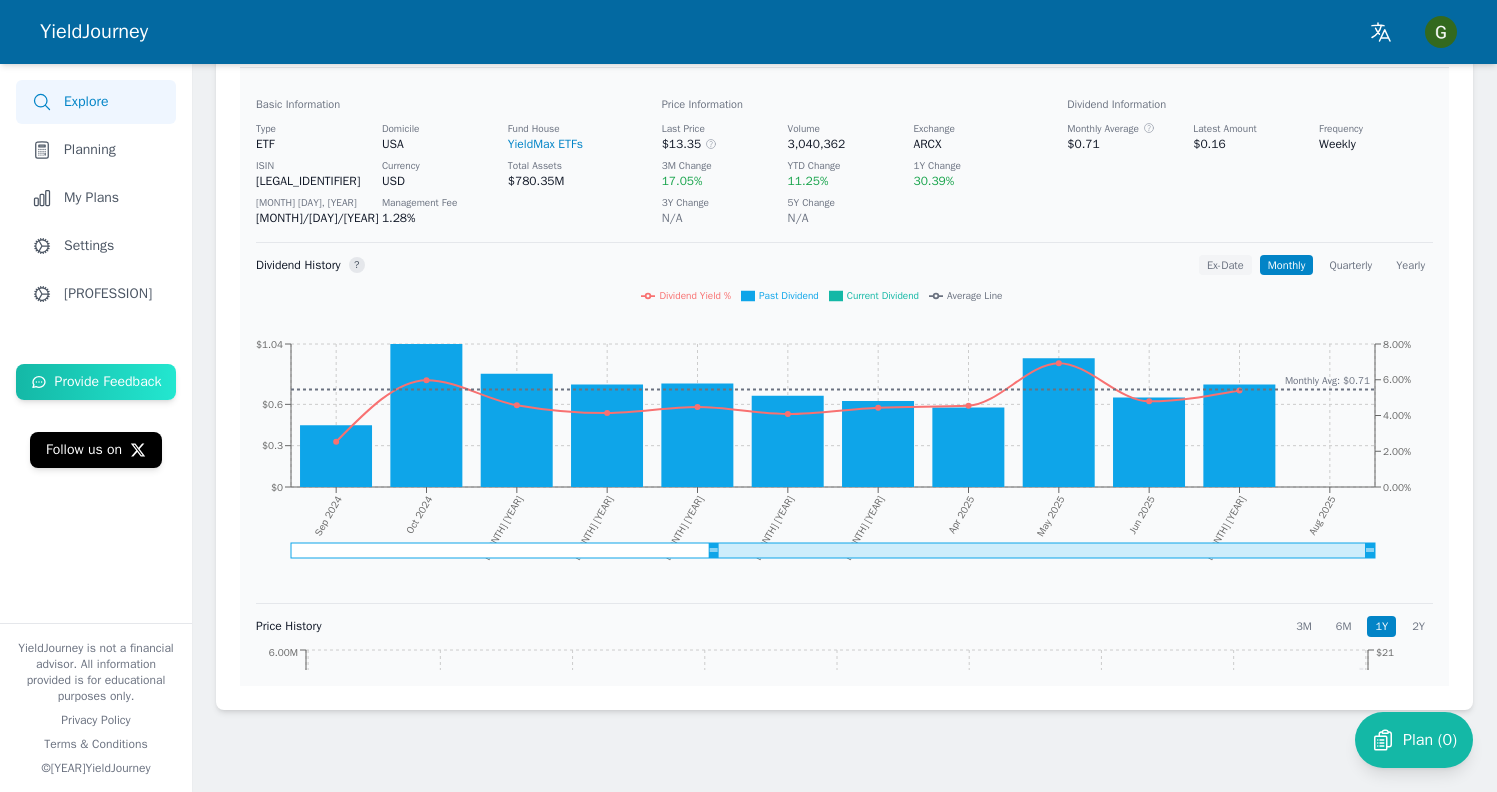 click on "Ex-Date" at bounding box center [1225, 265] 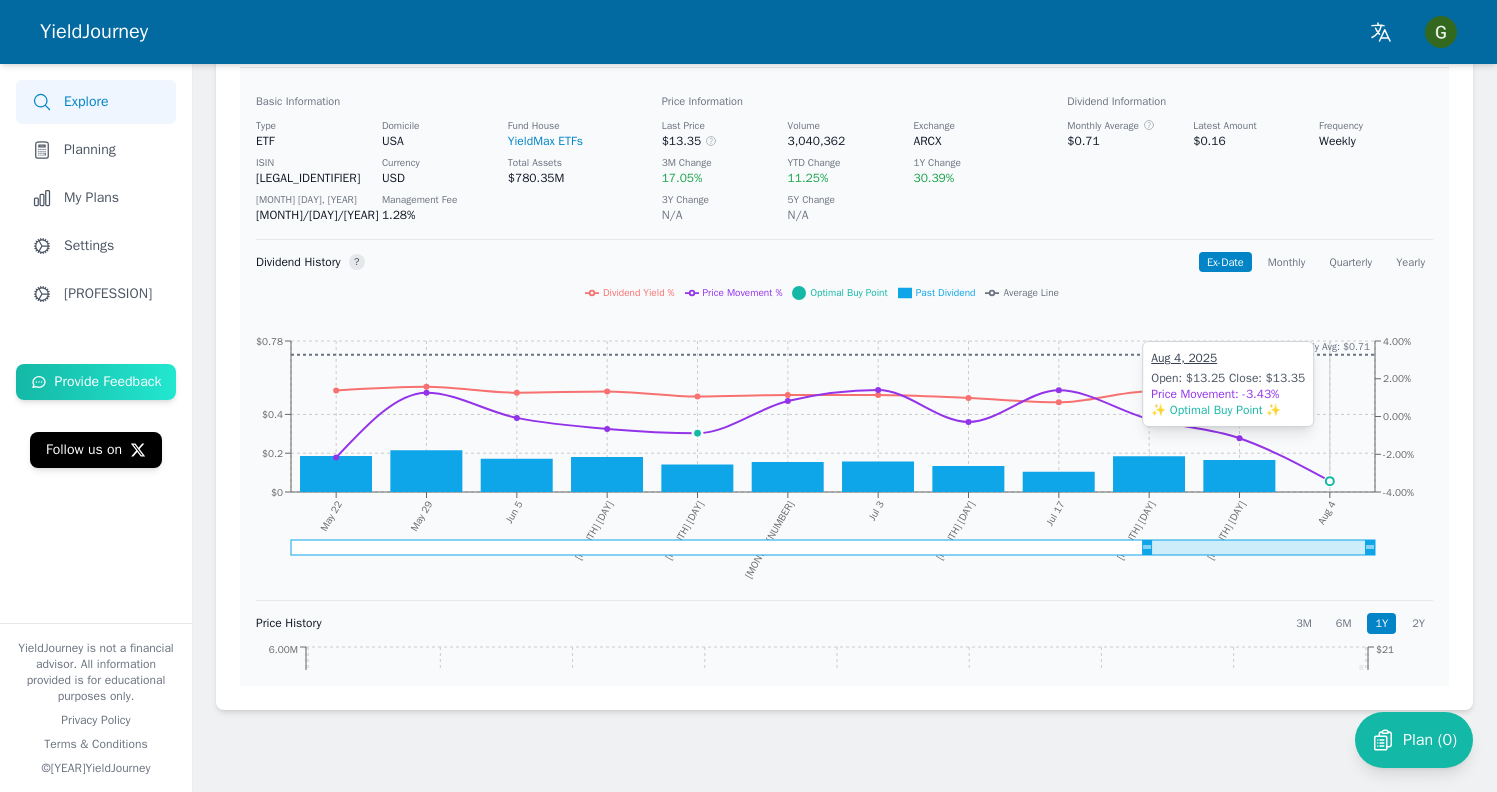 scroll, scrollTop: 0, scrollLeft: 0, axis: both 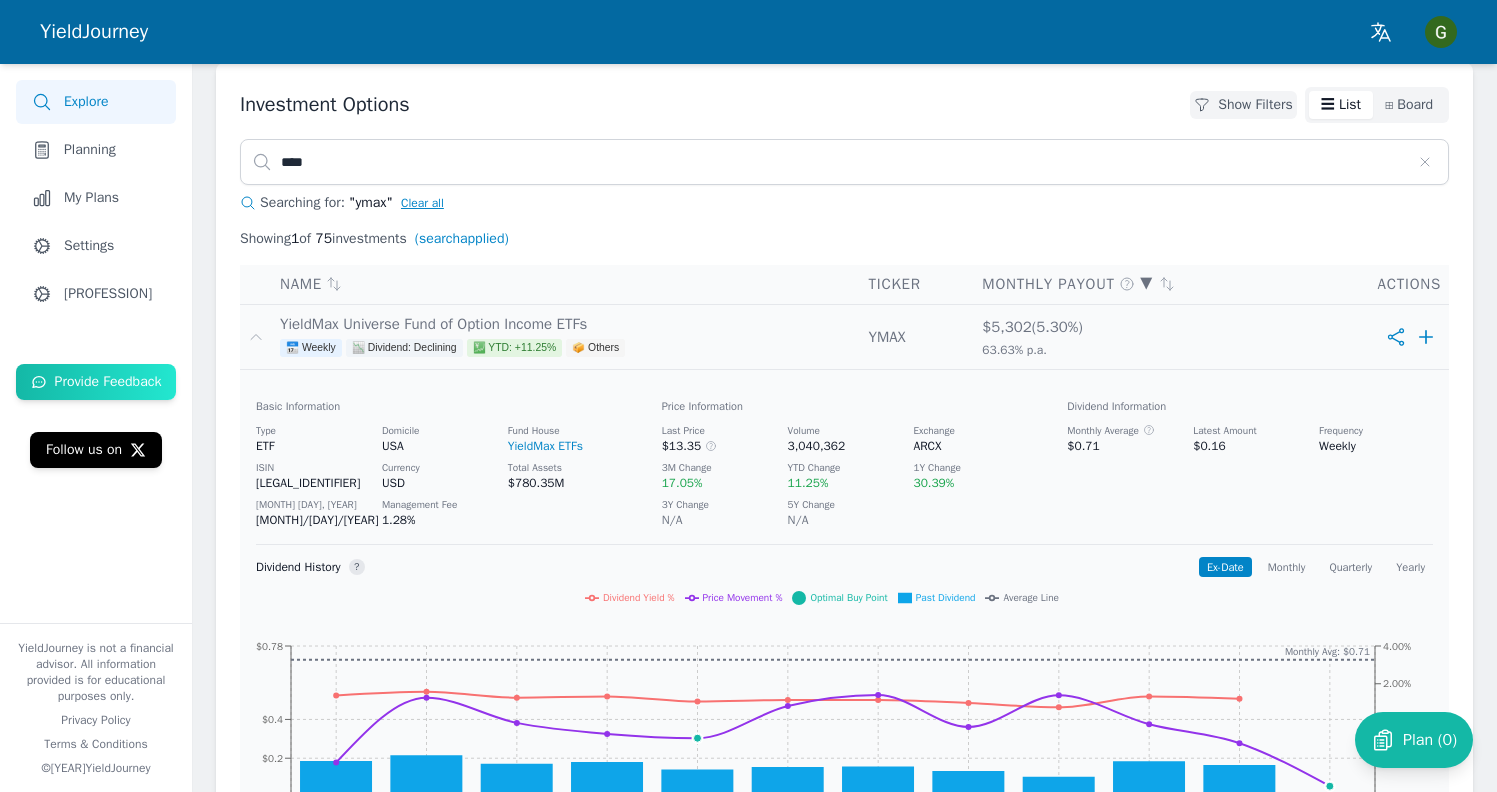 click on "YieldMax Universe Fund of Option Income ETFs 📅 Weekly 📉 Dividend: Declining 💹 YTD: +11.25% 📦 Others" at bounding box center (566, 337) 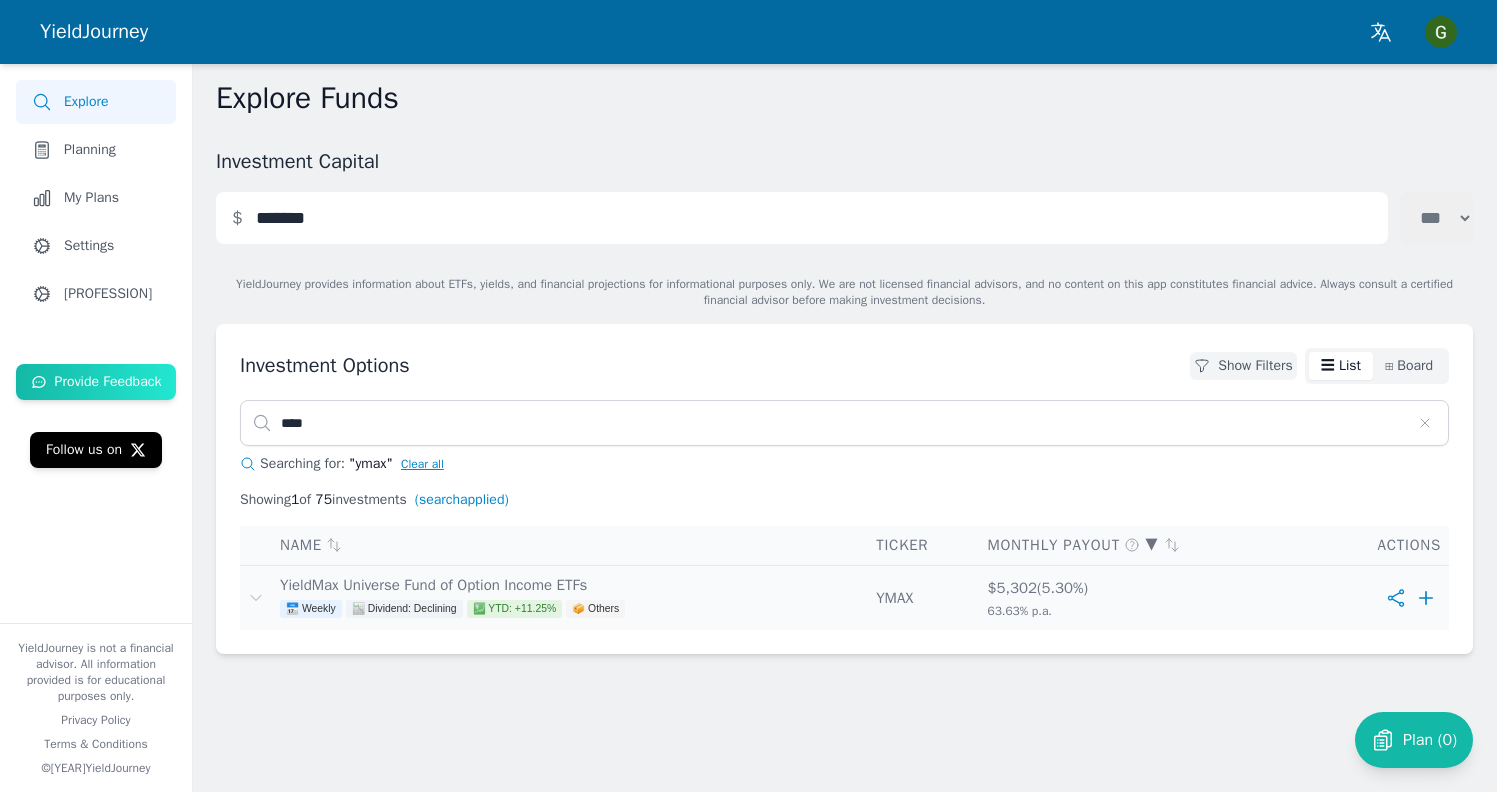 scroll, scrollTop: 0, scrollLeft: 0, axis: both 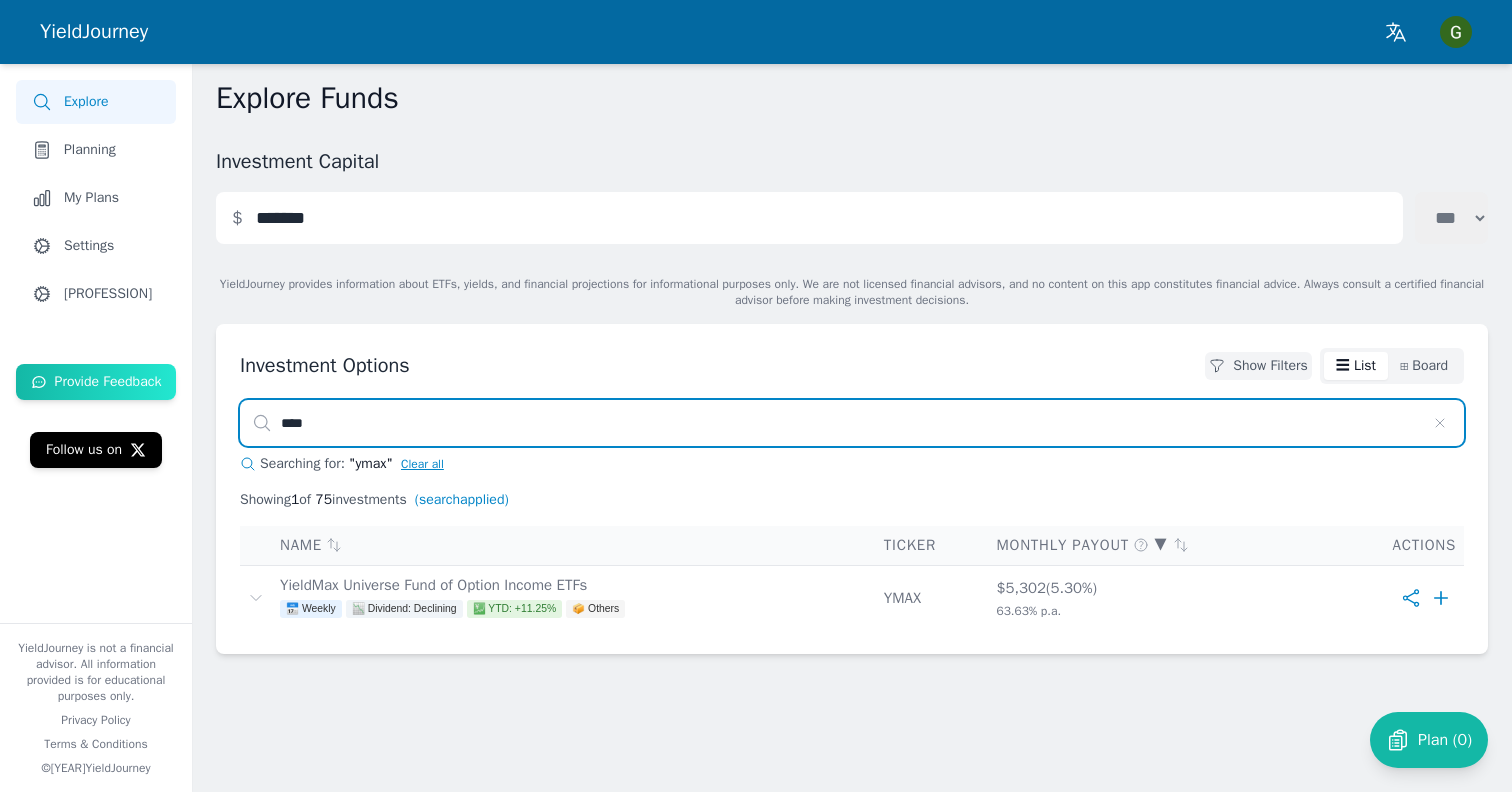 click on "****" at bounding box center (852, 423) 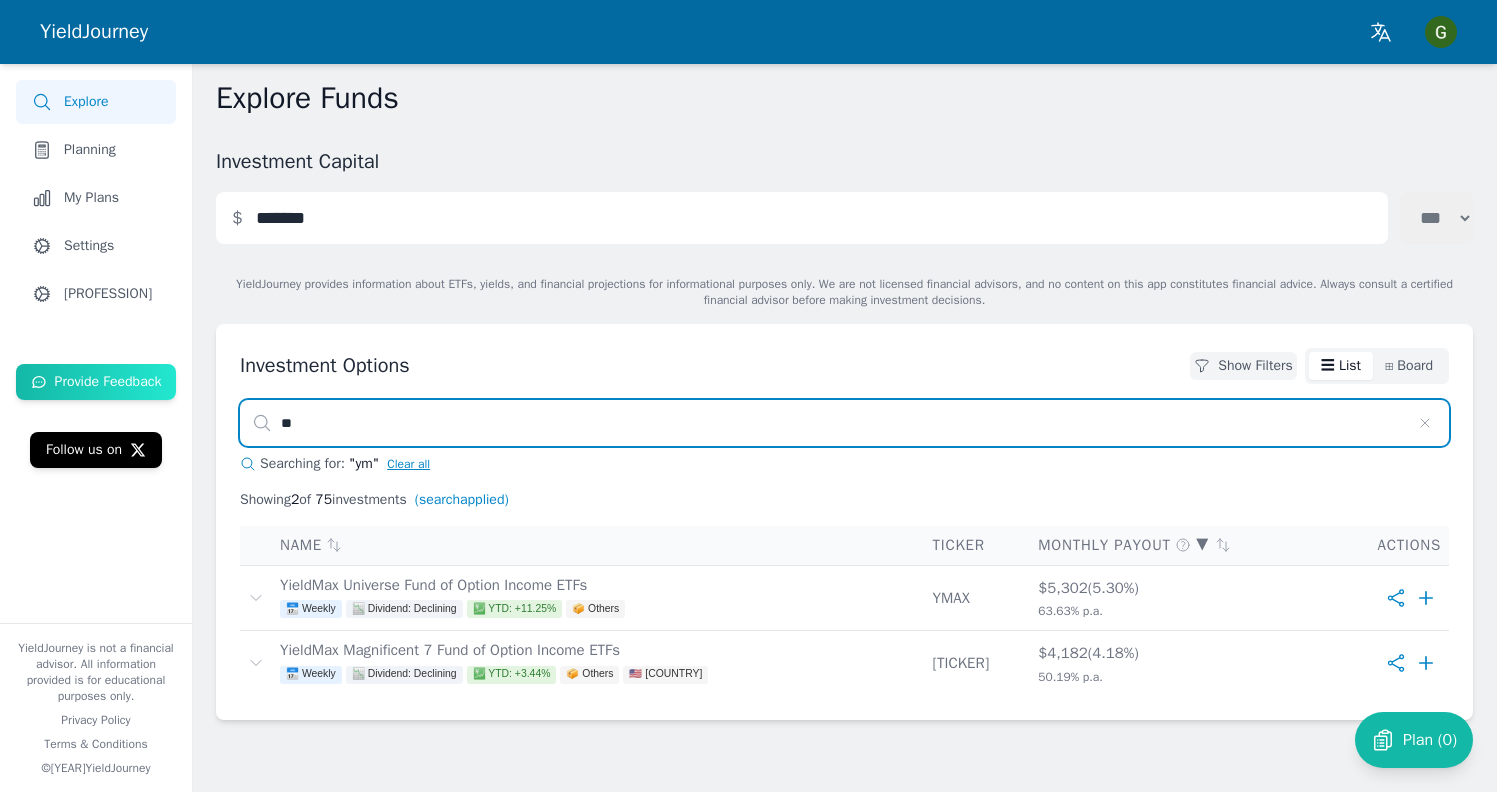 type on "*" 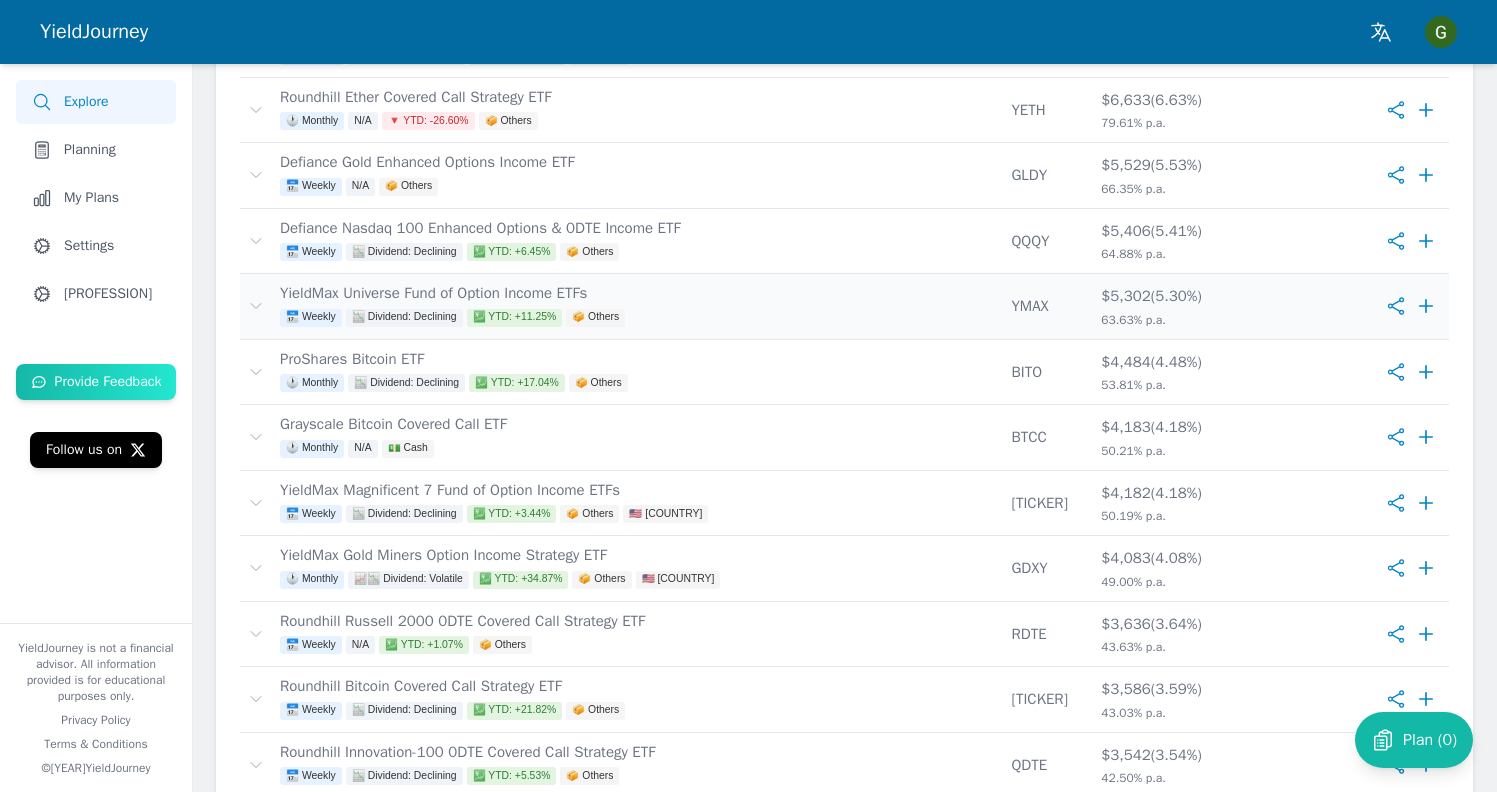 scroll, scrollTop: 1259, scrollLeft: 0, axis: vertical 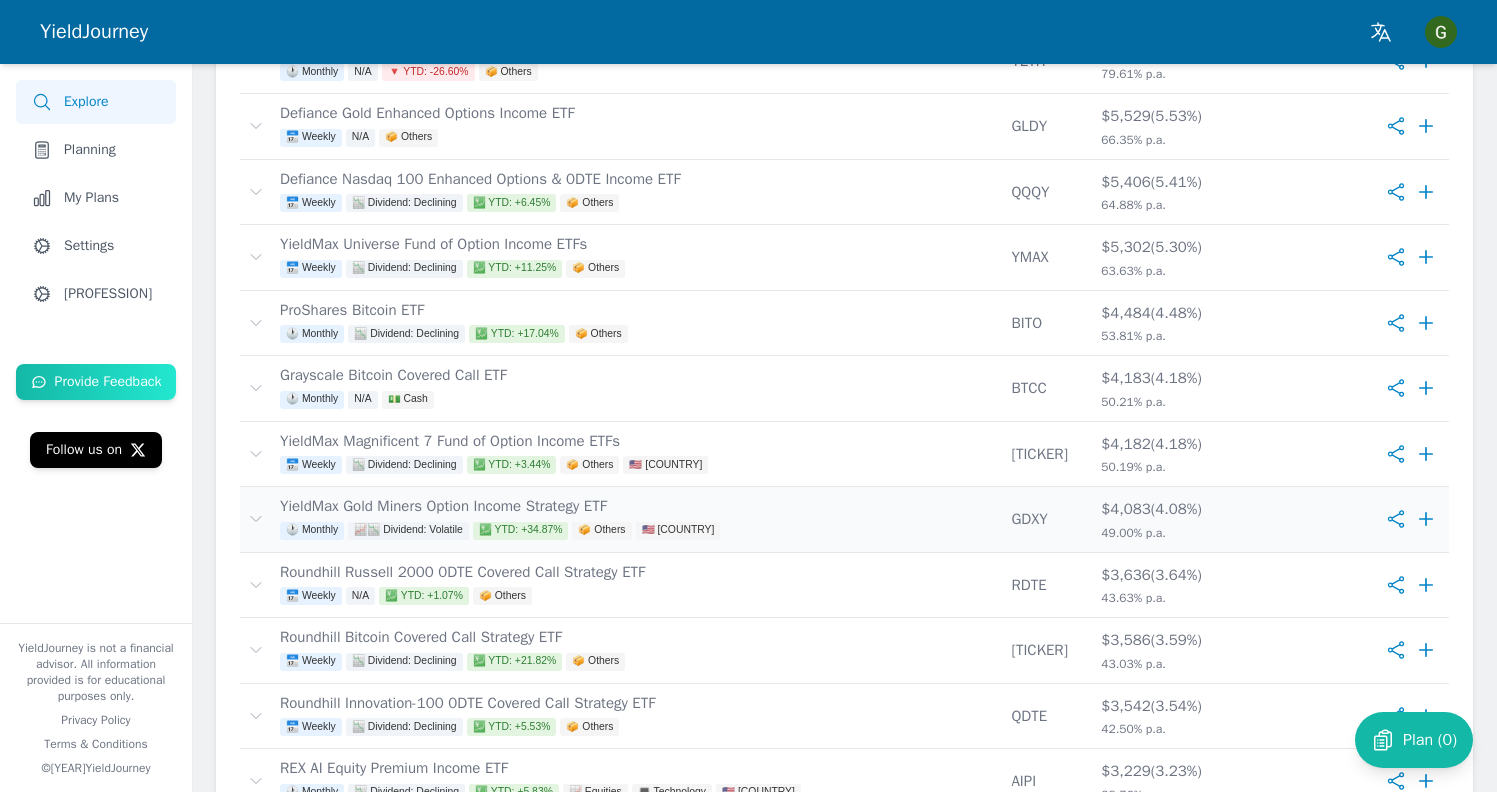 type 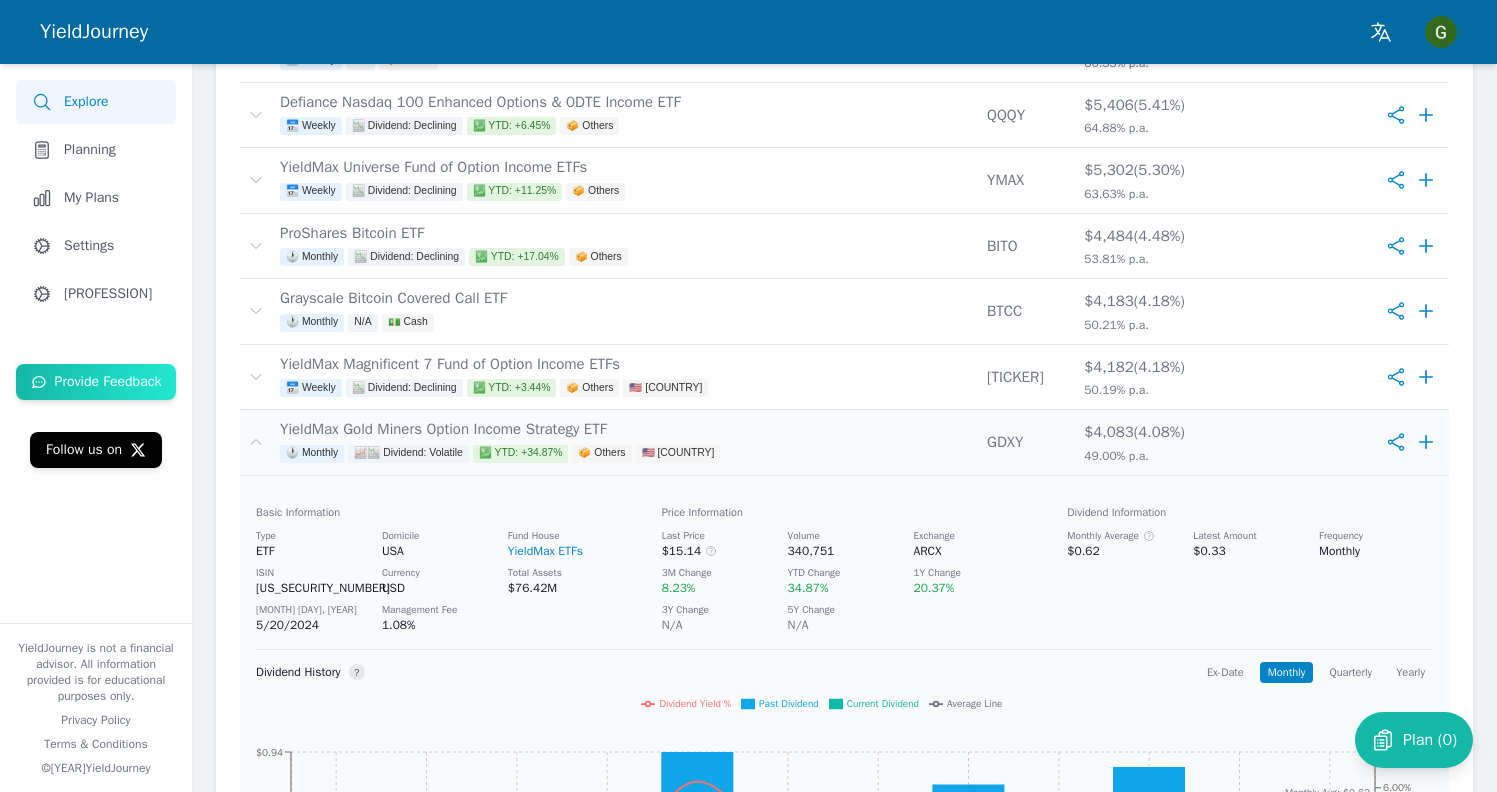 scroll, scrollTop: 1391, scrollLeft: 0, axis: vertical 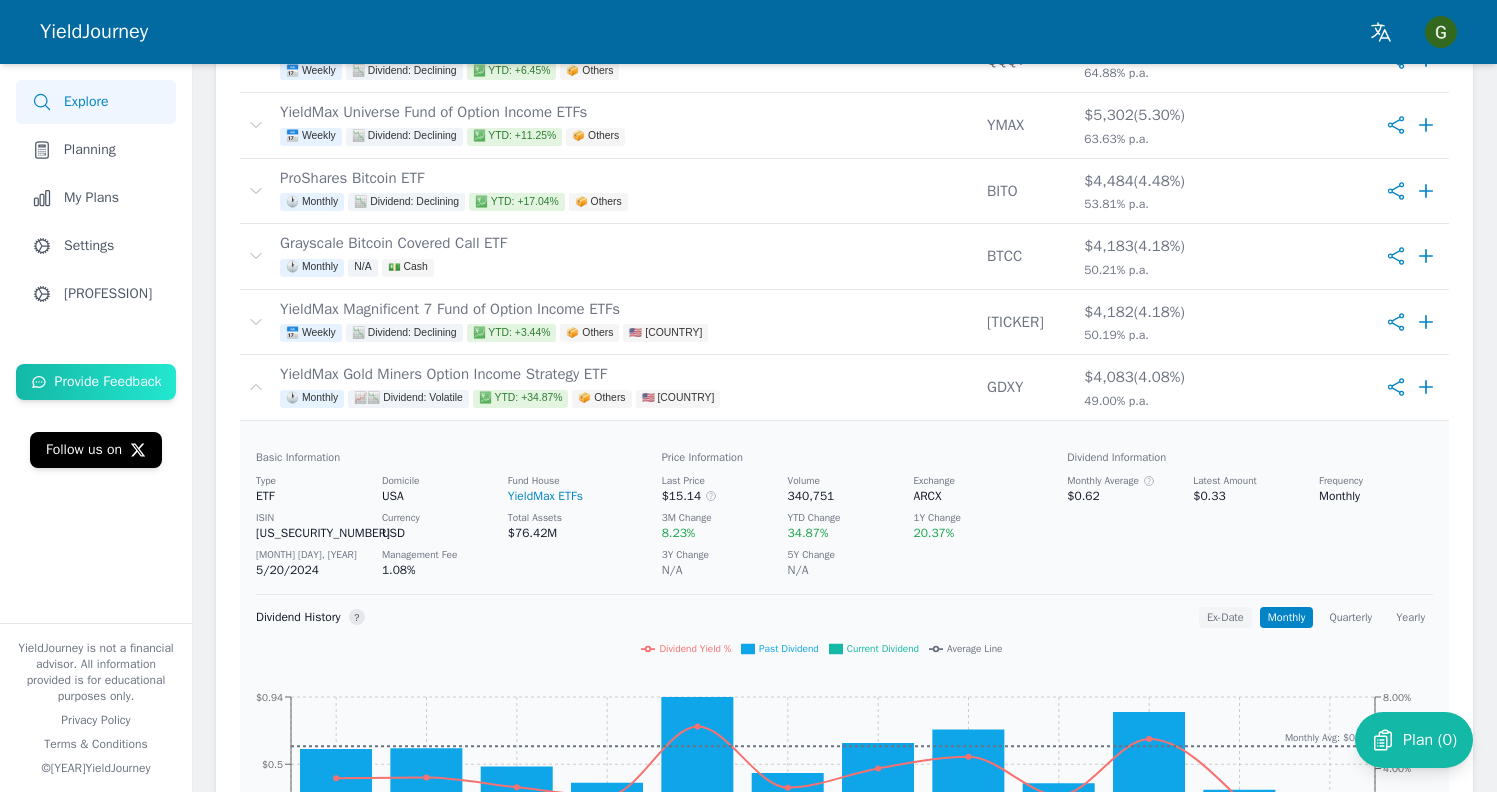 click on "Ex-Date" at bounding box center [1225, 617] 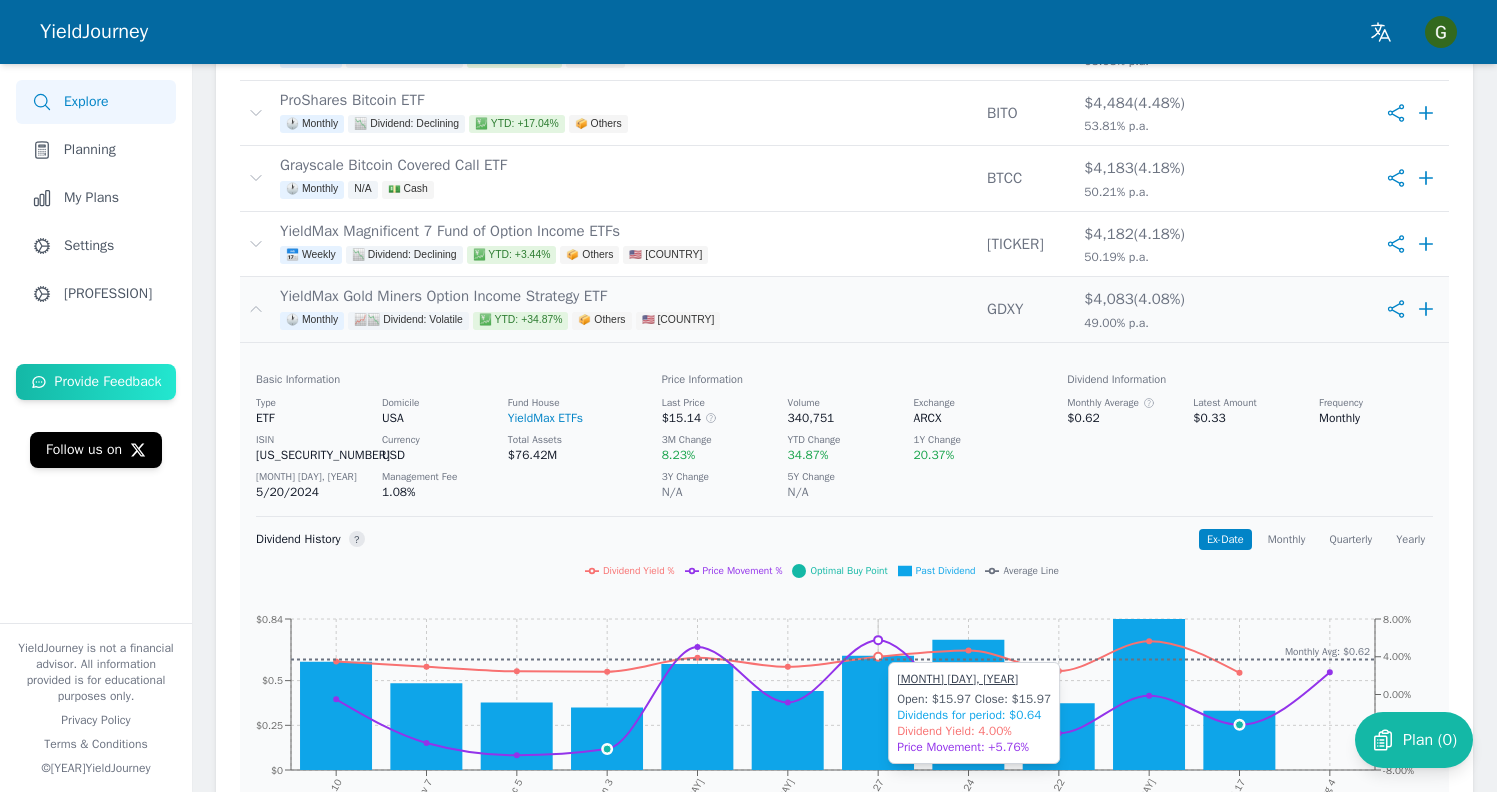 scroll, scrollTop: 1408, scrollLeft: 0, axis: vertical 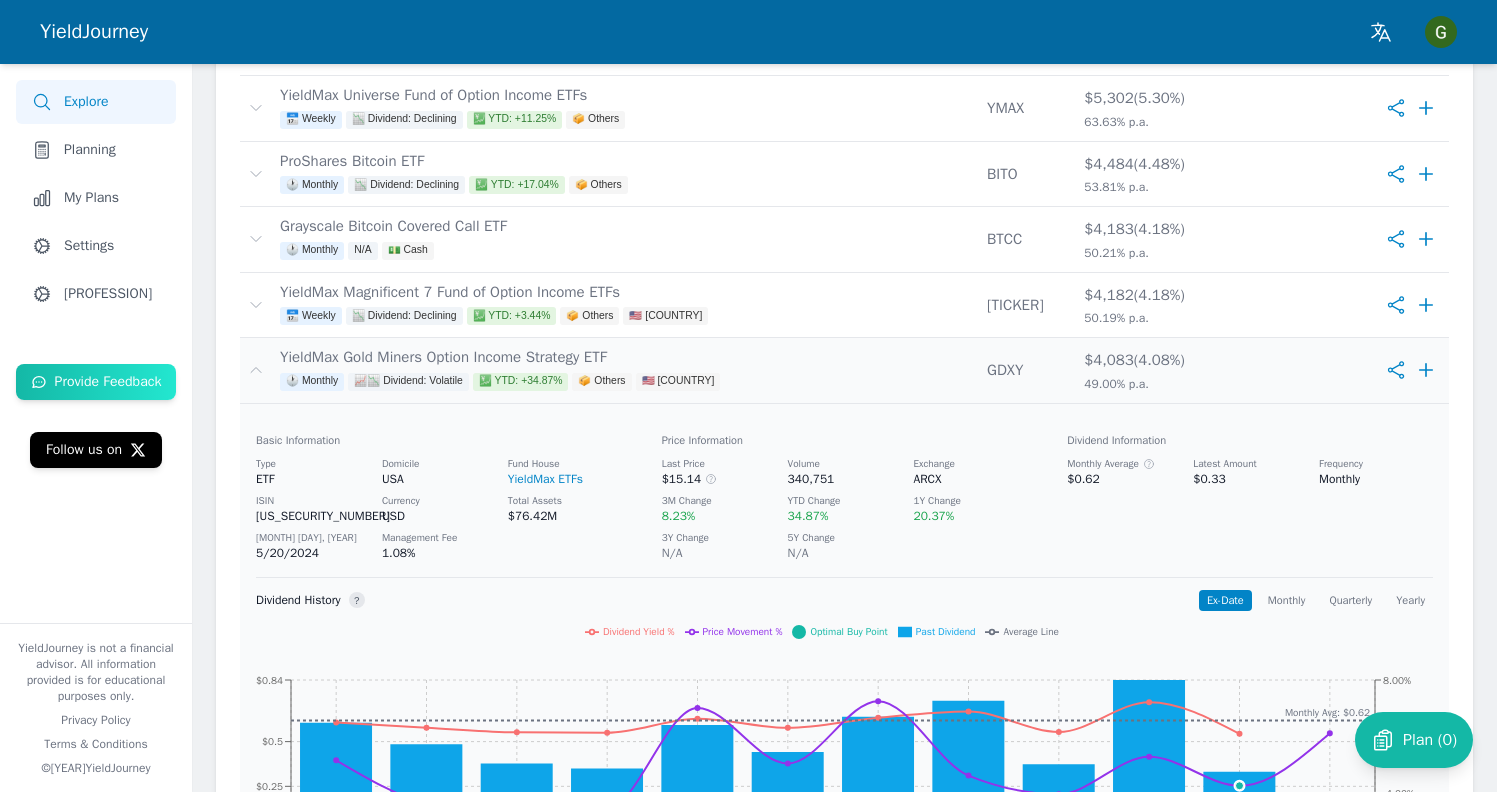 click on "YieldMax Gold Miners Option Income Strategy ETF 🕐 Monthly  N/A 🔻 YTD: [PERCENT] 📦 Others 🇺🇸 [COUNTRY]" at bounding box center [625, 370] 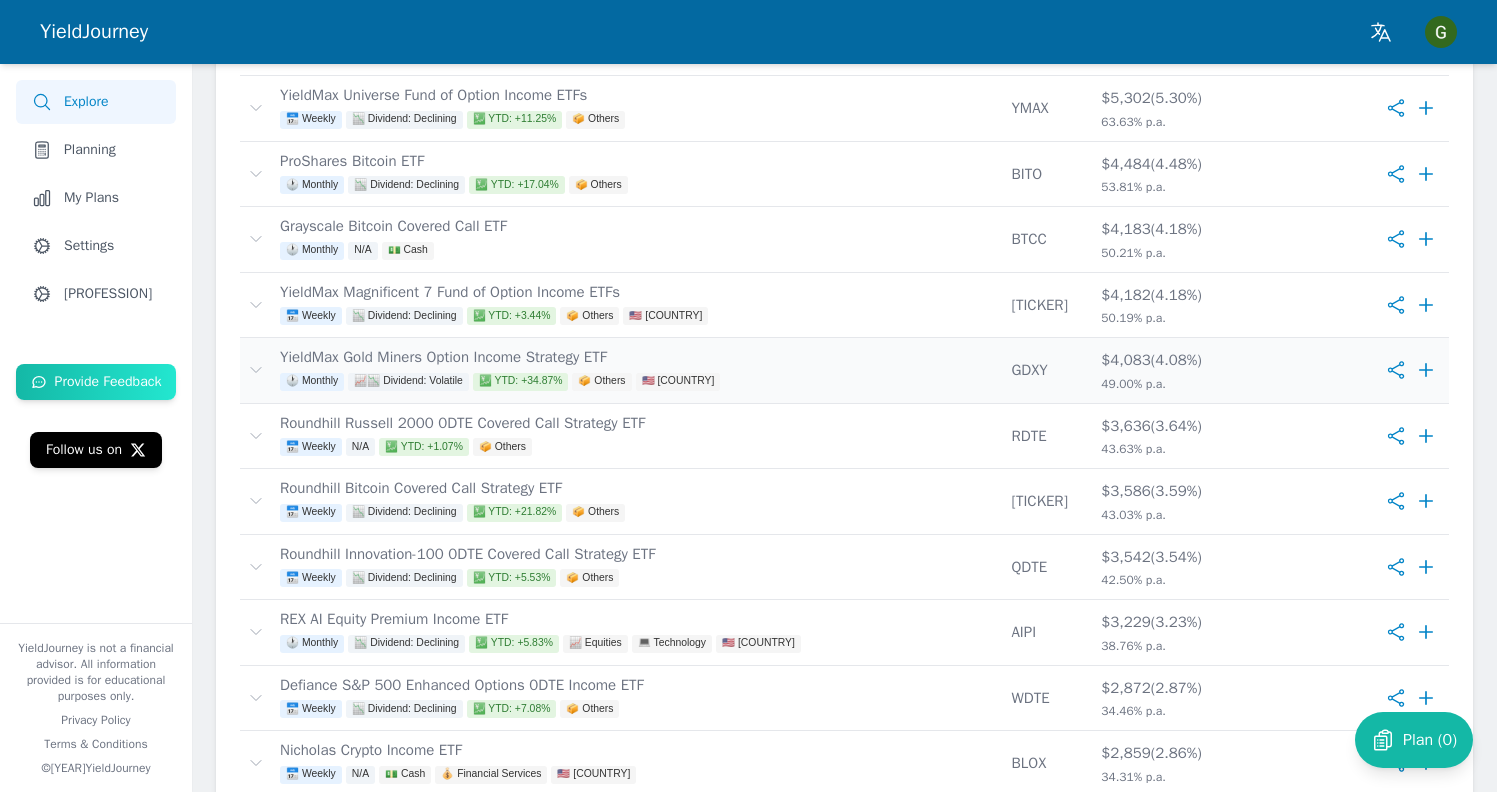 click on "YieldMax Gold Miners Option Income Strategy ETF 🕐 Monthly  N/A 🔻 YTD: [PERCENT] 📦 Others 🇺🇸 [COUNTRY]" at bounding box center (637, 370) 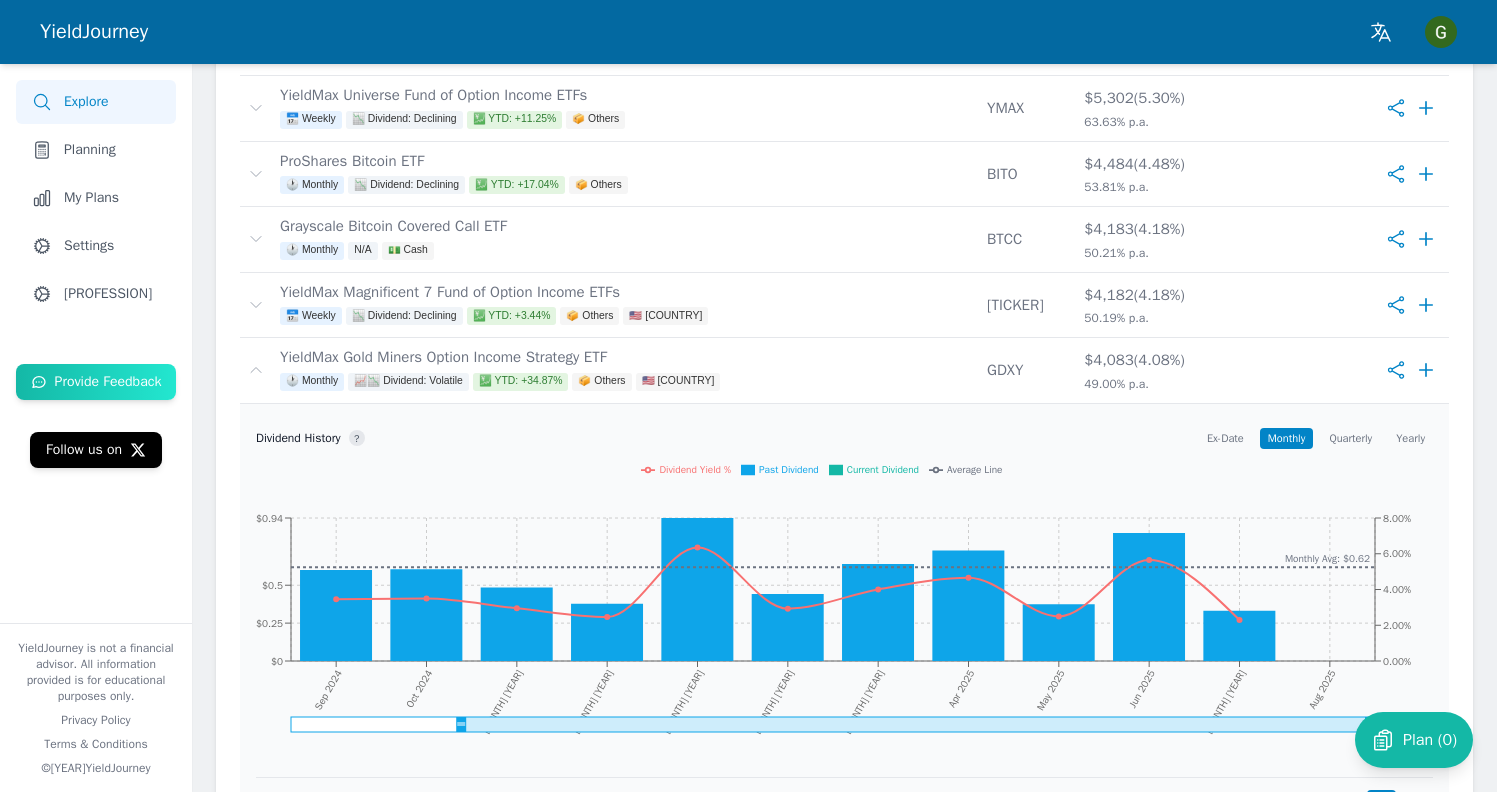 scroll, scrollTop: 148, scrollLeft: 0, axis: vertical 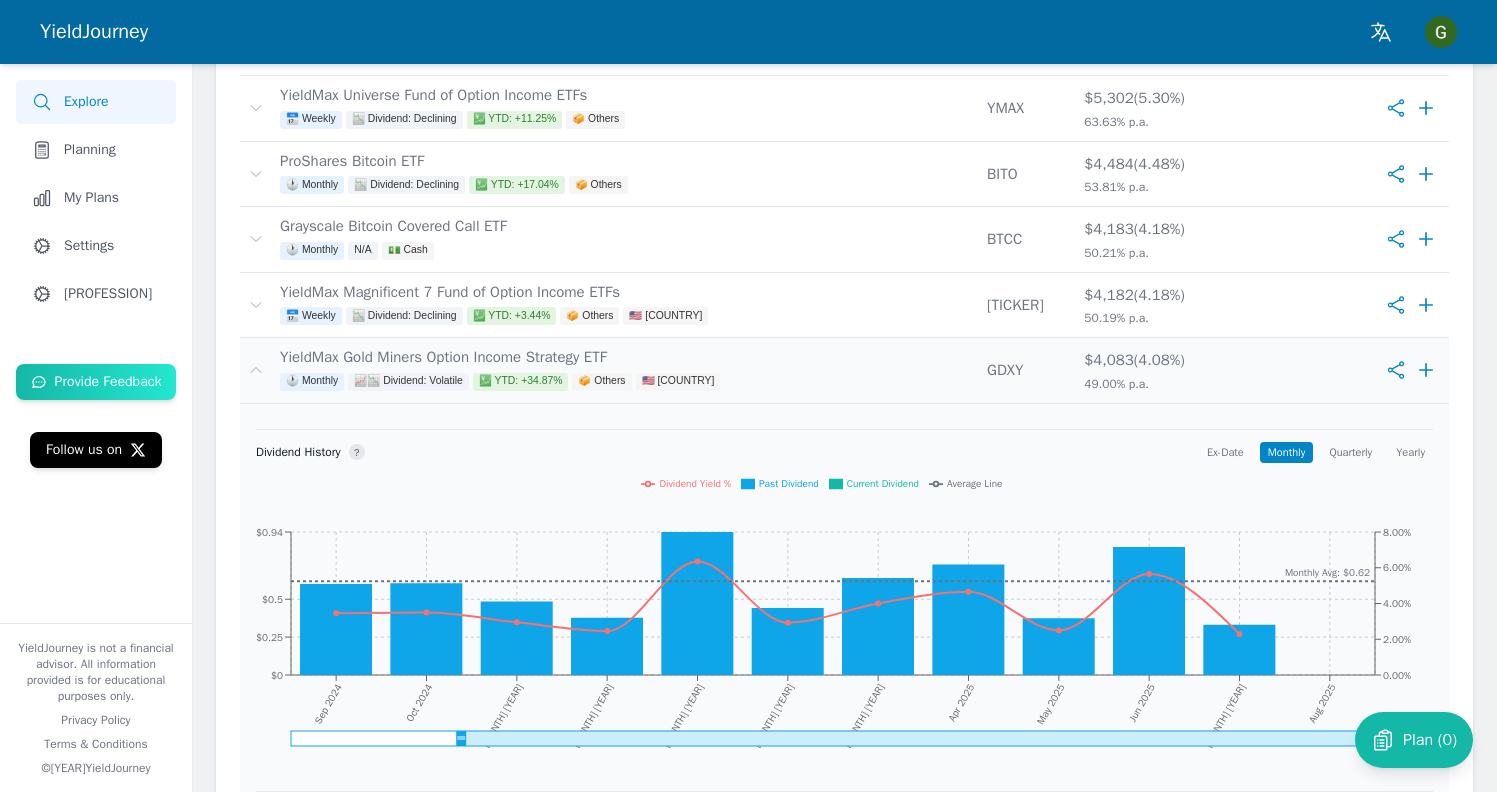 click on "YieldMax Gold Miners Option Income Strategy ETF 🕐 Monthly  N/A 🔻 YTD: [PERCENT] 📦 Others 🇺🇸 [COUNTRY]" at bounding box center (625, 370) 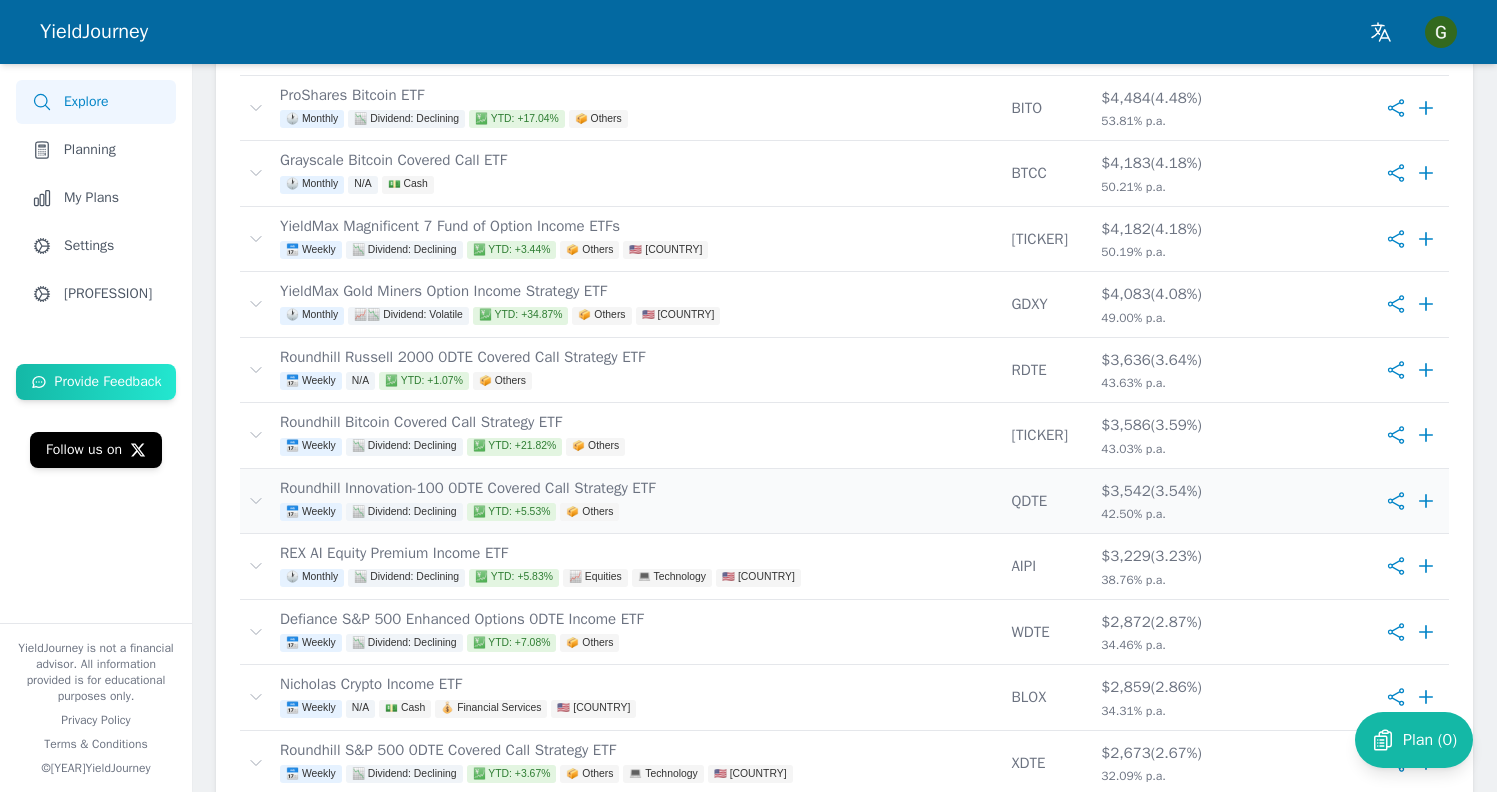 scroll, scrollTop: 1602, scrollLeft: 0, axis: vertical 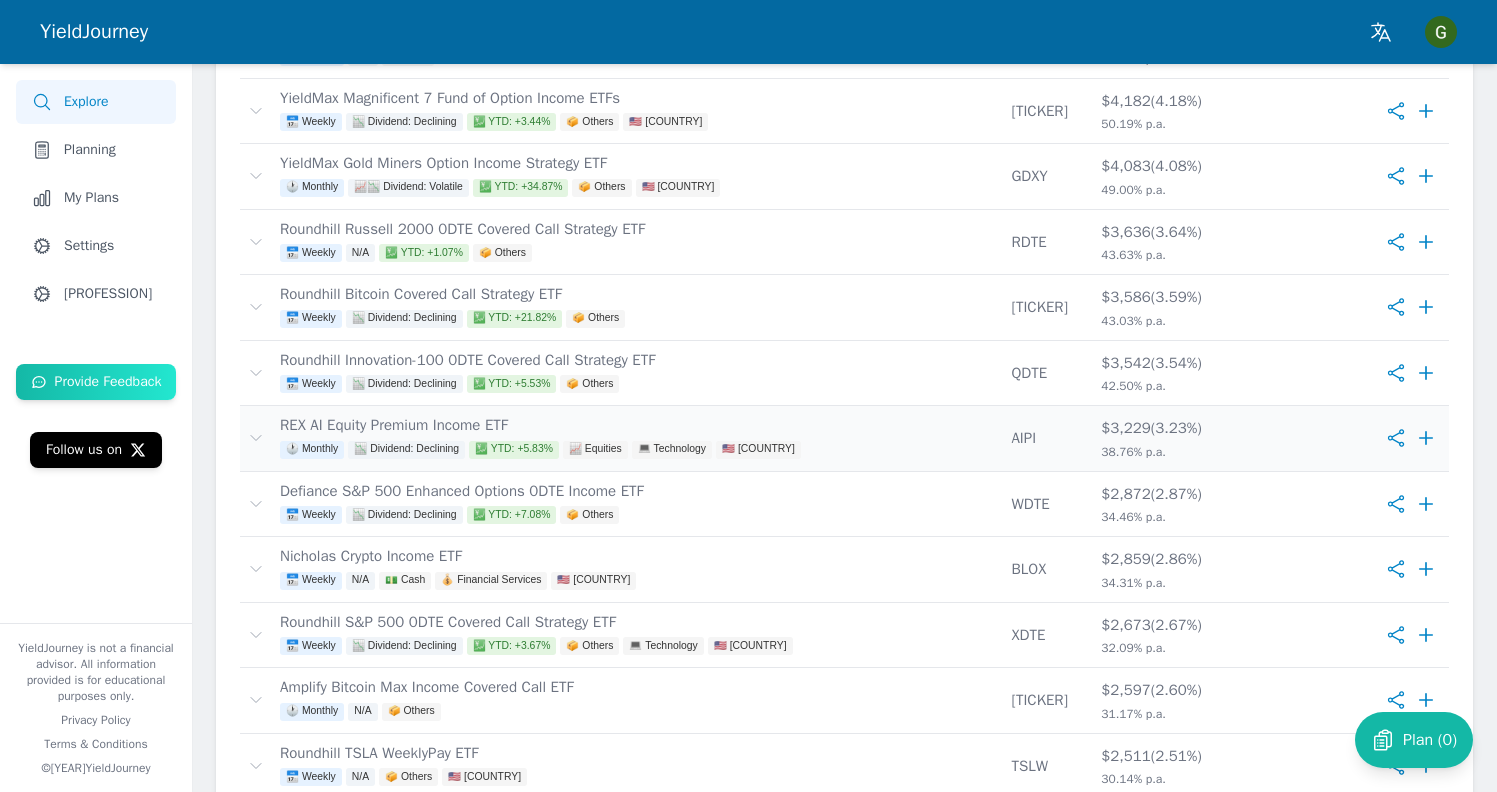 click on "REX AI Equity Premium Income ETF 🕐 Monthly 📉 Dividend: Declining 💹 YTD: +5.83% 📈 Equities 💻 Technology 🇺🇸 [COUNTRY_NAME]" at bounding box center (637, 438) 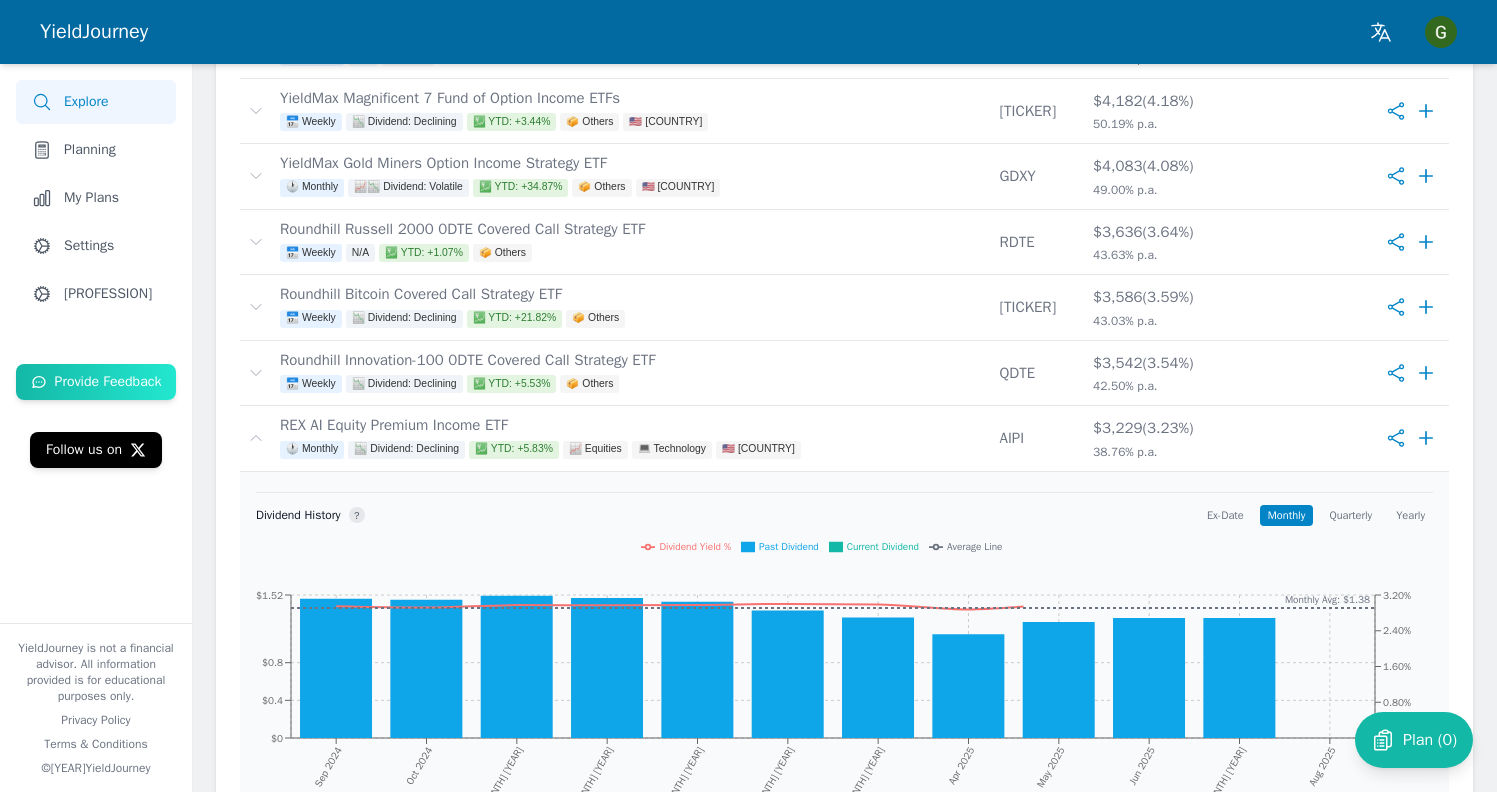 scroll, scrollTop: 161, scrollLeft: 0, axis: vertical 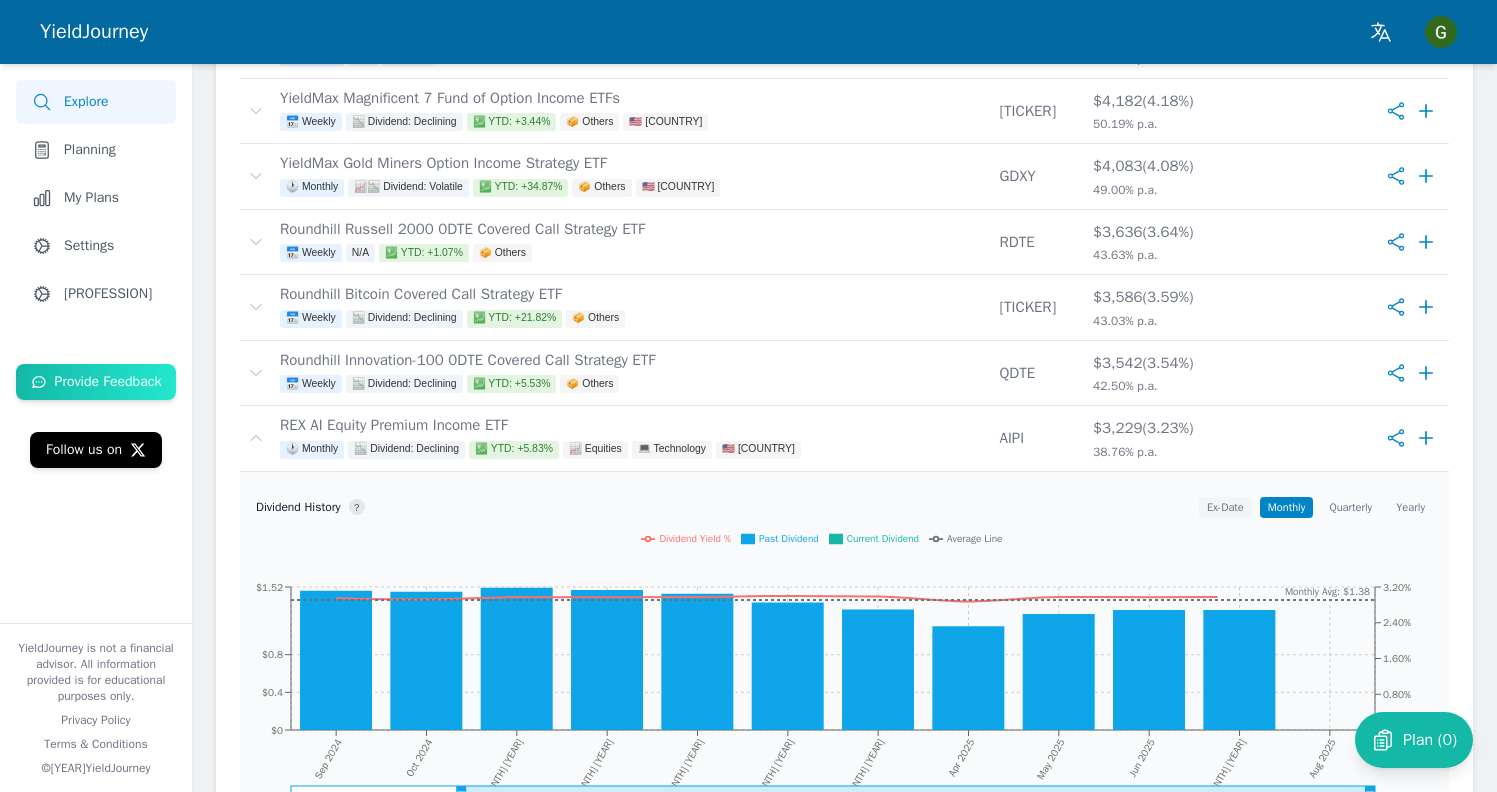 click on "Ex-Date" at bounding box center (1225, 507) 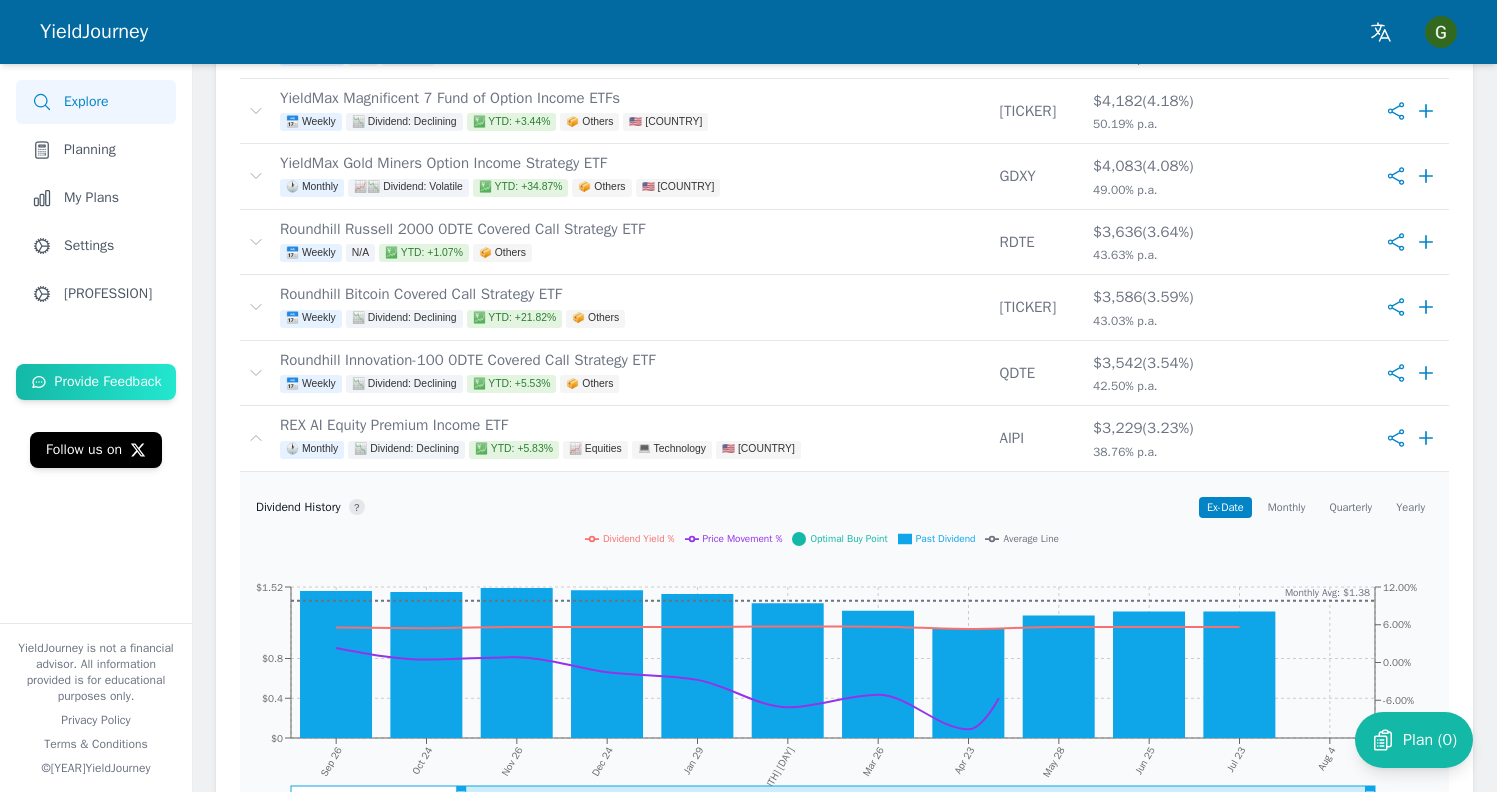 scroll, scrollTop: 208, scrollLeft: 0, axis: vertical 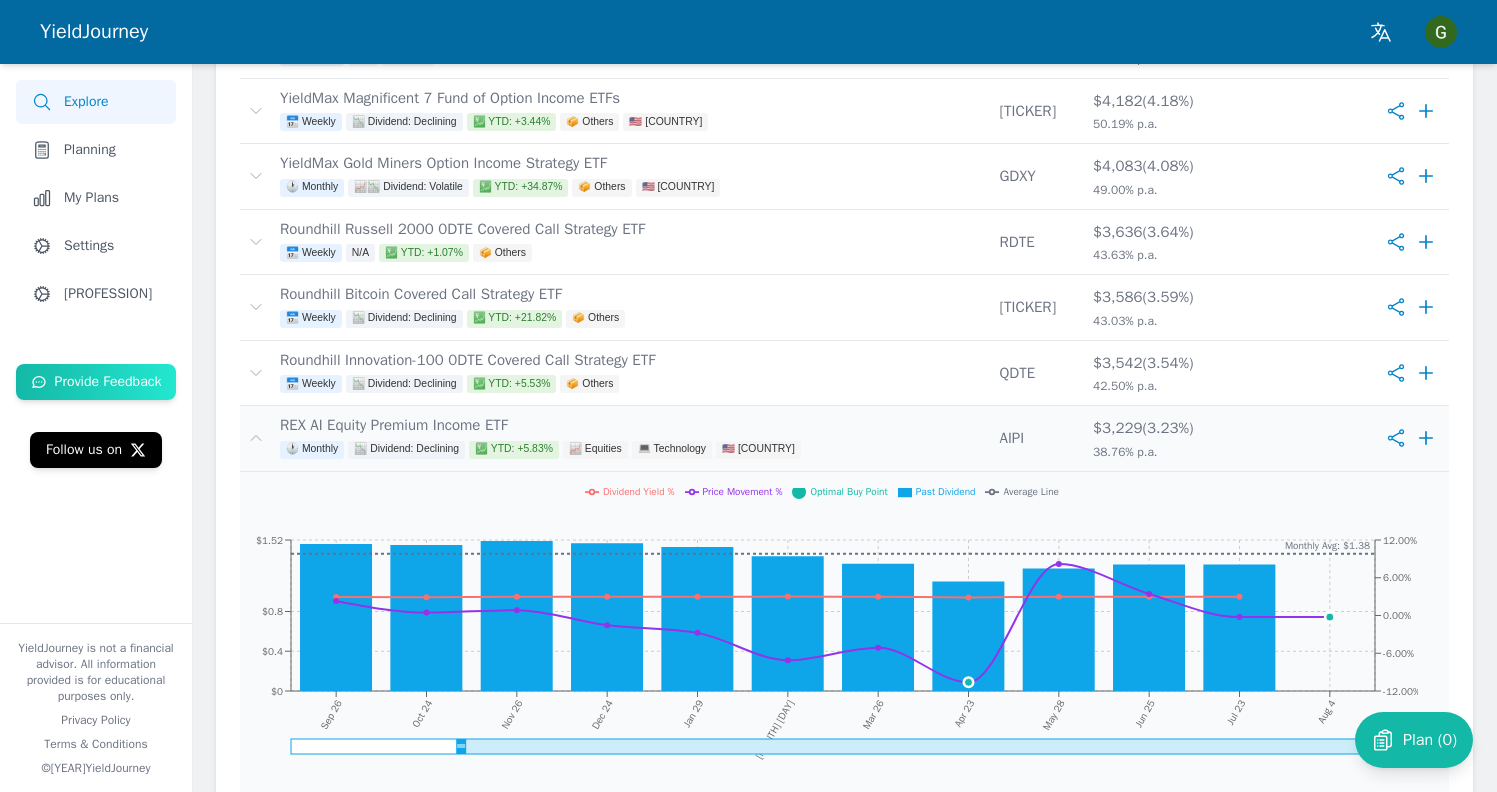 click on "REX AI Equity Premium Income ETF 🕐 Monthly 📉 Dividend: Declining 💹 YTD: +5.83% 📈 Equities 💻 Technology 🇺🇸 [COUNTRY_NAME]" at bounding box center (631, 438) 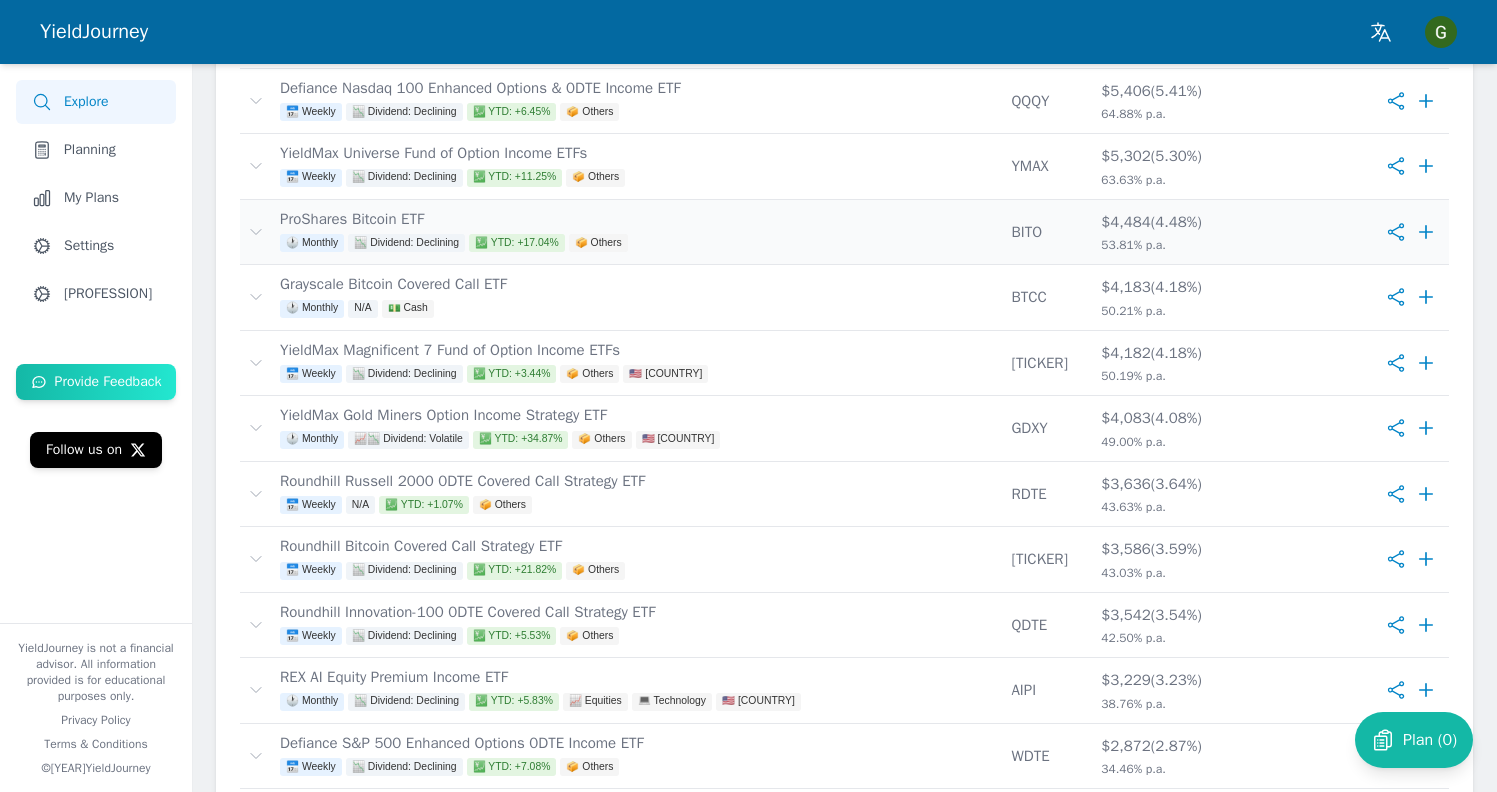 scroll, scrollTop: 1349, scrollLeft: 0, axis: vertical 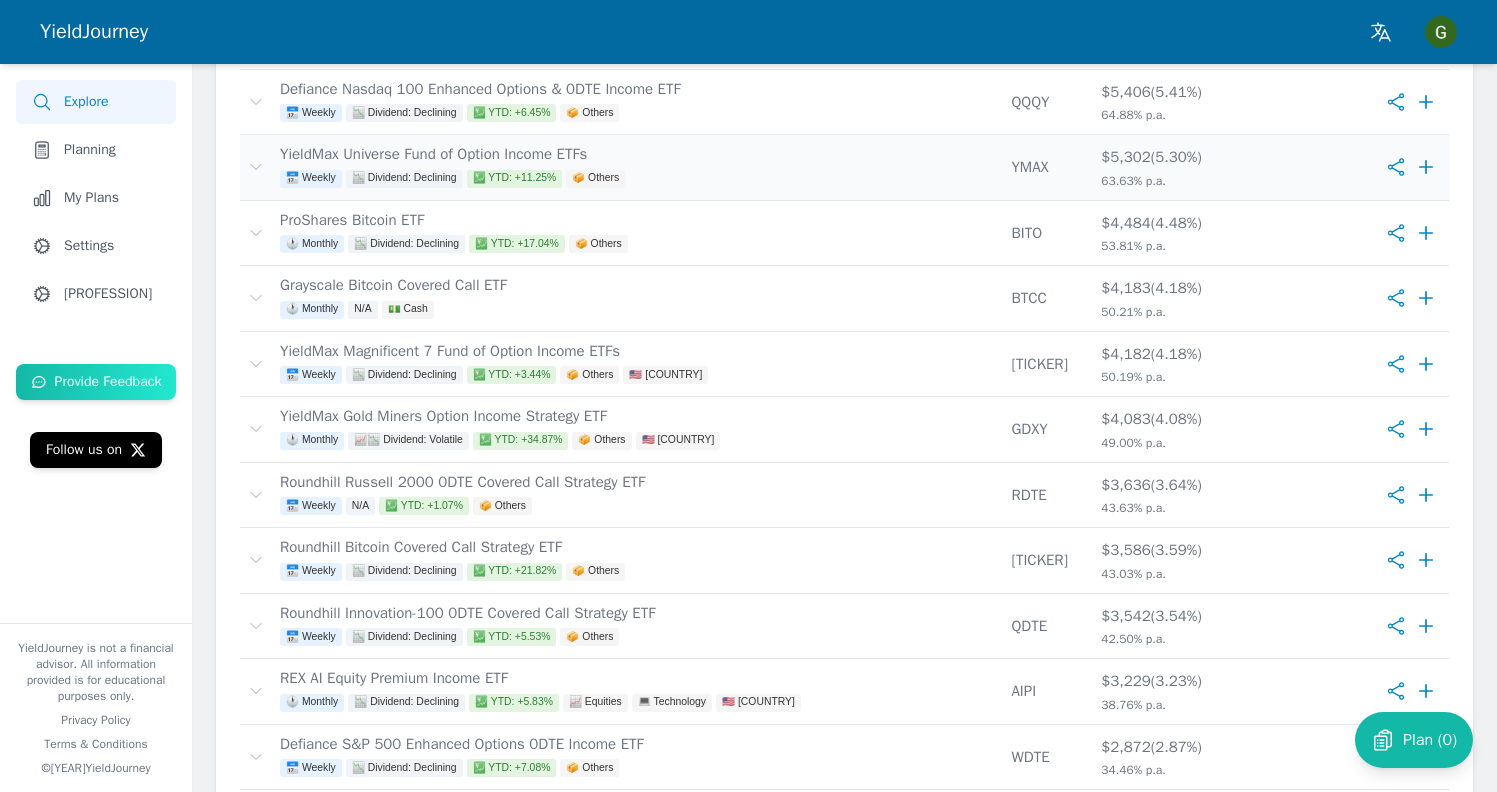 click on "YieldMax Universe Fund of Option Income ETFs 📅 Weekly 📉 Dividend: Declining 💹 YTD: +11.25% 📦 Others" at bounding box center [637, 167] 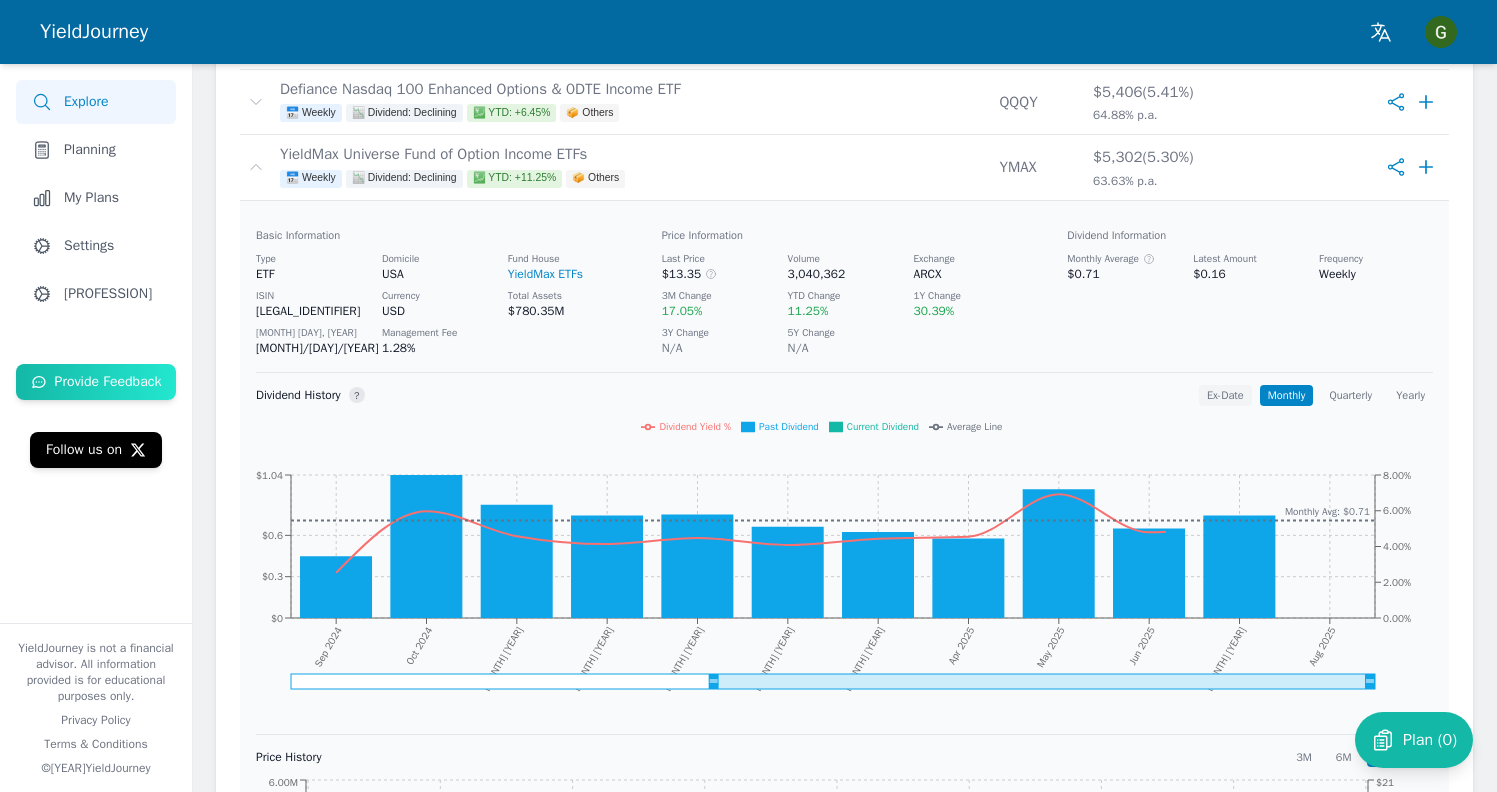 scroll, scrollTop: 4, scrollLeft: 0, axis: vertical 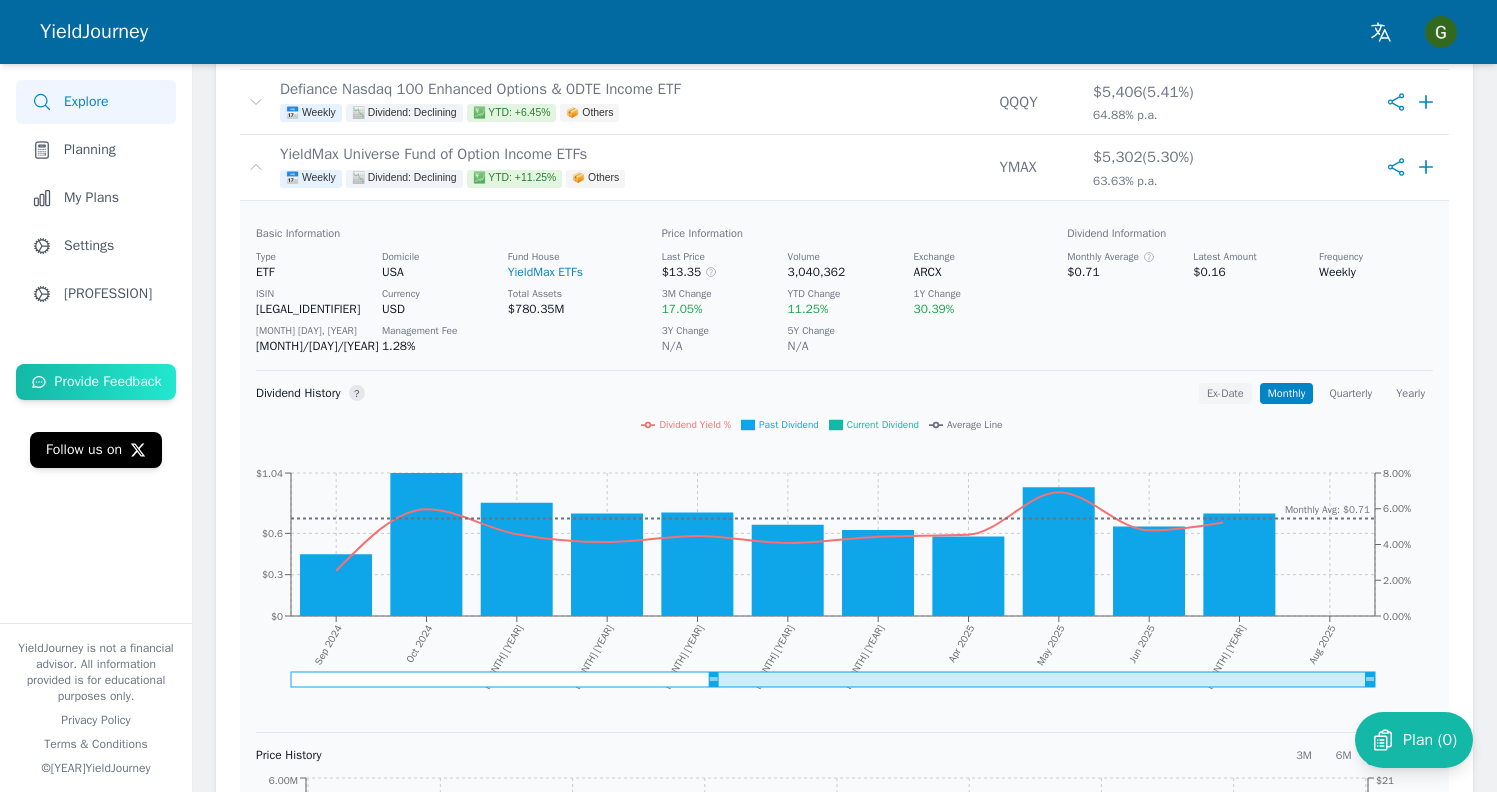 click on "Ex-Date" at bounding box center (1225, 393) 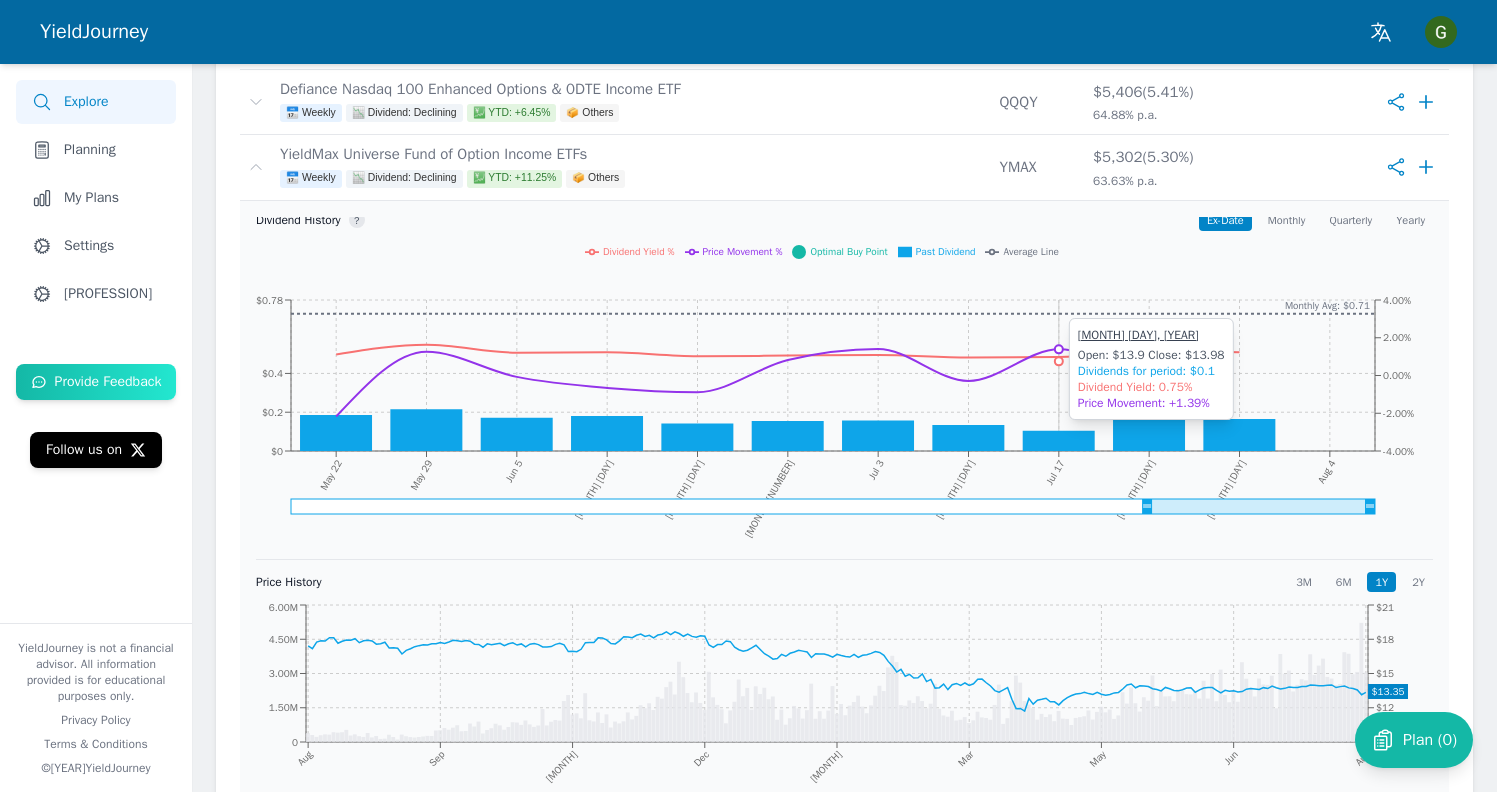scroll, scrollTop: 180, scrollLeft: 0, axis: vertical 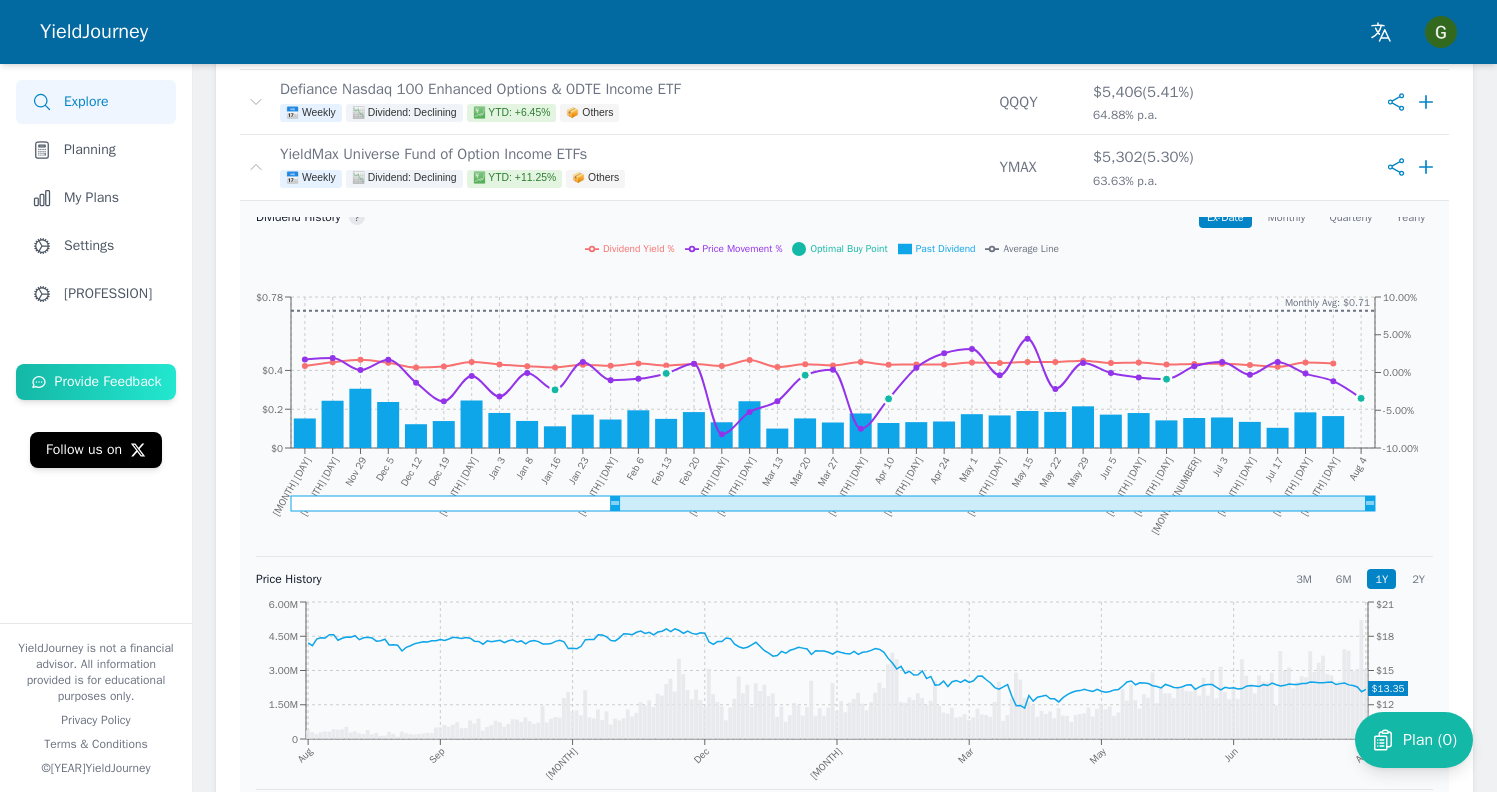 drag, startPoint x: 1148, startPoint y: 505, endPoint x: 616, endPoint y: 513, distance: 532.0601 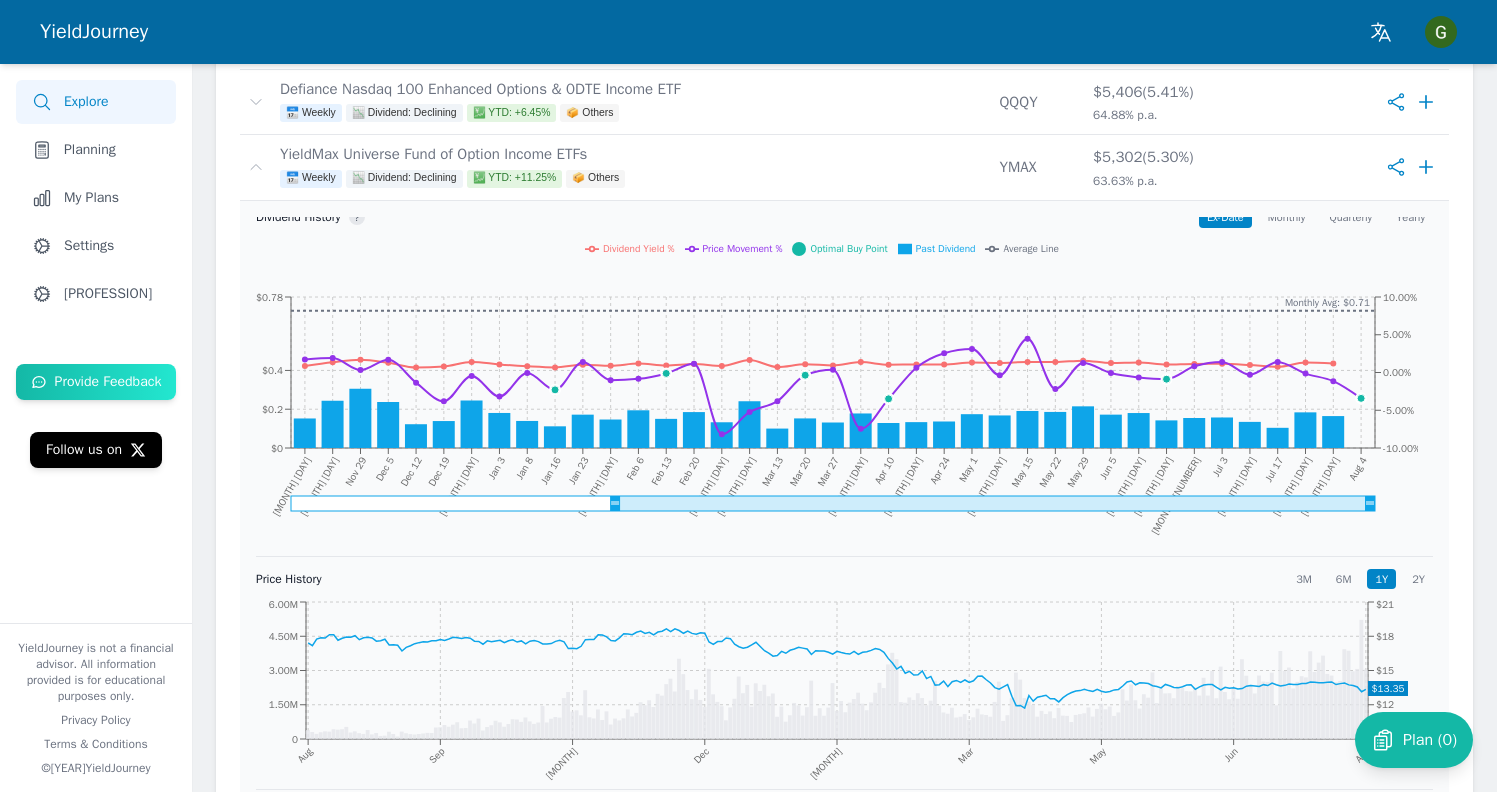 click on "Thu [MONTH] [DAY] [YEAR] [TIME] [TIMEZONE] Mon [MONTH] [DAY] [YEAR] [TIME] [TIMEZONE] Monthly Avg: $[NUMBER]" 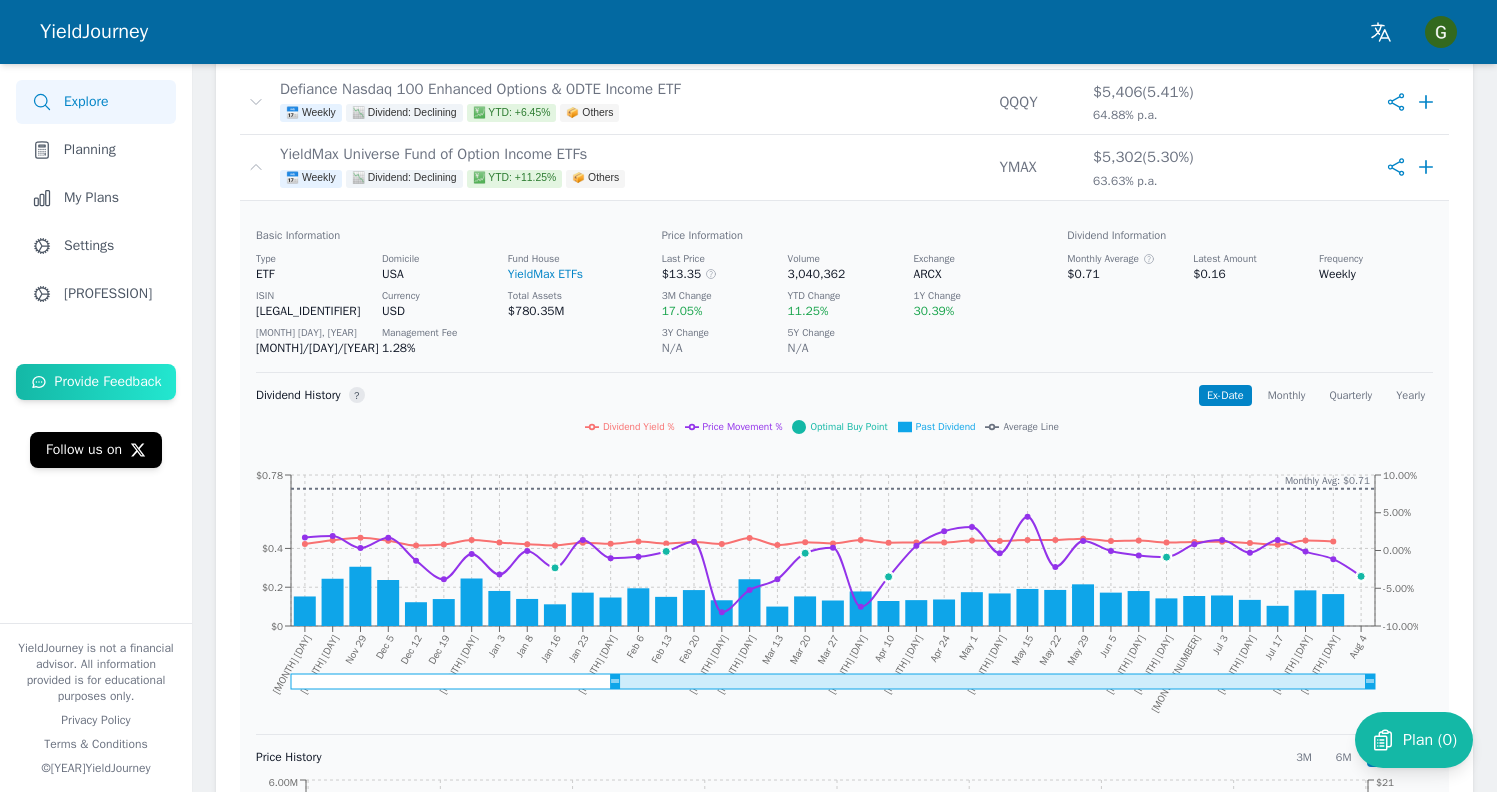 scroll, scrollTop: 0, scrollLeft: 0, axis: both 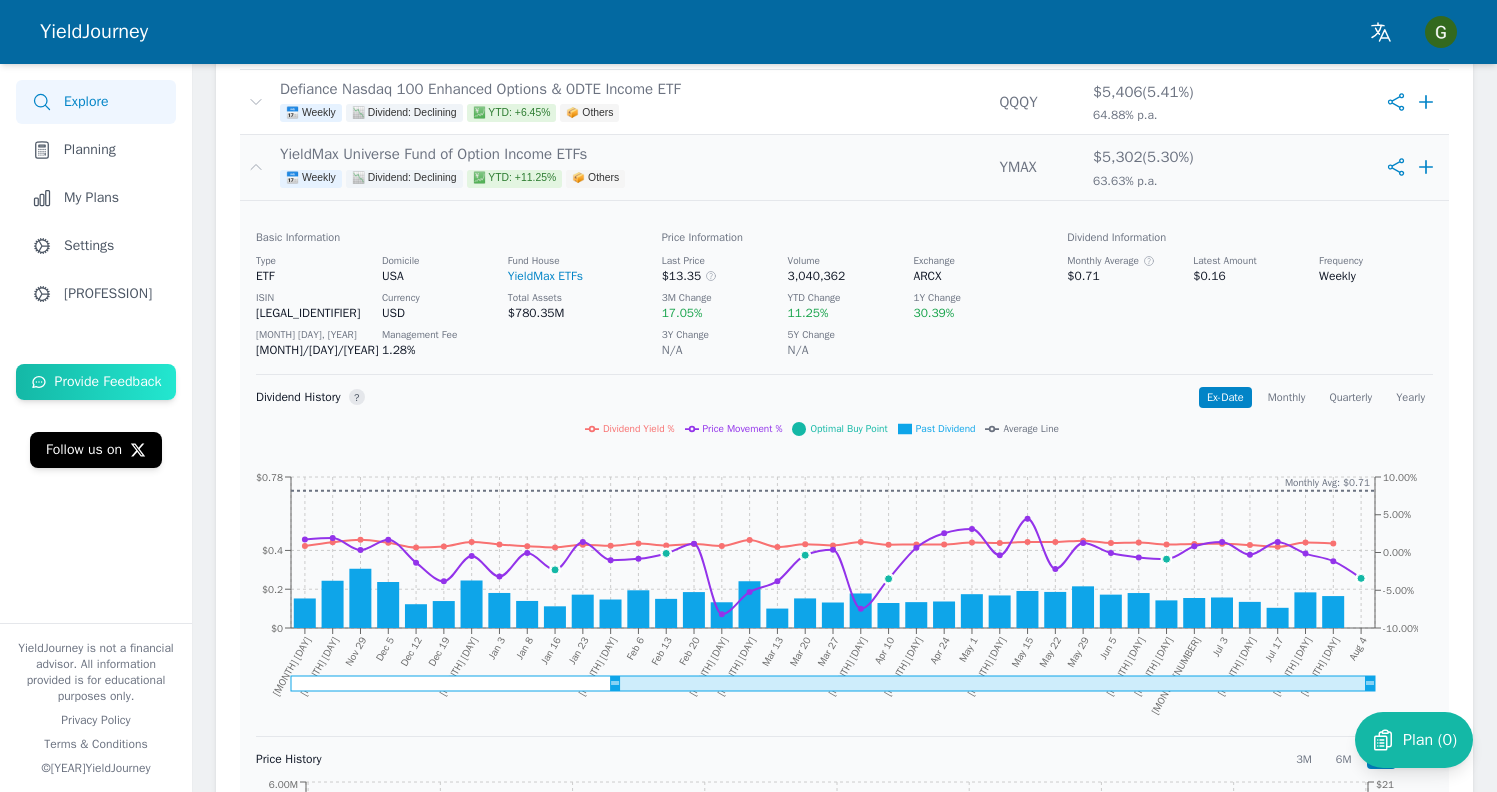 click on "YieldMax Universe Fund of Option Income ETFs 📅 Weekly 📉 Dividend: Declining 💹 YTD: +11.25% 📦 Others" at bounding box center [631, 168] 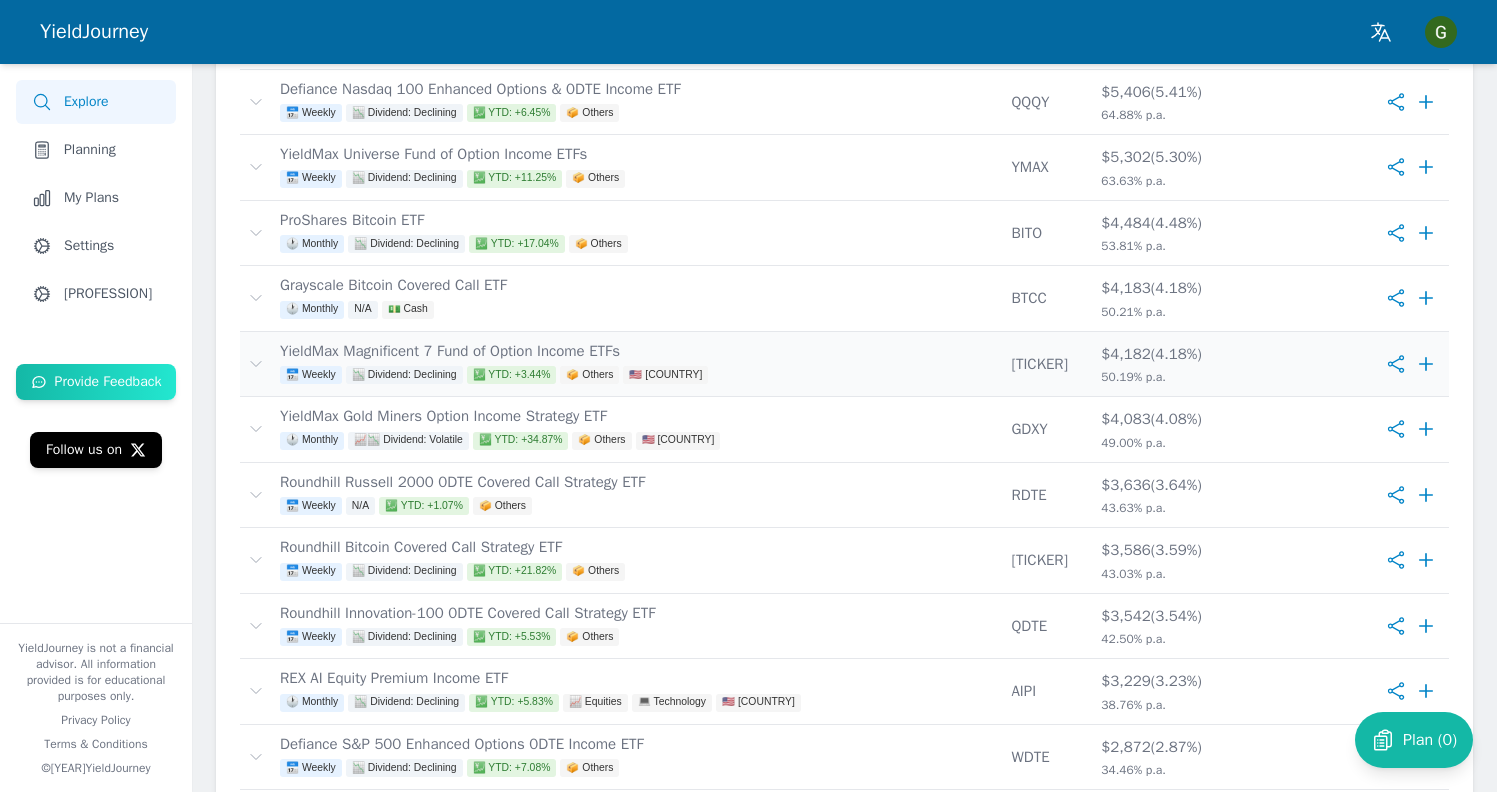 click on "YieldMax Magnificent 7 Fund of Option Income ETFs 📅 Weekly 📉 Dividend: Declining 💹 YTD: +3.44% 📦 Others 🇺🇸 [COUNTRY_NAME]" at bounding box center [637, 364] 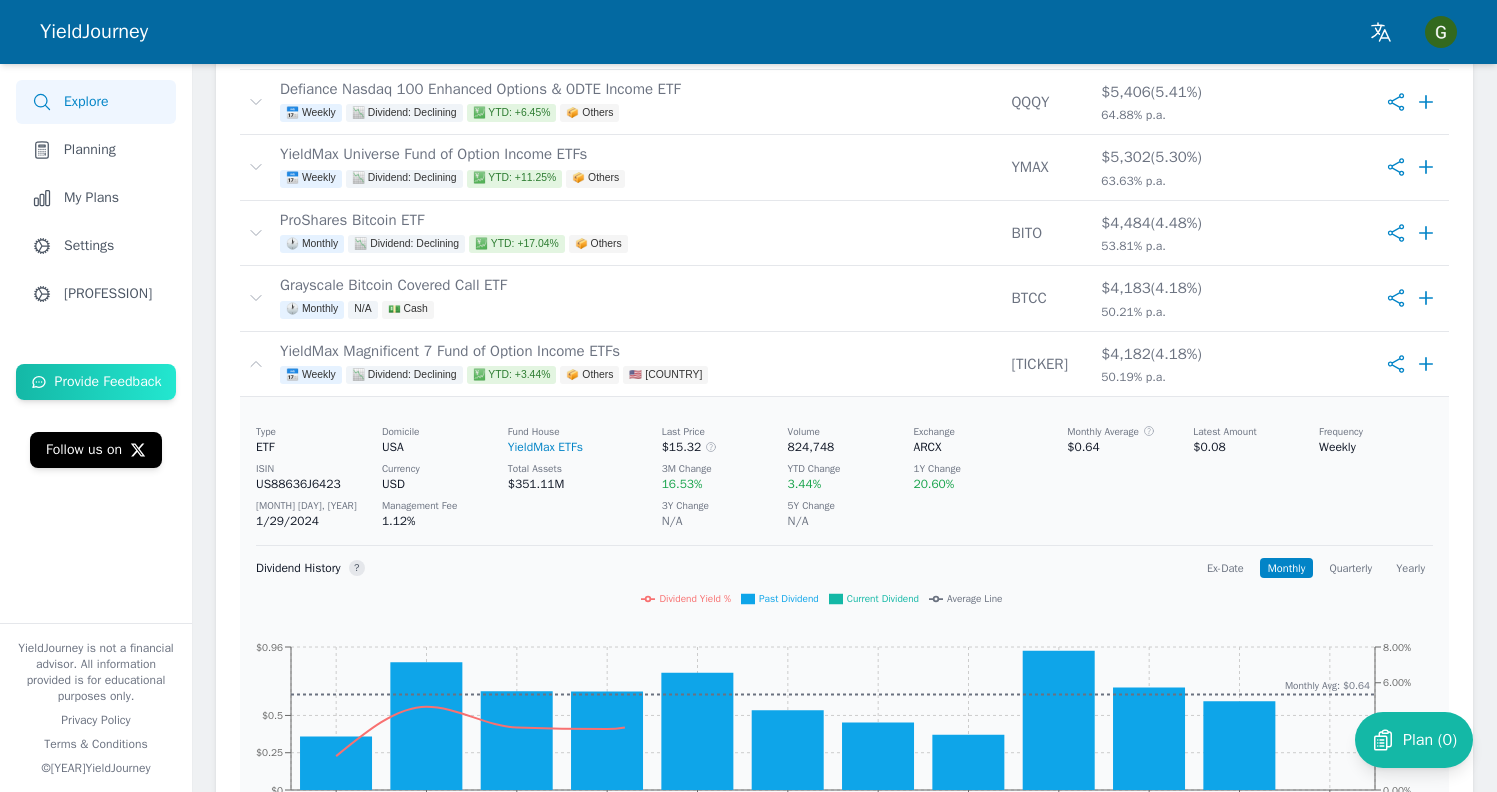 scroll, scrollTop: 111, scrollLeft: 0, axis: vertical 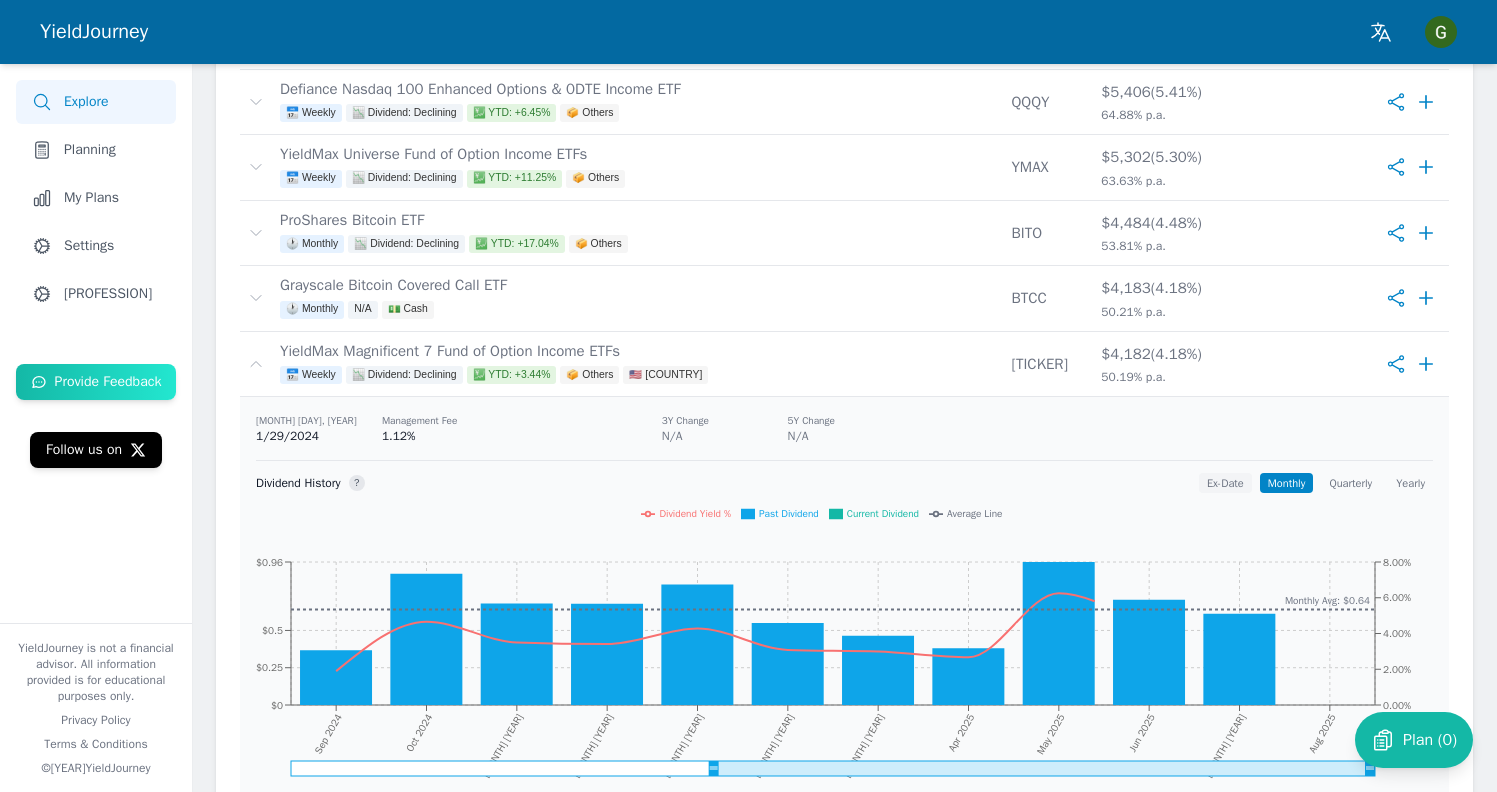 click on "Ex-Date" at bounding box center [1225, 483] 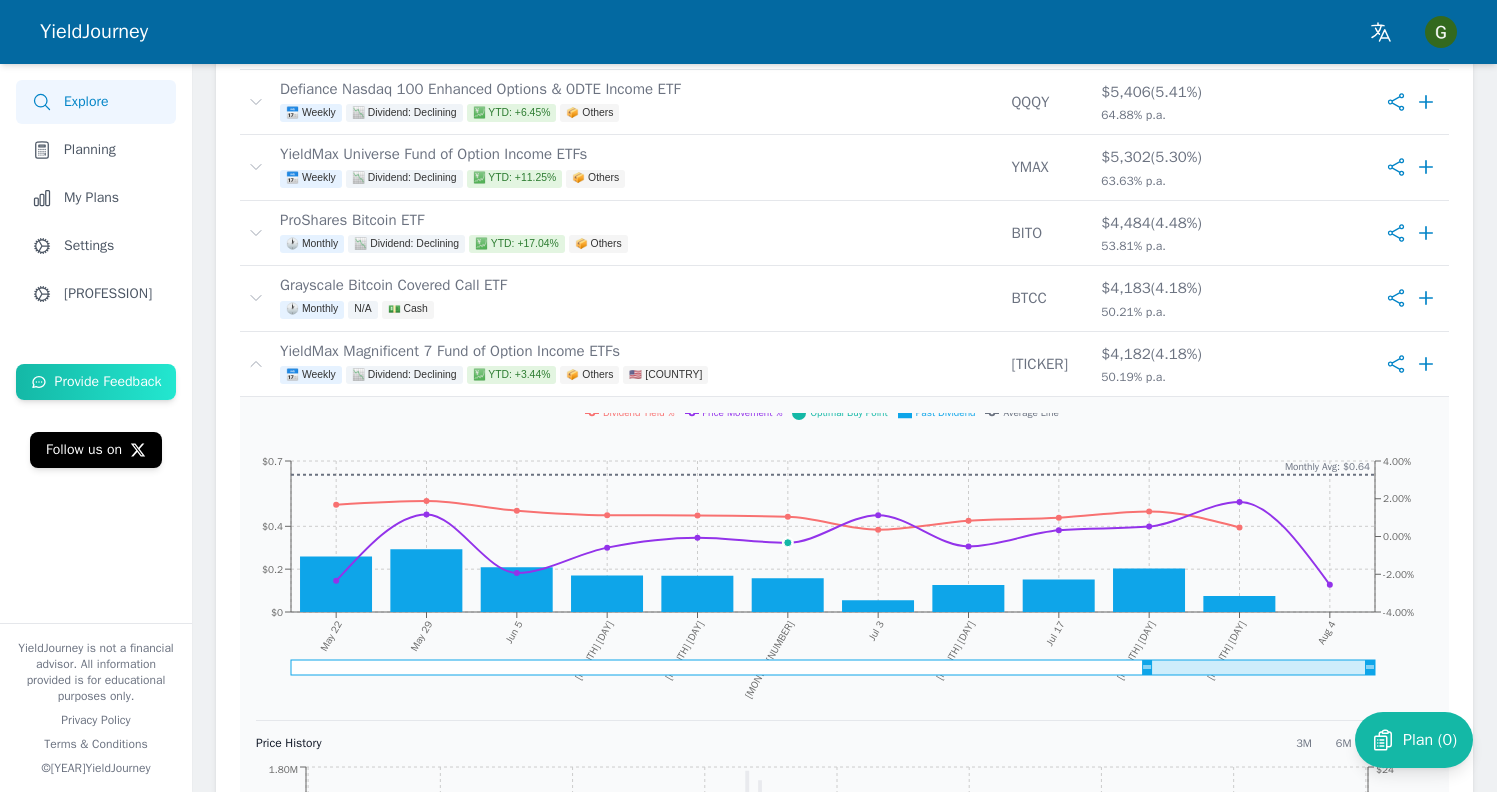 scroll, scrollTop: 262, scrollLeft: 0, axis: vertical 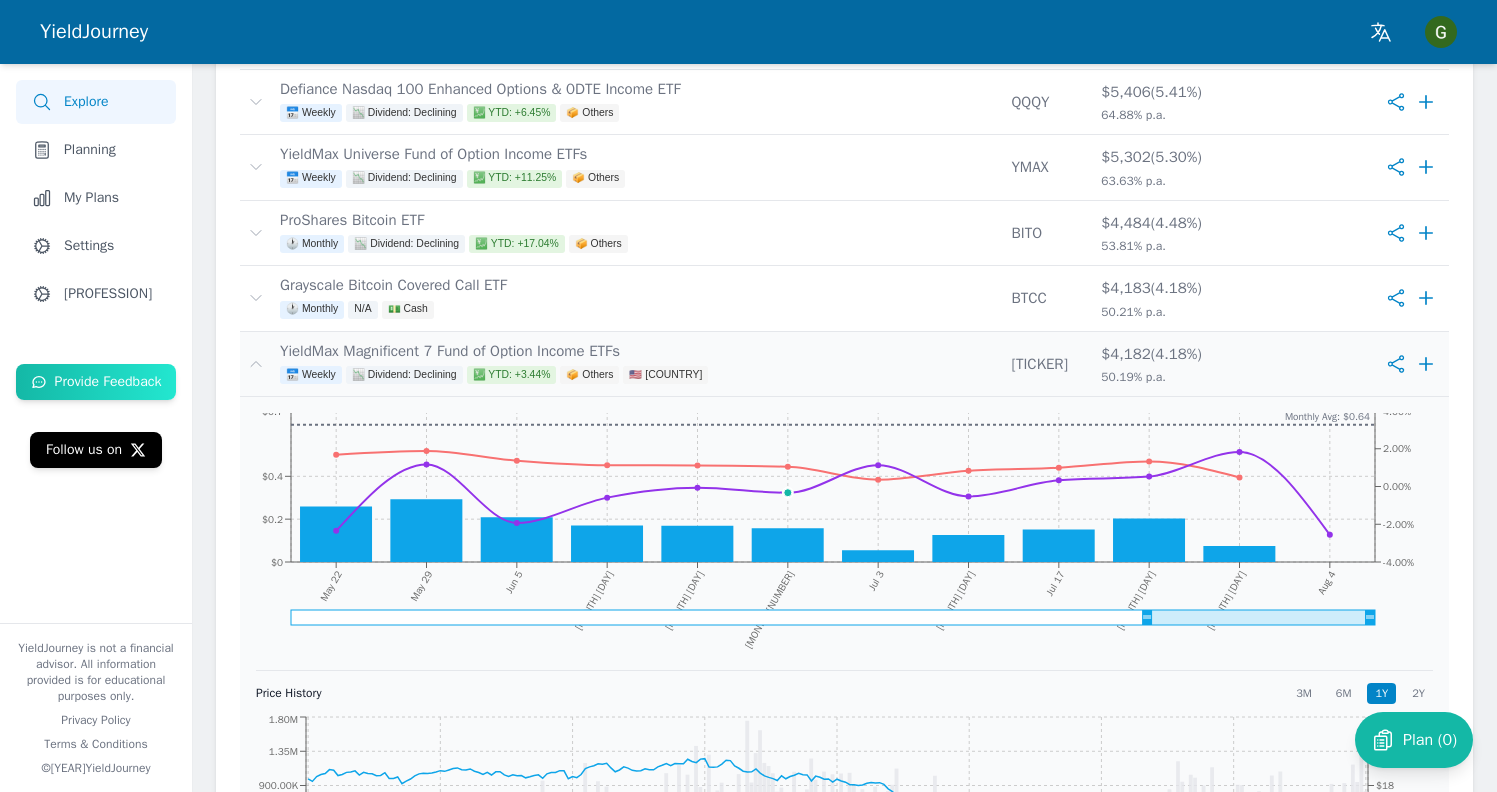 click on "YieldMax Magnificent 7 Fund of Option Income ETFs 📅 Weekly 📉 Dividend: Declining 💹 YTD: +3.44% 📦 Others 🇺🇸 [COUNTRY_NAME]" at bounding box center (637, 364) 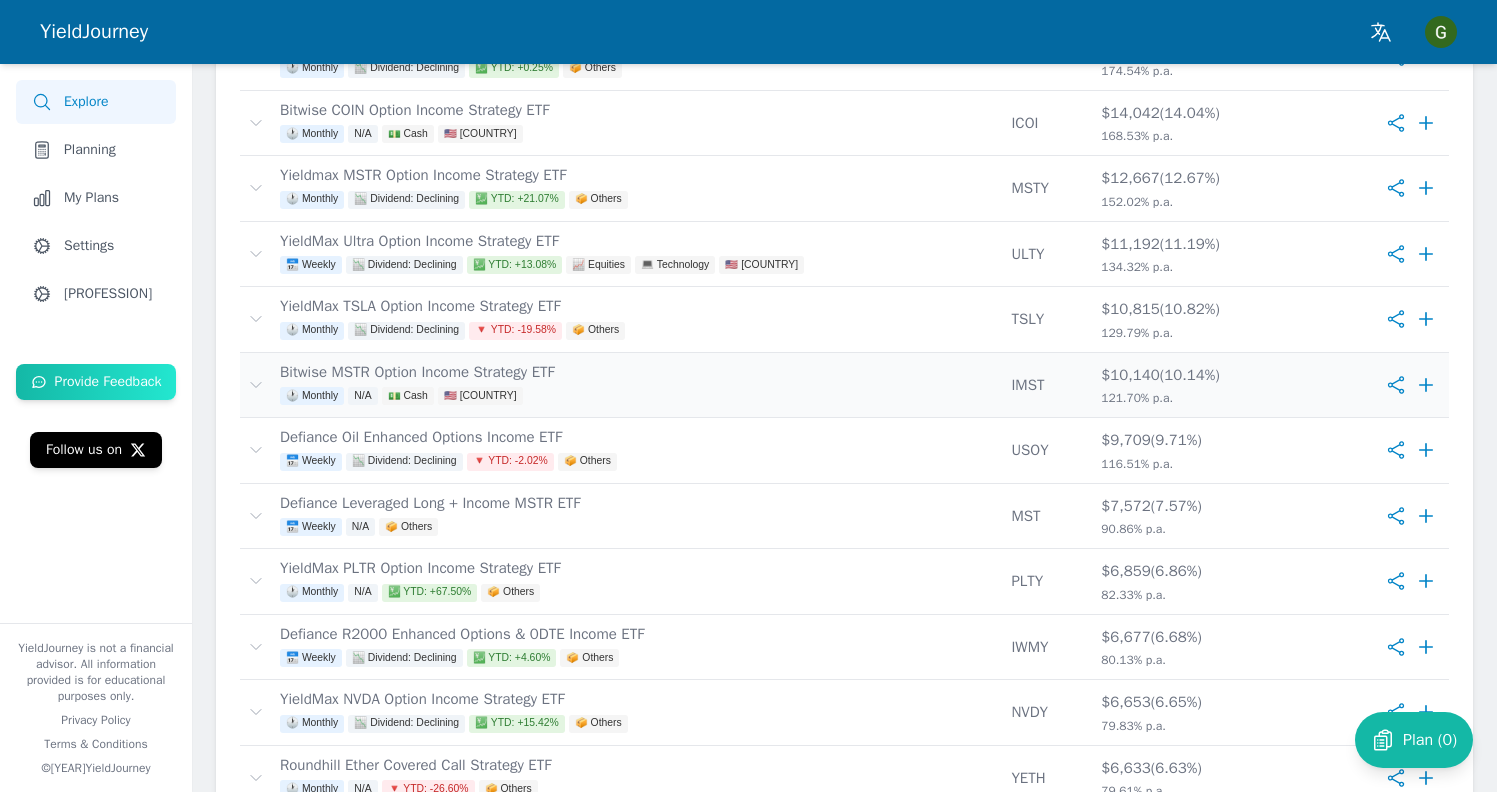 scroll, scrollTop: 237, scrollLeft: 0, axis: vertical 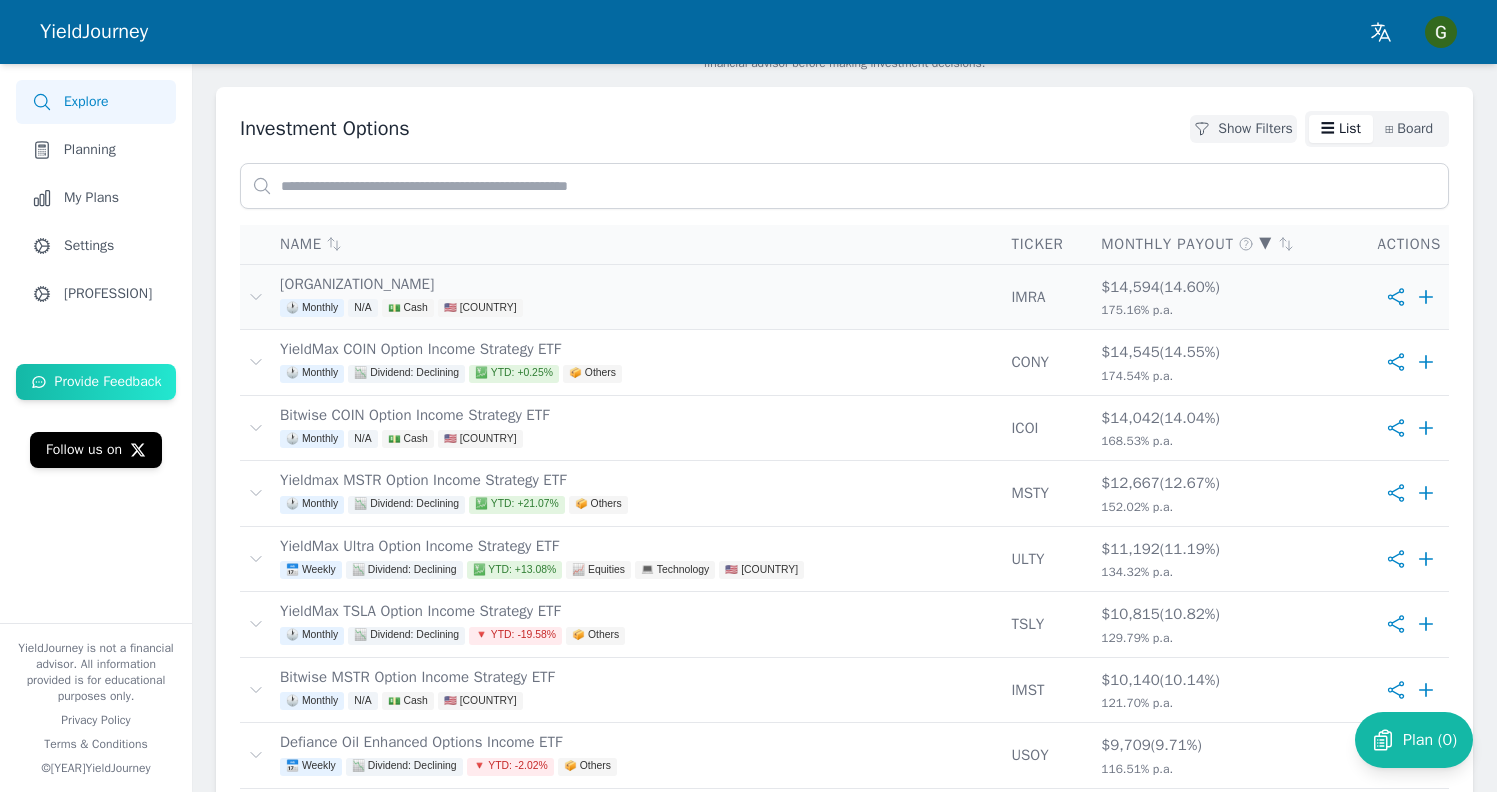 click on "[NAME] 🕐 Monthly N/A 💵 Cash 🇺🇸 United States" at bounding box center [637, 297] 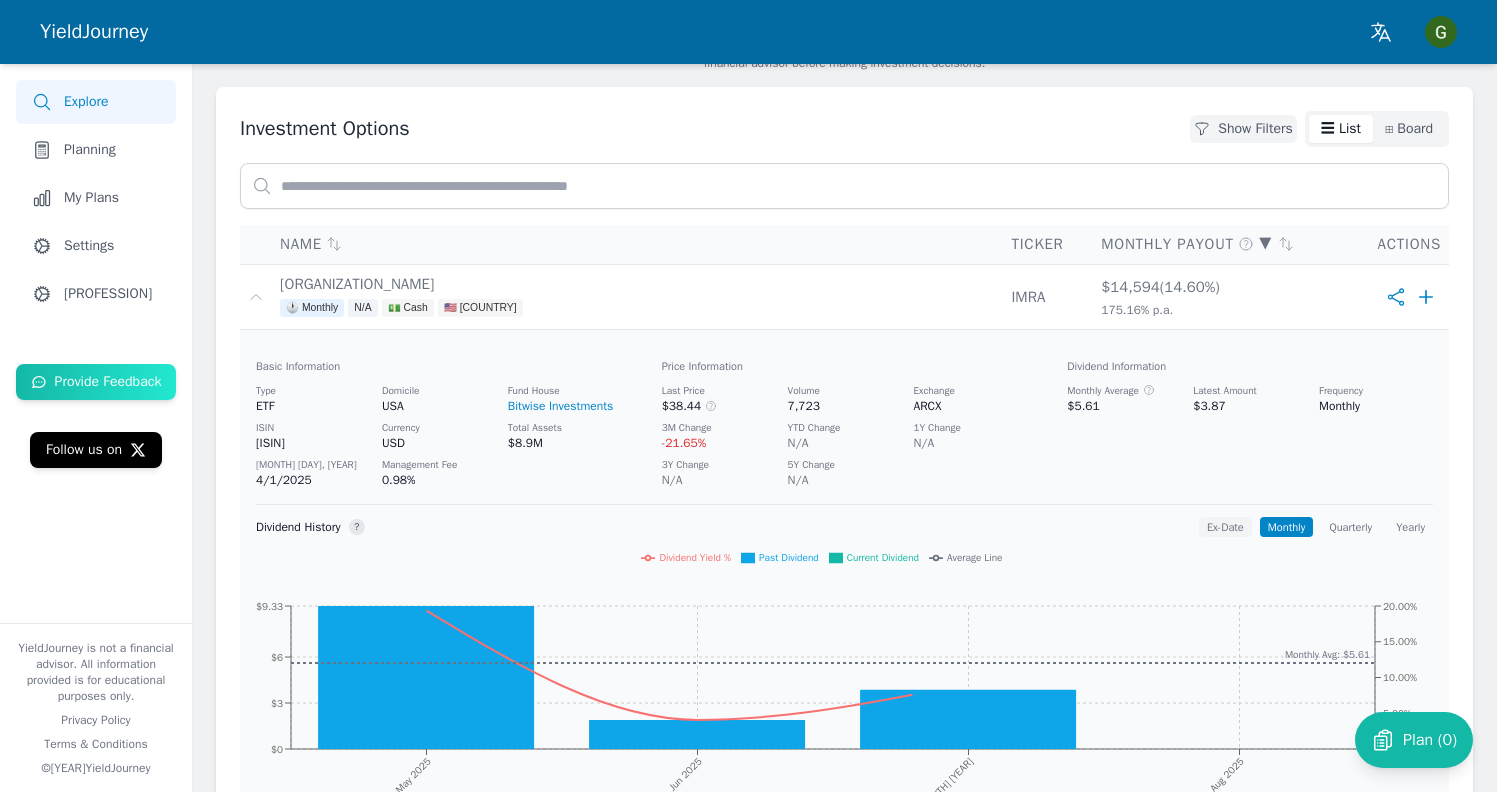 click on "Ex-Date" at bounding box center [1225, 527] 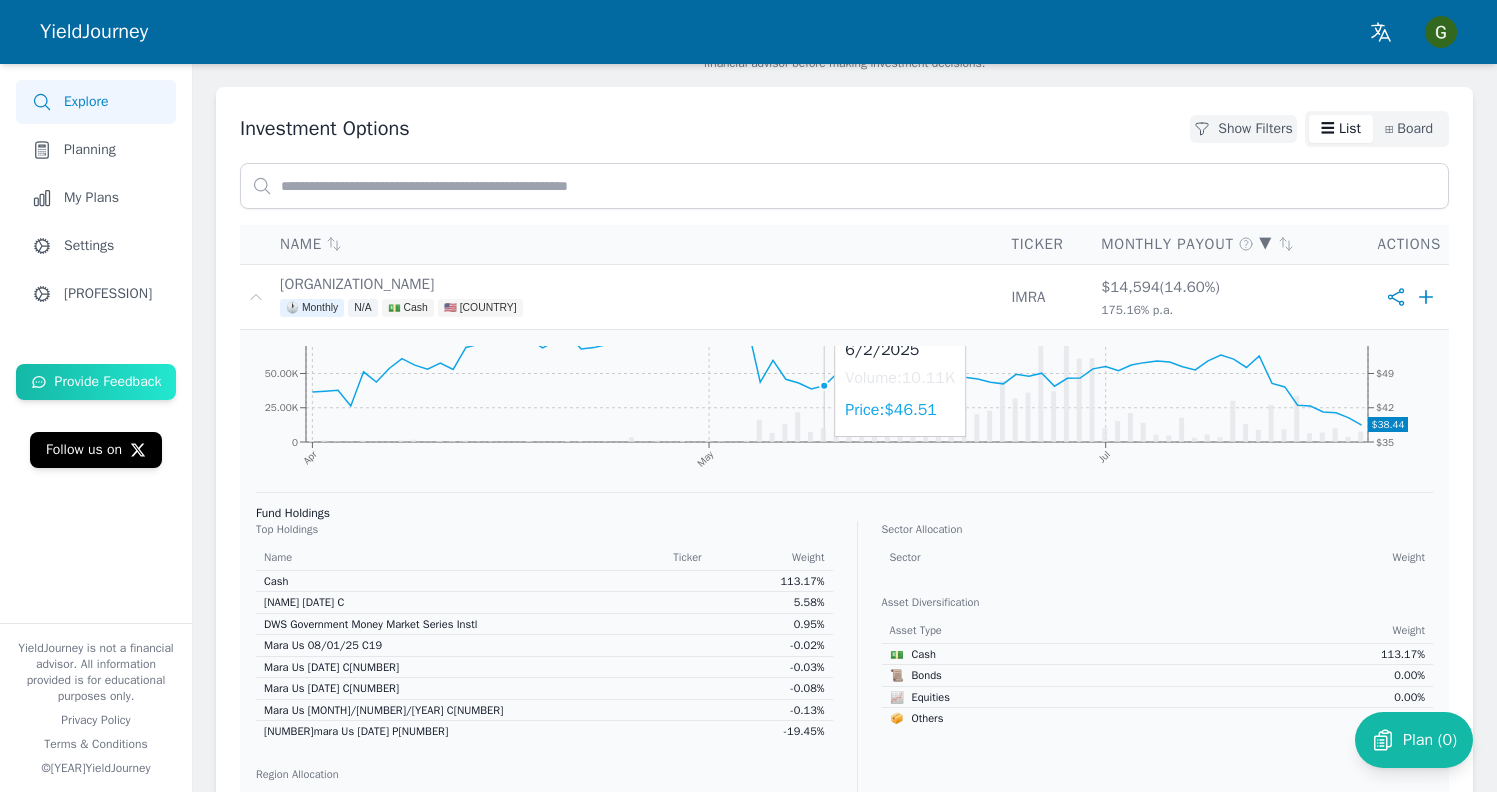 scroll, scrollTop: 623, scrollLeft: 0, axis: vertical 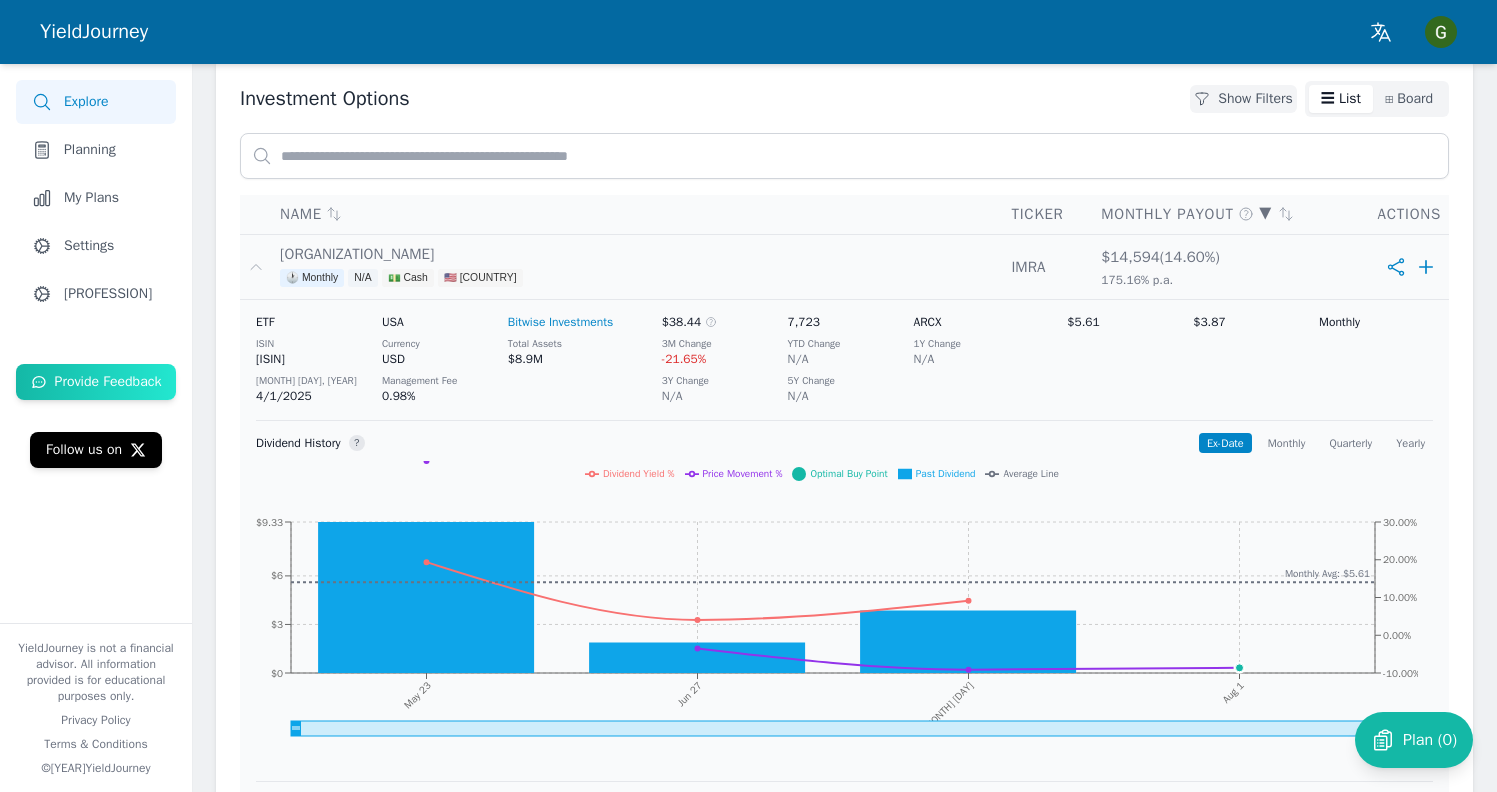 click on "[NAME] 🕐 Monthly N/A 💵 Cash 🇺🇸 United States" at bounding box center [637, 267] 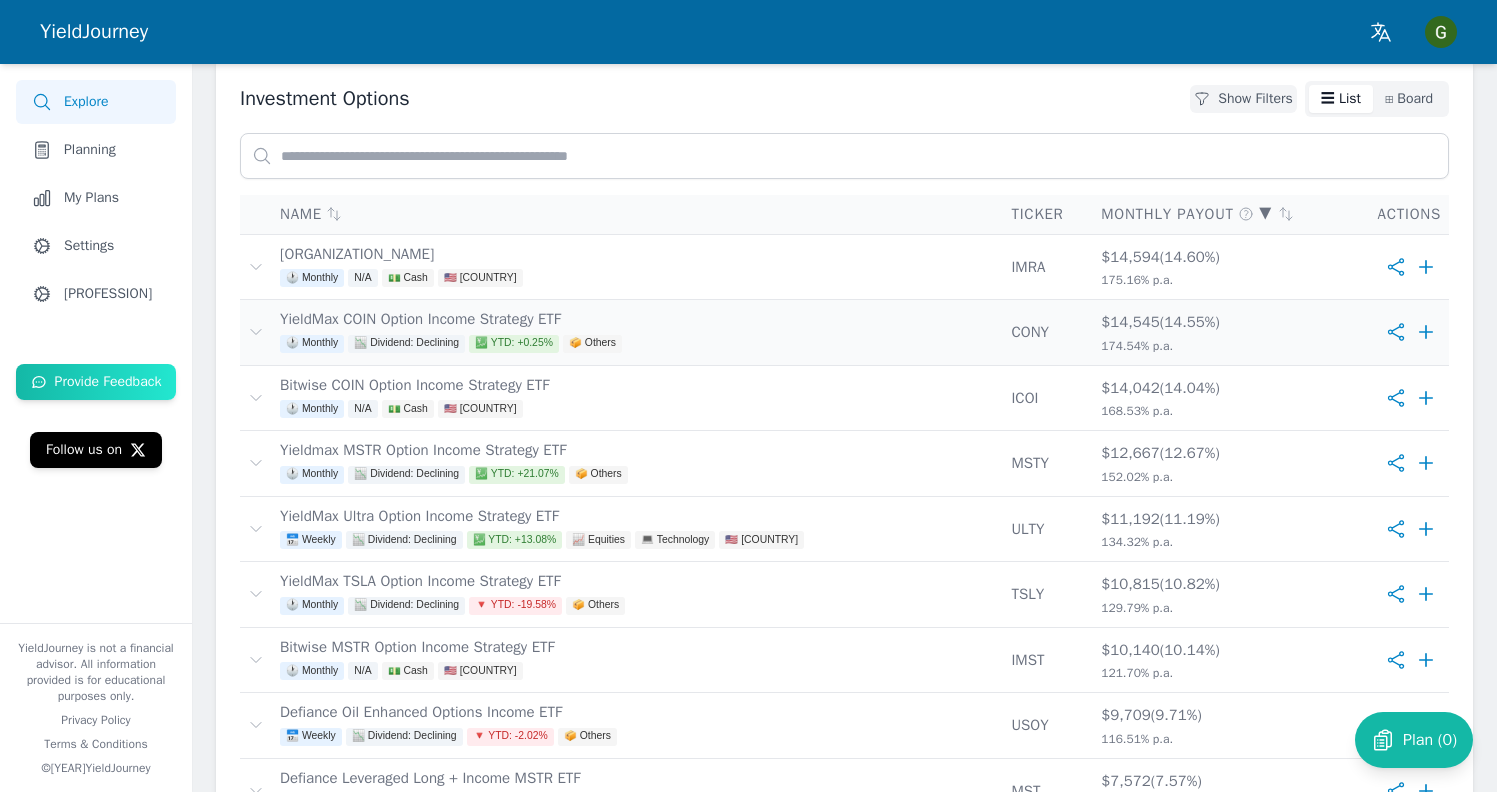 click on "YieldMax COIN Option Income Strategy ETF 🕐 Monthly 📉 Dividend: Declining 💹 YTD: +0.25% 📦 Others" at bounding box center (637, 333) 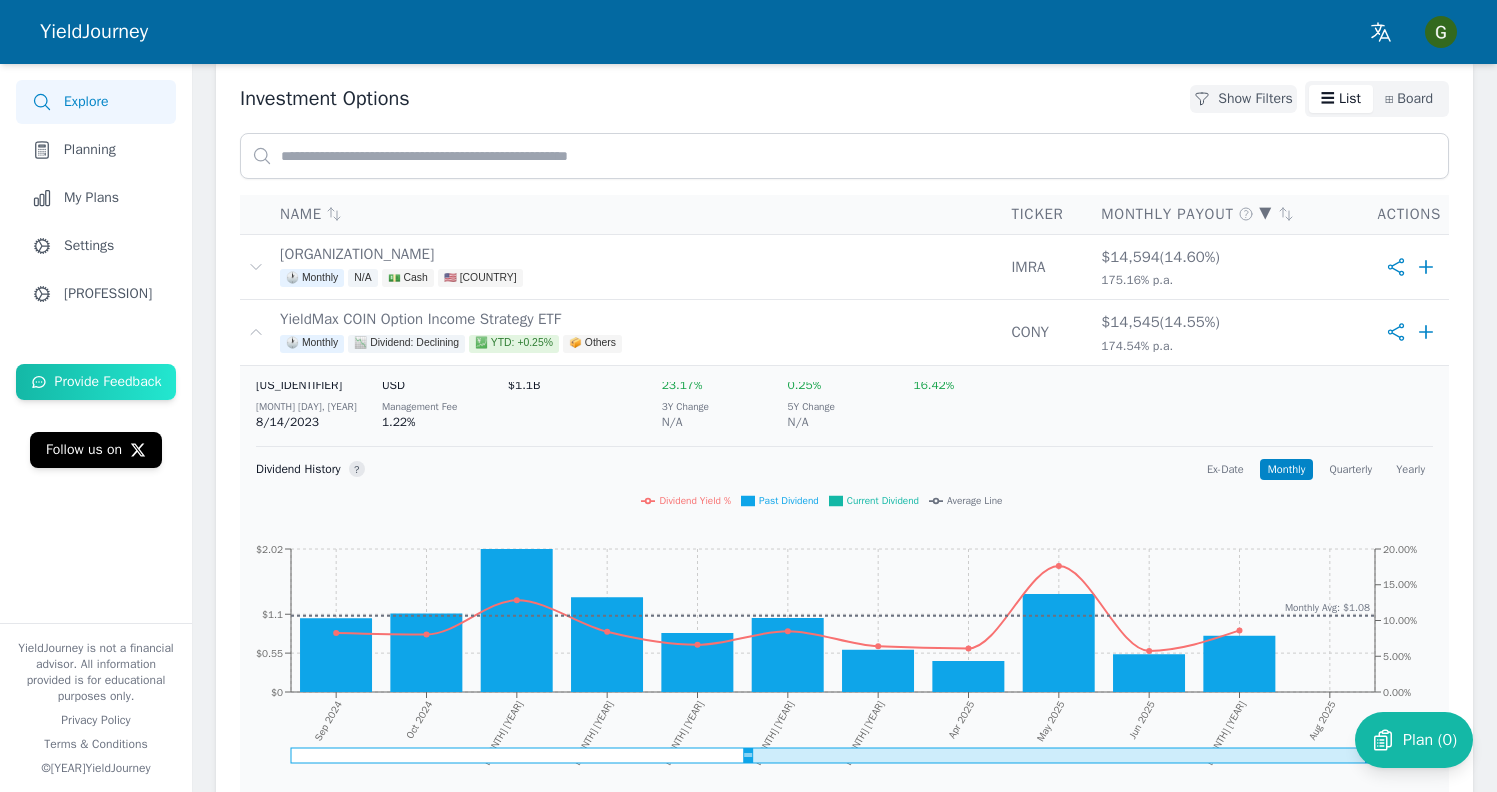 scroll, scrollTop: 88, scrollLeft: 0, axis: vertical 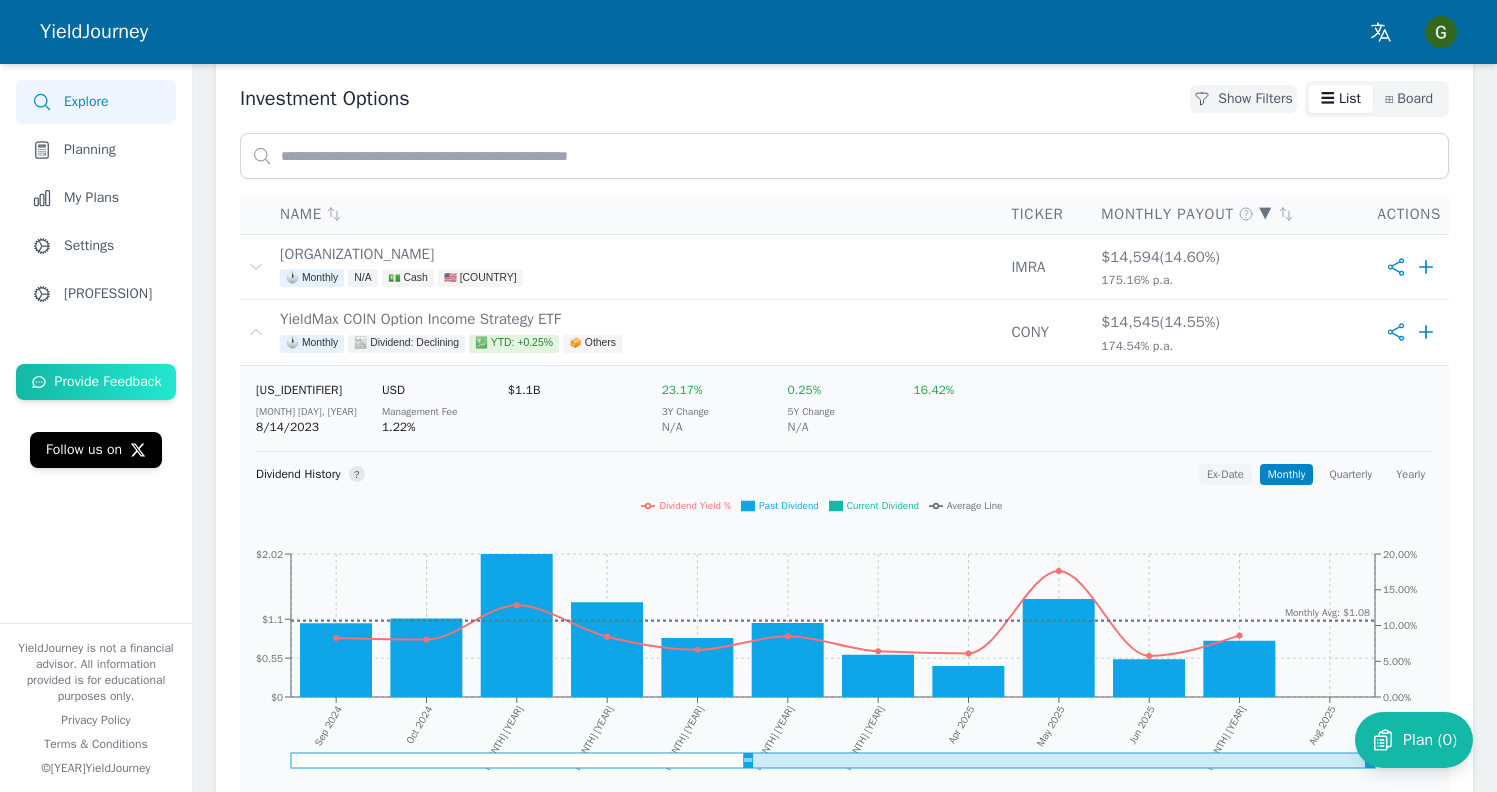 click on "Ex-Date" at bounding box center (1225, 474) 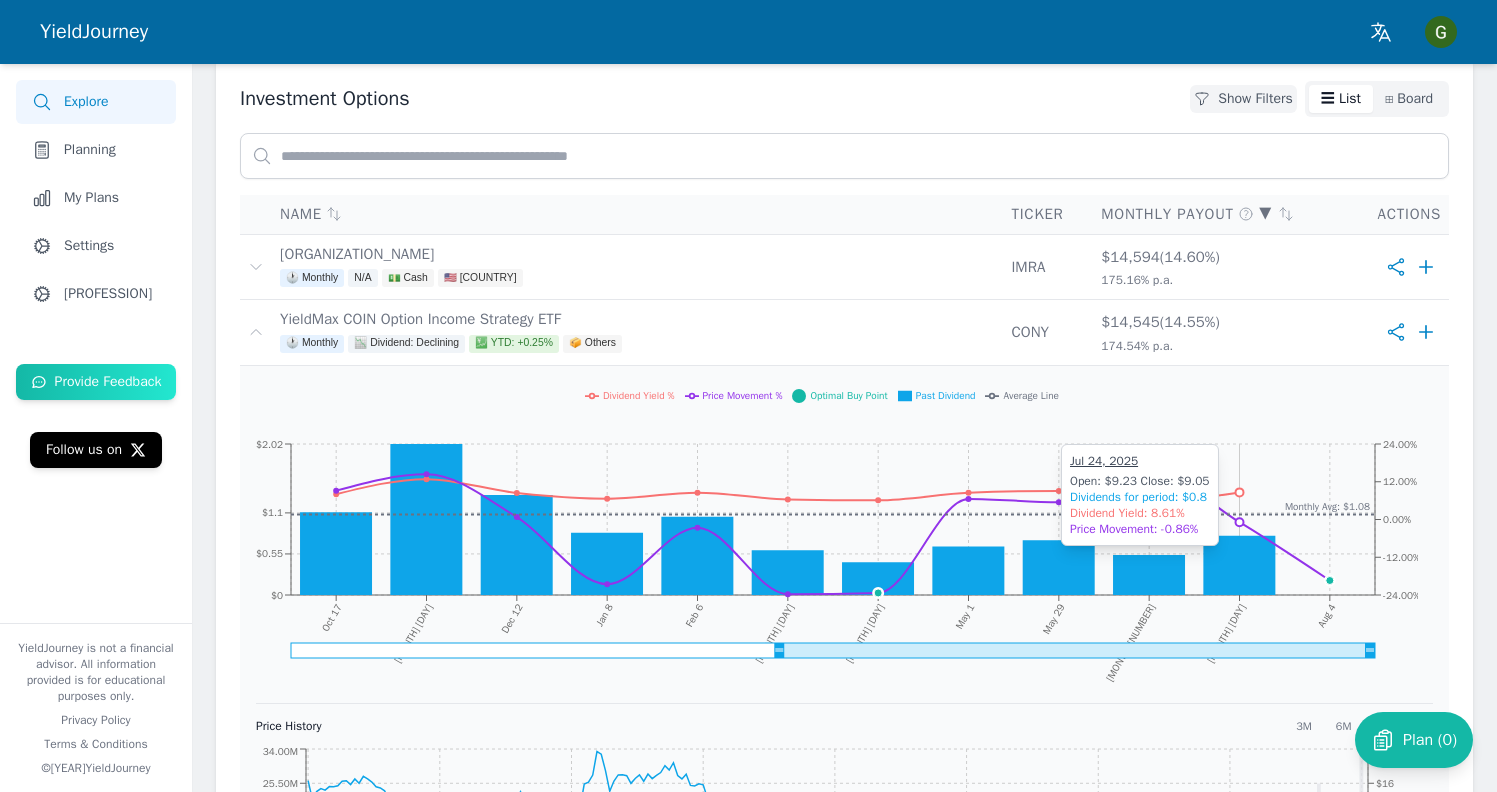scroll, scrollTop: 202, scrollLeft: 0, axis: vertical 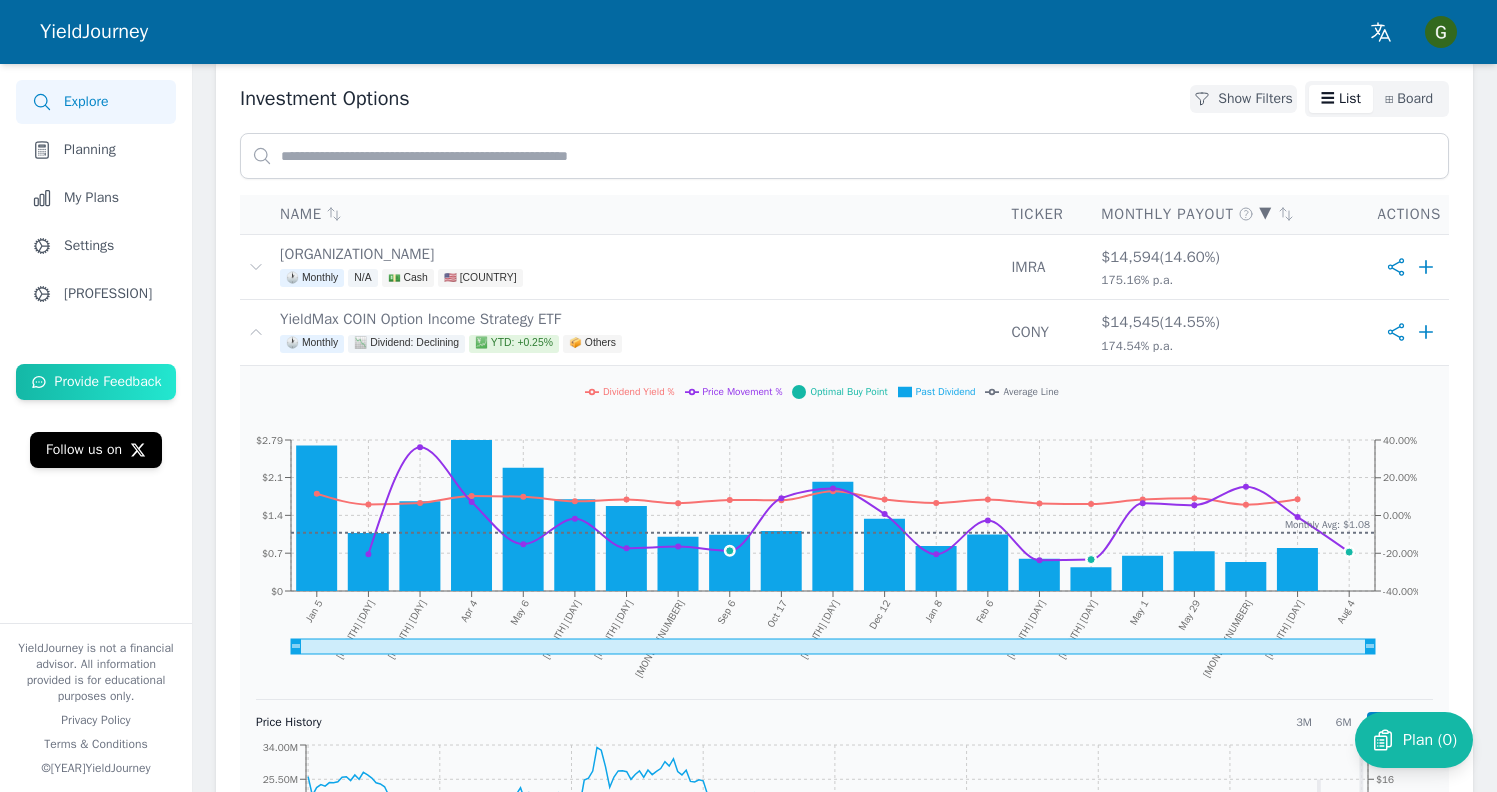 drag, startPoint x: 777, startPoint y: 641, endPoint x: 237, endPoint y: 653, distance: 540.1333 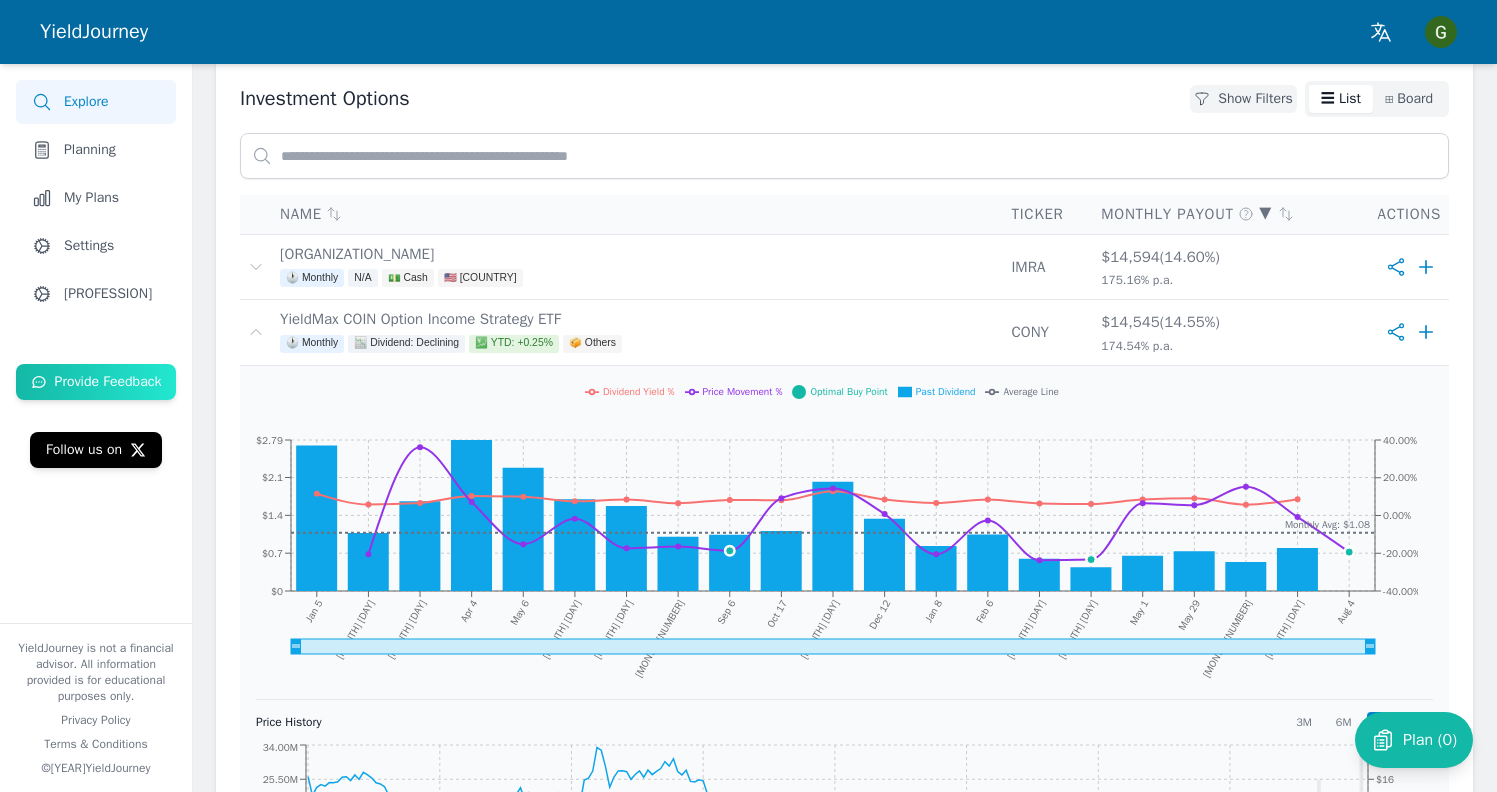 click on "Last Price $[NUMBER] Volume [NUMBER] Exchange ARCX 3M Change [PERCENTAGE] YTD Change [PERCENTAGE] 1Y Change [PERCENTAGE] 3Y Change N/A 5Y Change N/A Dividend Information Monthly Average $[NUMBER] Latest Amount $[NUMBER] Frequency Monthly Dividend History ? Ex-Date Monthly Quarterly Yearly Jan [NUMBER] Feb [NUMBER] Mar [NUMBER] Apr [NUMBER] May [NUMBER] Jun [NUMBER] Jul [NUMBER] Aug [NUMBER] Sep [NUMBER] Oct [NUMBER] Nov [NUMBER] Dec [NUMBER] Jan [NUMBER] Feb [NUMBER] Mar [NUMBER] Apr [NUMBER] May [NUMBER] Jun [NUMBER] Jul [NUMBER] Aug [NUMBER] $[NUMBER] $[NUMBER] $[NUMBER] $[NUMBER] $[NUMBER] -[PERCENTAGE] -[PERCENTAGE] [PERCENTAGE] [PERCENTAGE] [PERCENTAGE] Monthly Avg: $[NUMBER] 3M [NUMBER]" at bounding box center (844, 2923) 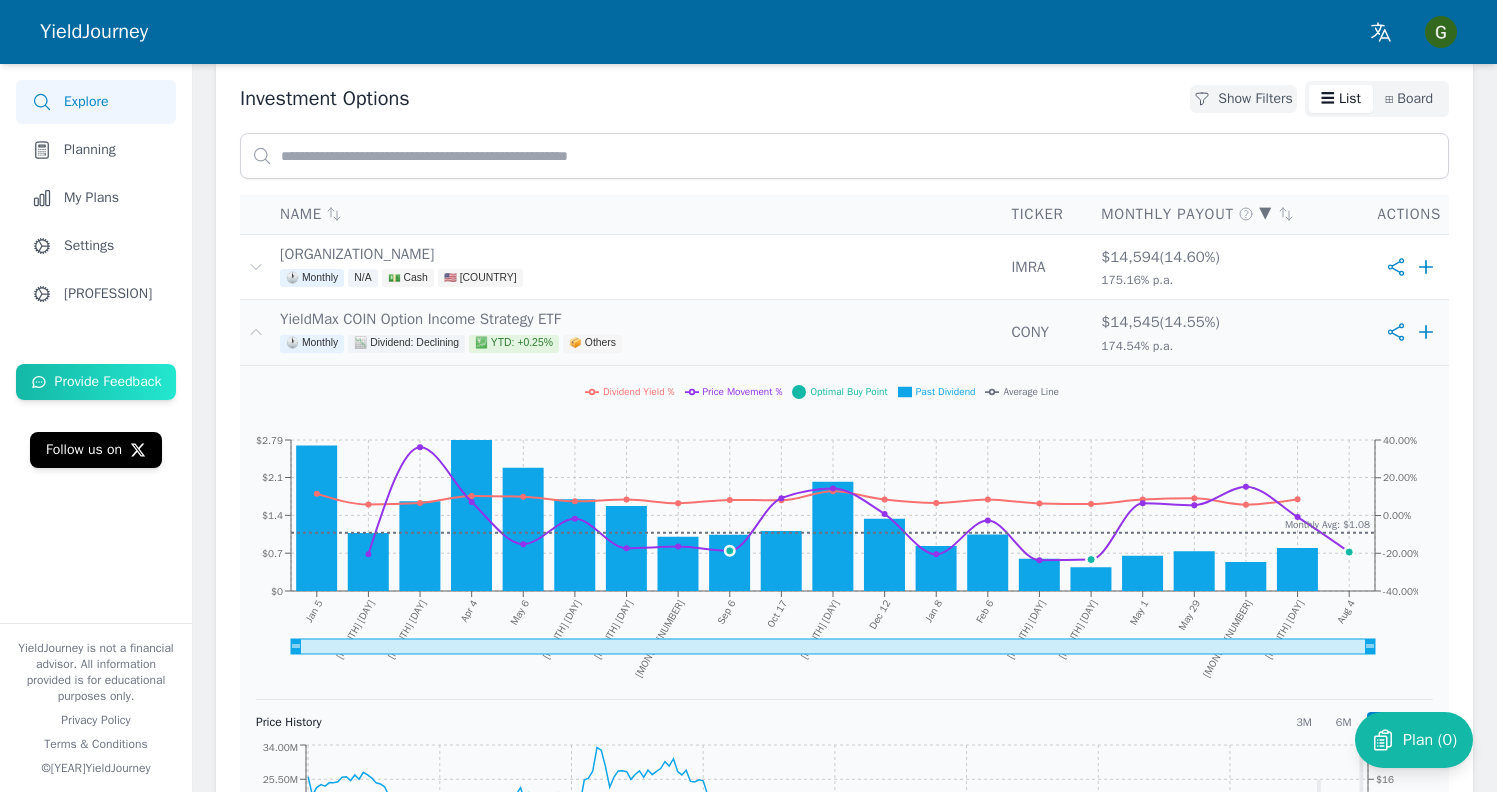 click on "YieldMax COIN Option Income Strategy ETF 🕐 Monthly 📉 Dividend: Declining 💹 YTD: +0.25% 📦 Others" at bounding box center (637, 332) 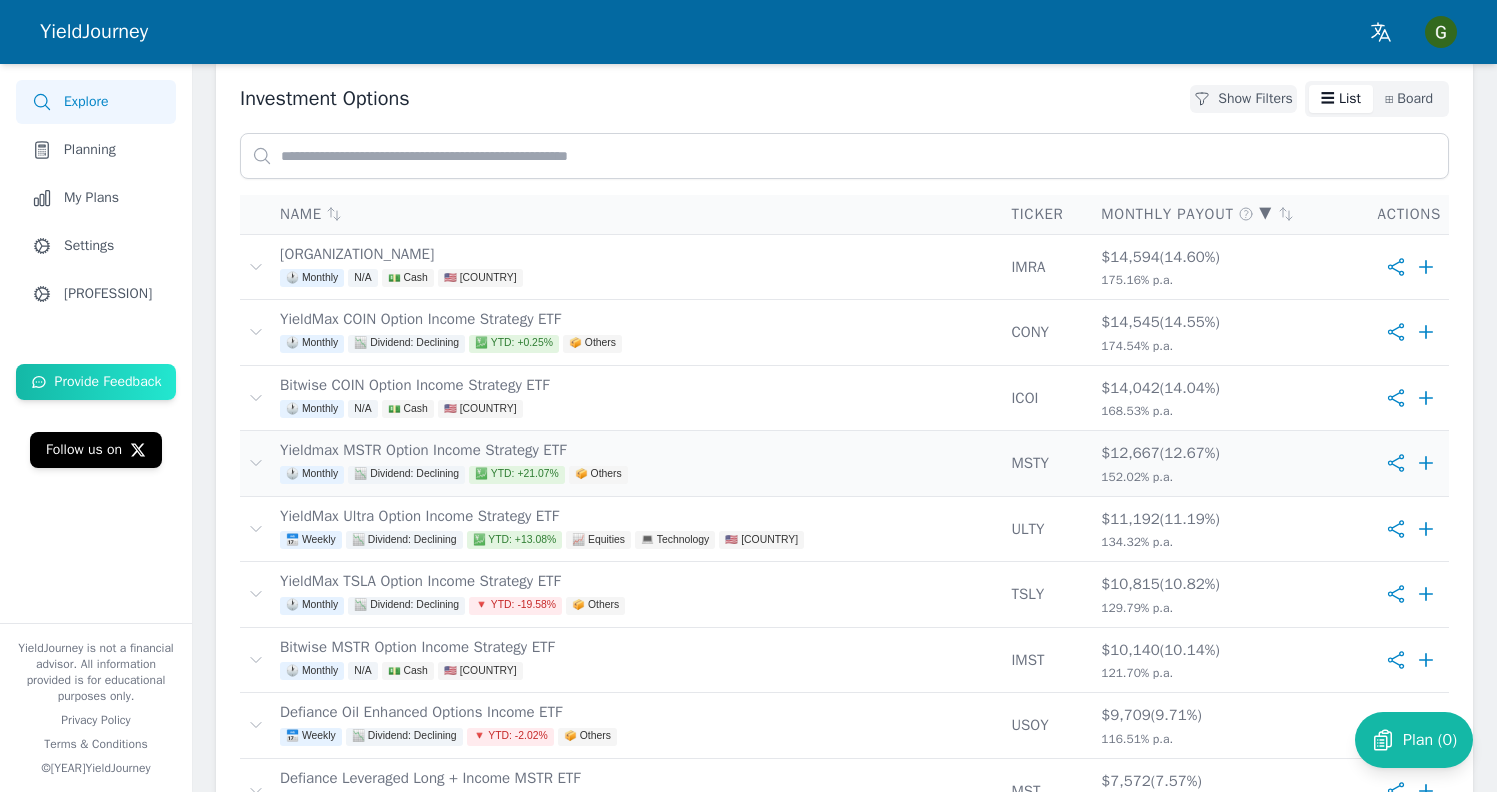 click on "Yieldmax MSTR Option Income Strategy ETF 🕐 Monthly 📉 Dividend: Declining 💹 YTD: +21.07% 📦 Others" at bounding box center (637, 463) 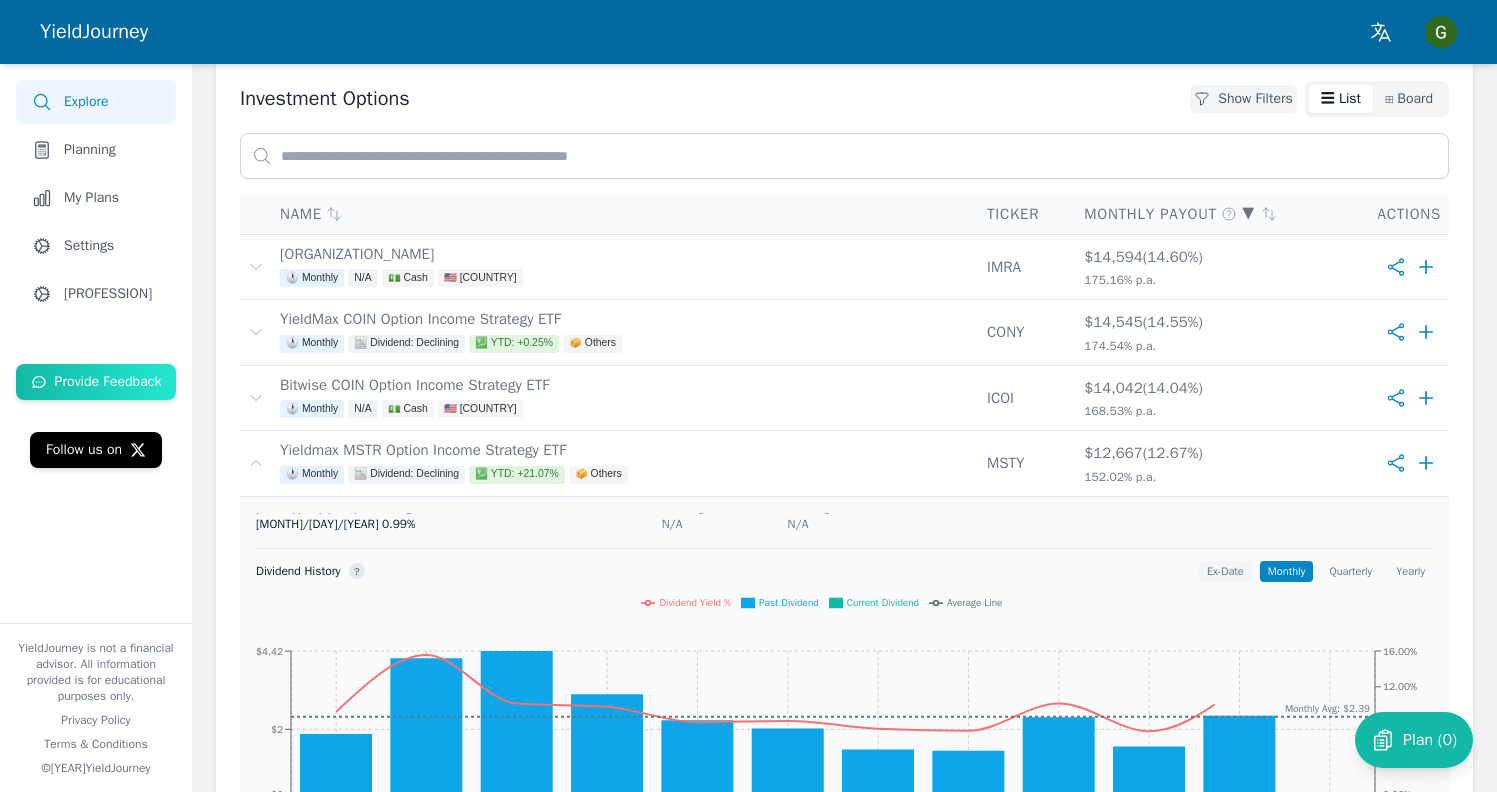 click on "Ex-Date" at bounding box center (1225, 571) 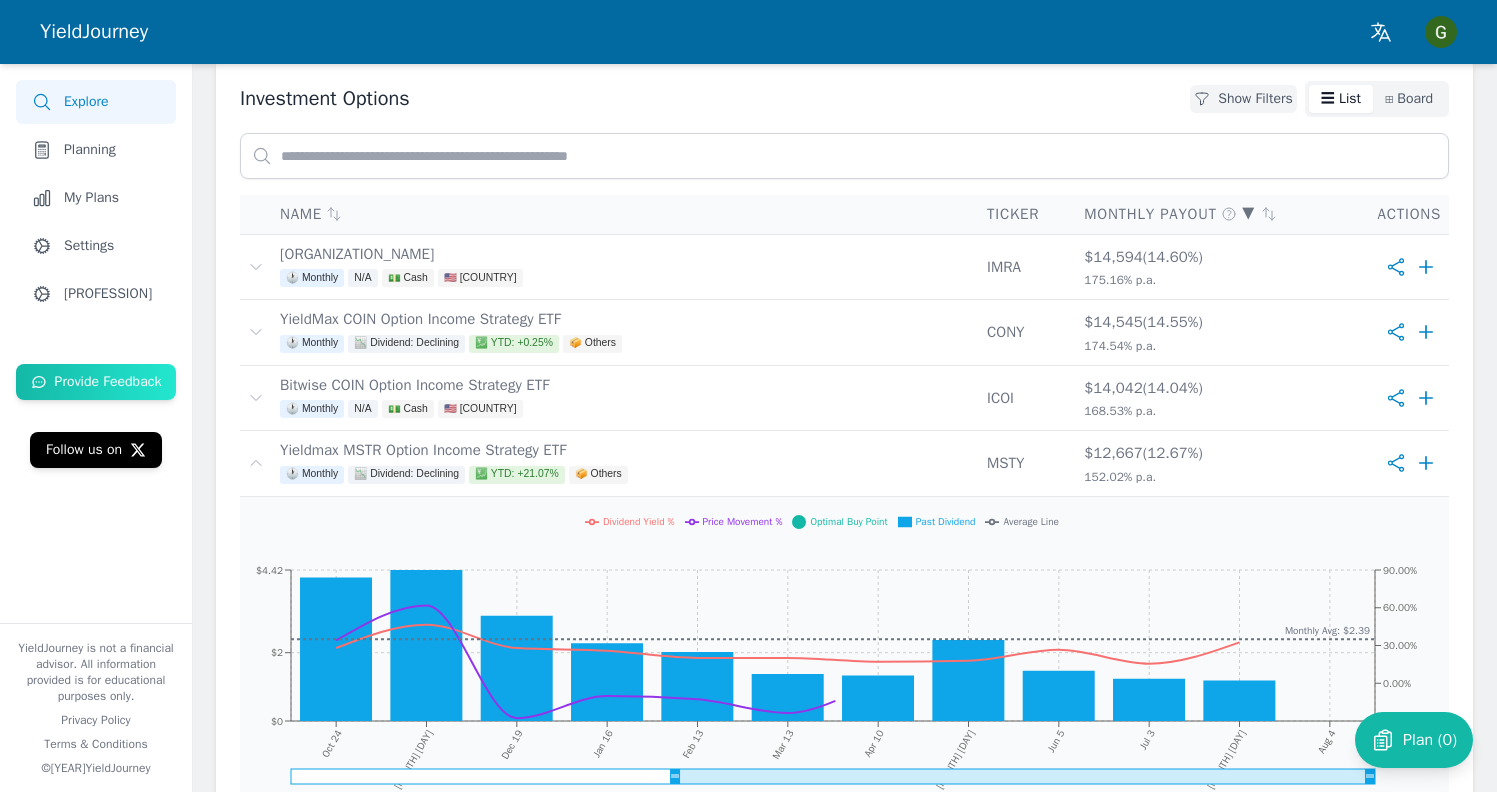 scroll, scrollTop: 291, scrollLeft: 0, axis: vertical 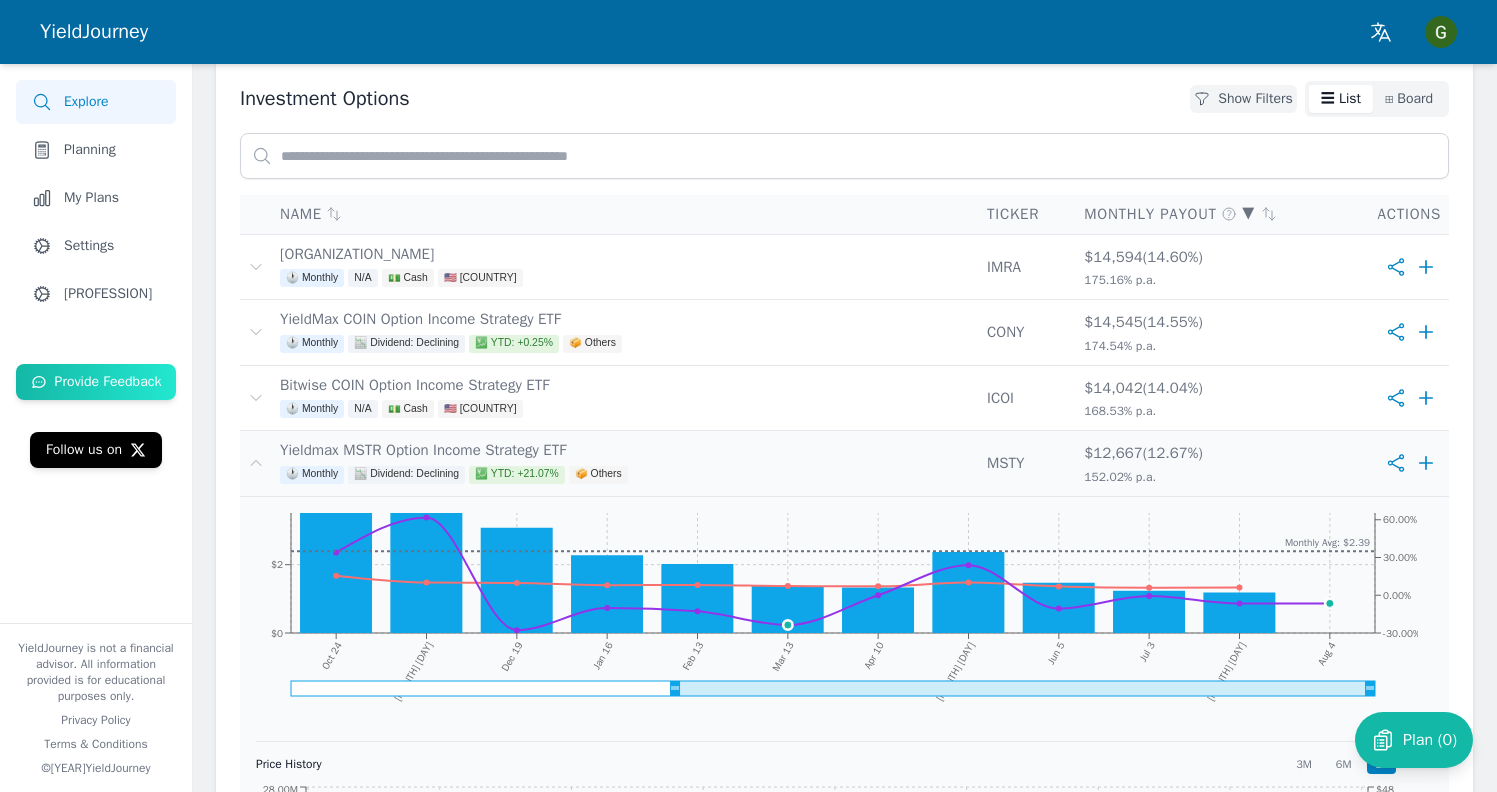 click on "🕐 Monthly 📉 Dividend: Declining 💹 YTD: +21.07% 📦 Others" at bounding box center (625, 477) 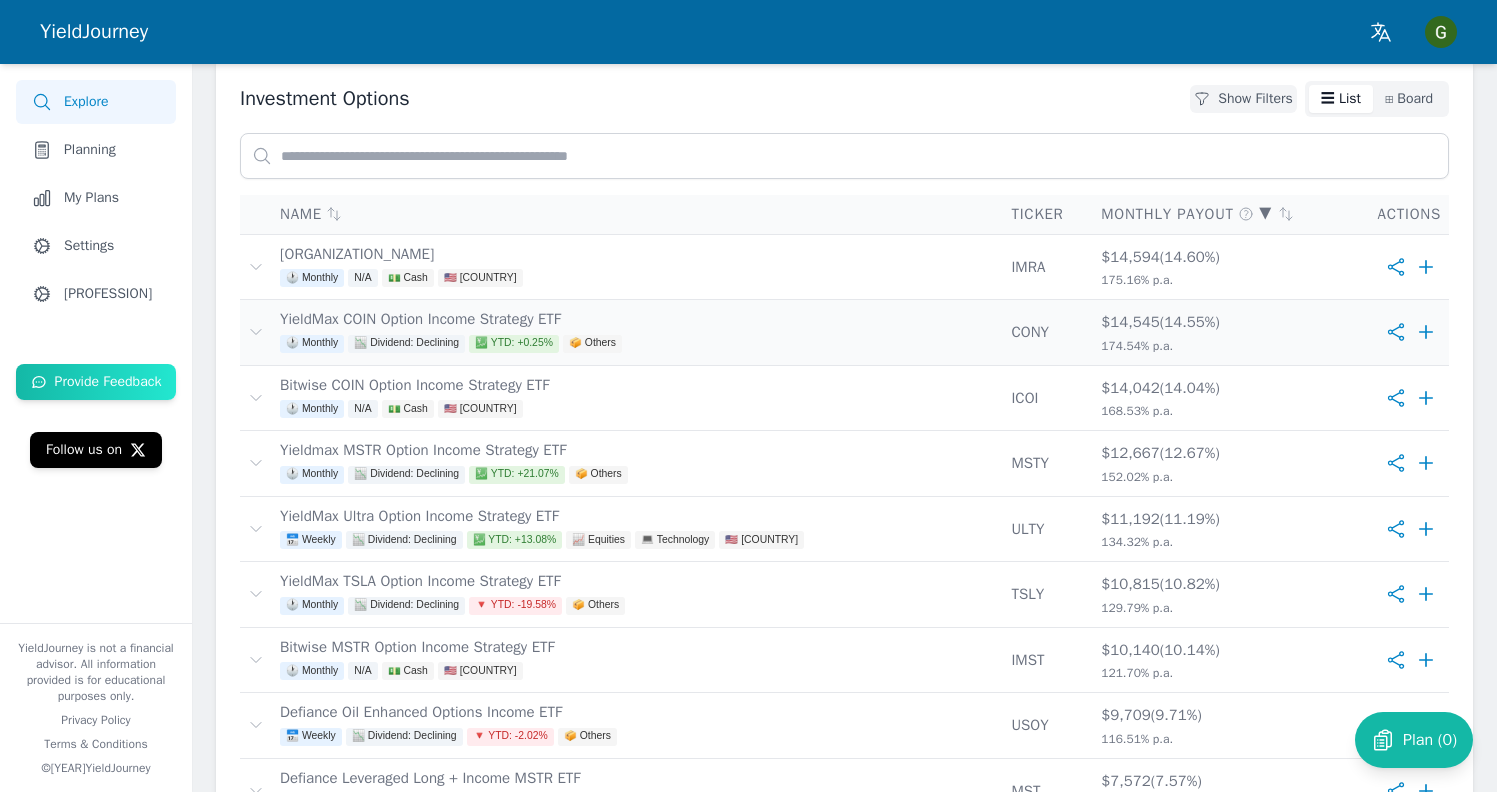 click on "YieldMax COIN Option Income Strategy ETF 🕐 Monthly 📉 Dividend: Declining 💹 YTD: +0.25% 📦 Others" at bounding box center [637, 332] 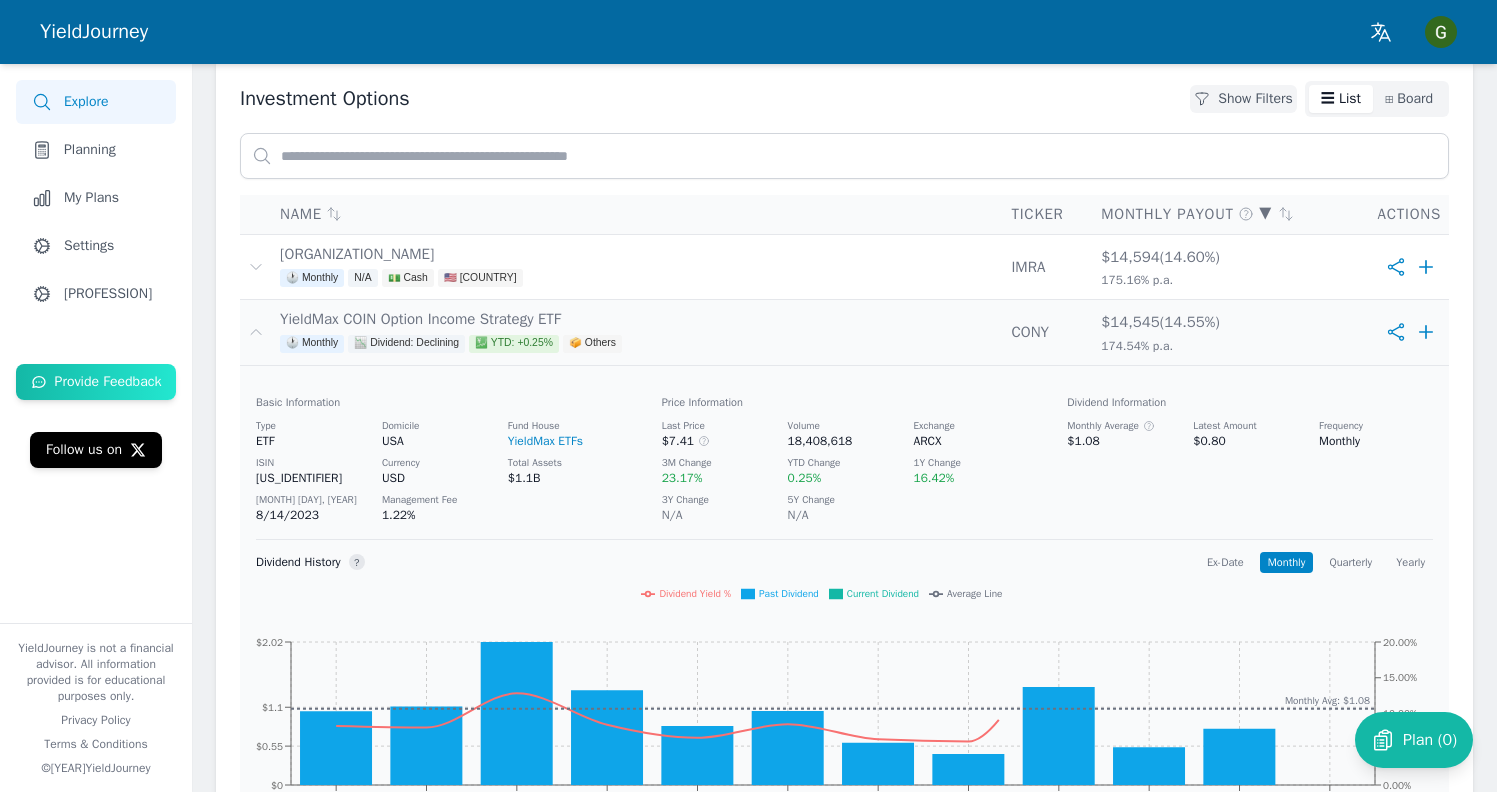 click on "YieldMax COIN Option Income Strategy ETF 🕐 Monthly 📉 Dividend: Declining 💹 YTD: +0.25% 📦 Others" at bounding box center [637, 332] 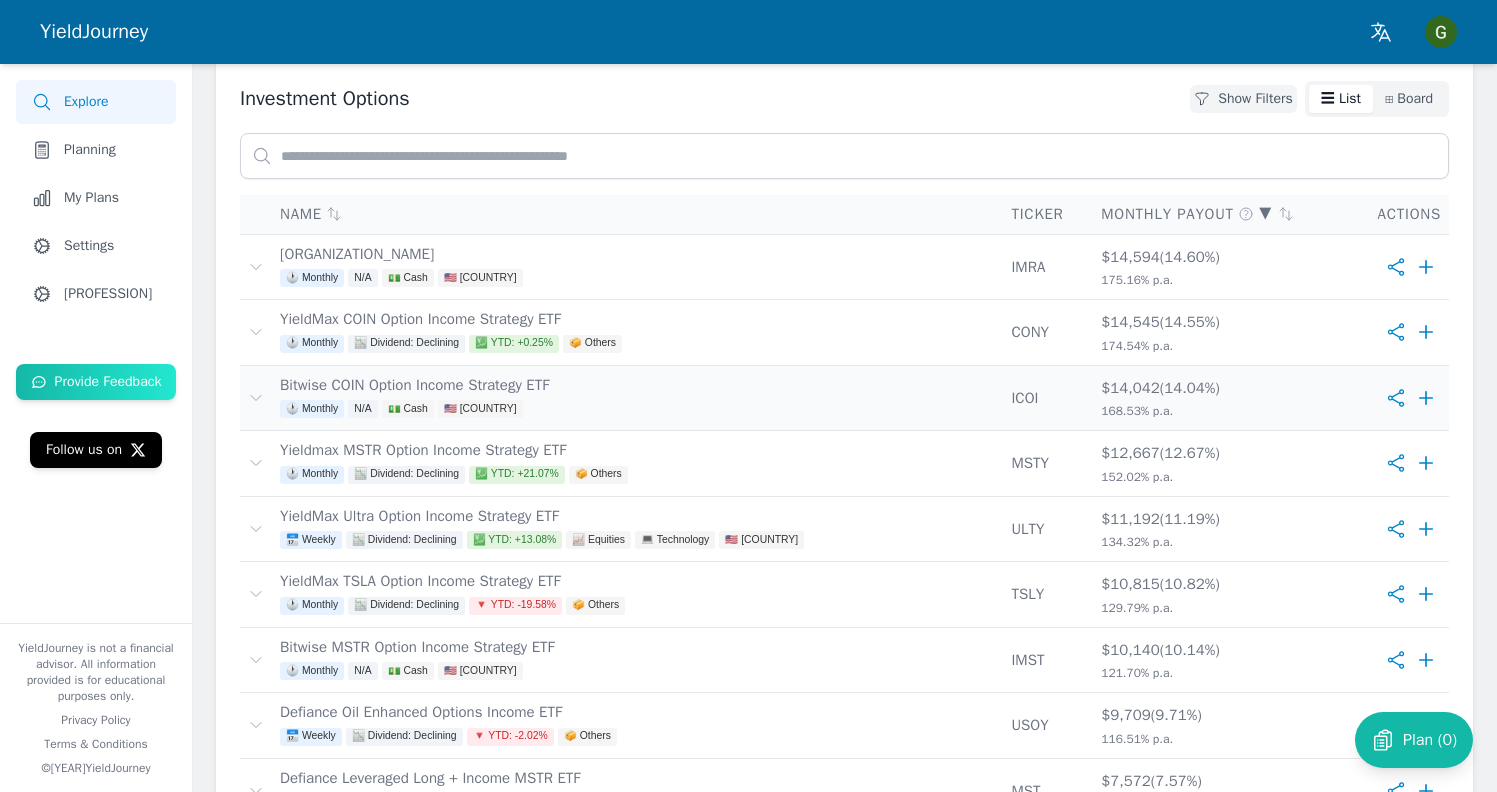 click on "[NAME] 🕐 Monthly N/A 💵 Cash 🇺🇸 United States" at bounding box center (637, 398) 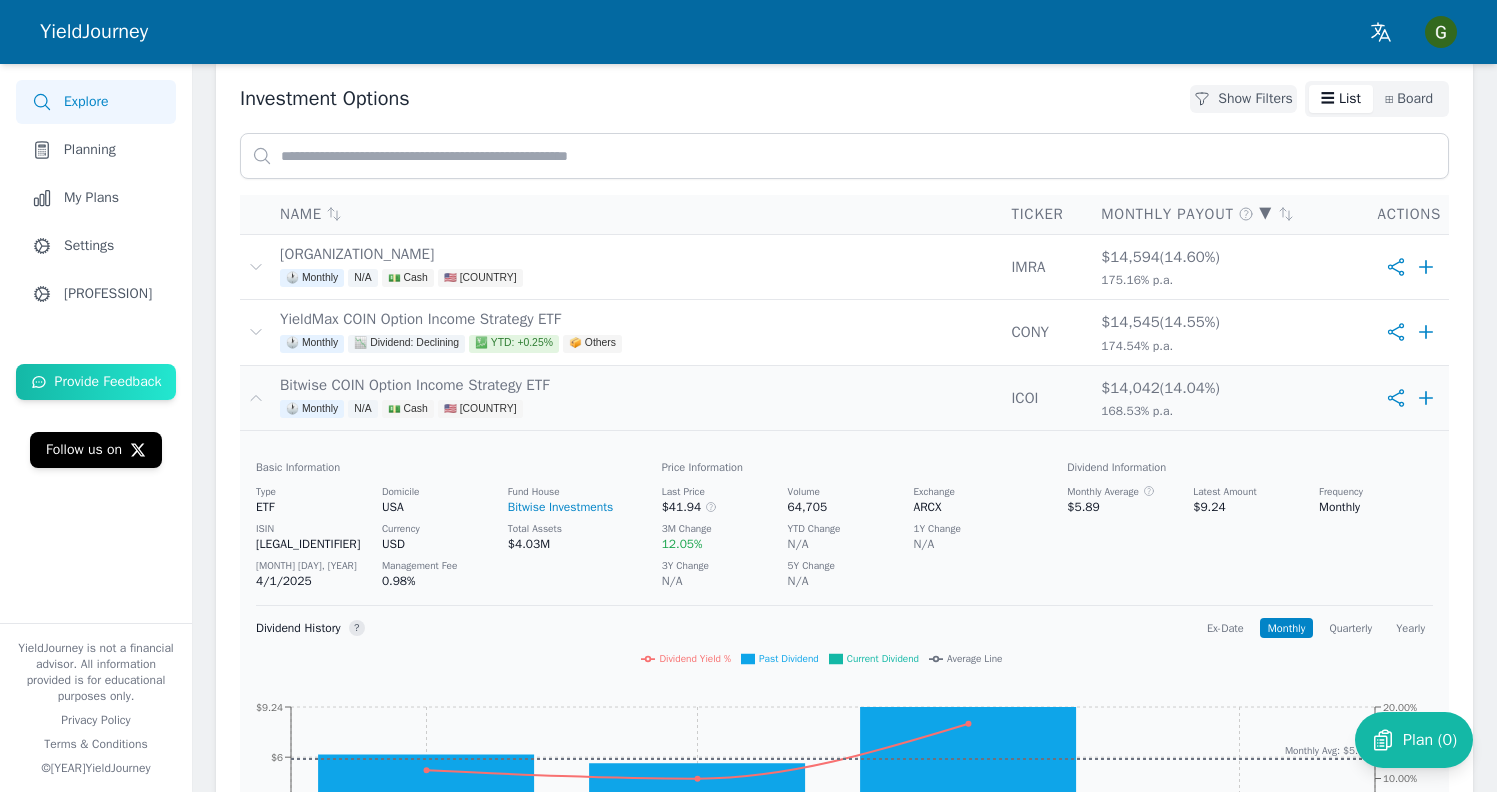 click on "[NAME] 🕐 Monthly N/A 💵 Cash 🇺🇸 United States" at bounding box center [637, 398] 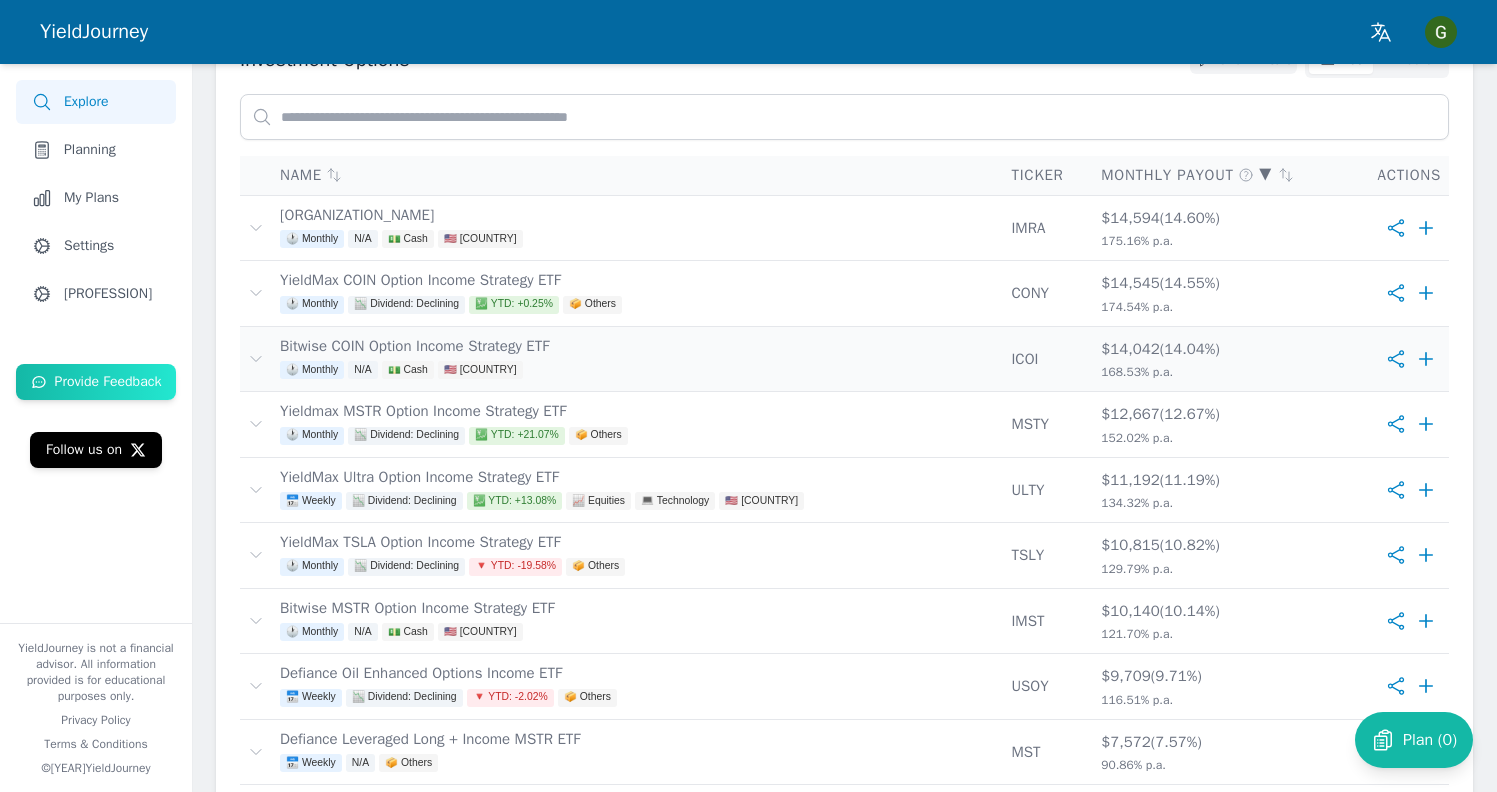 scroll, scrollTop: 317, scrollLeft: 0, axis: vertical 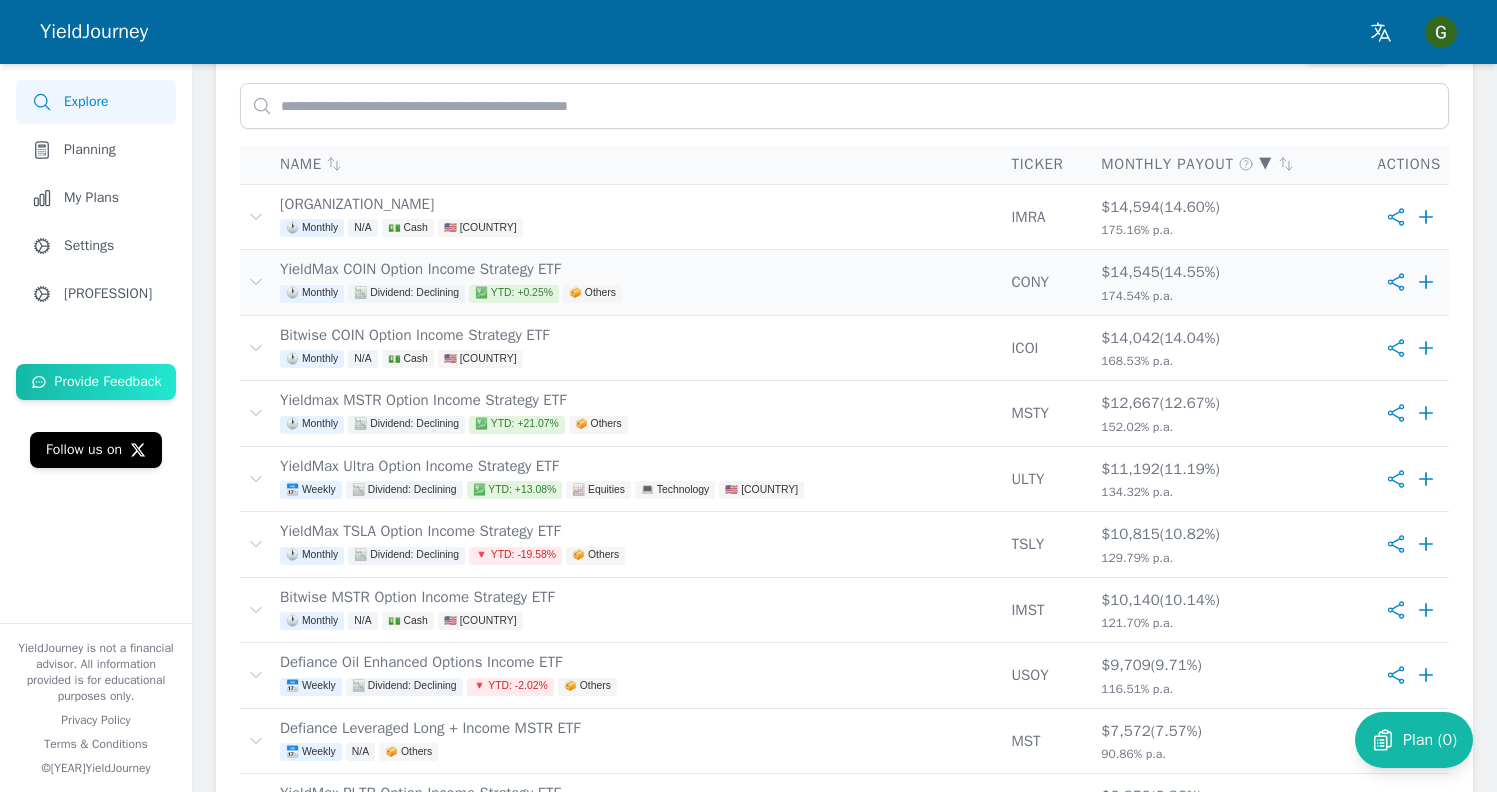 click on "🕐 Monthly 📉 Dividend: Declining 💹 YTD: +0.25% 📦 Others" at bounding box center [637, 296] 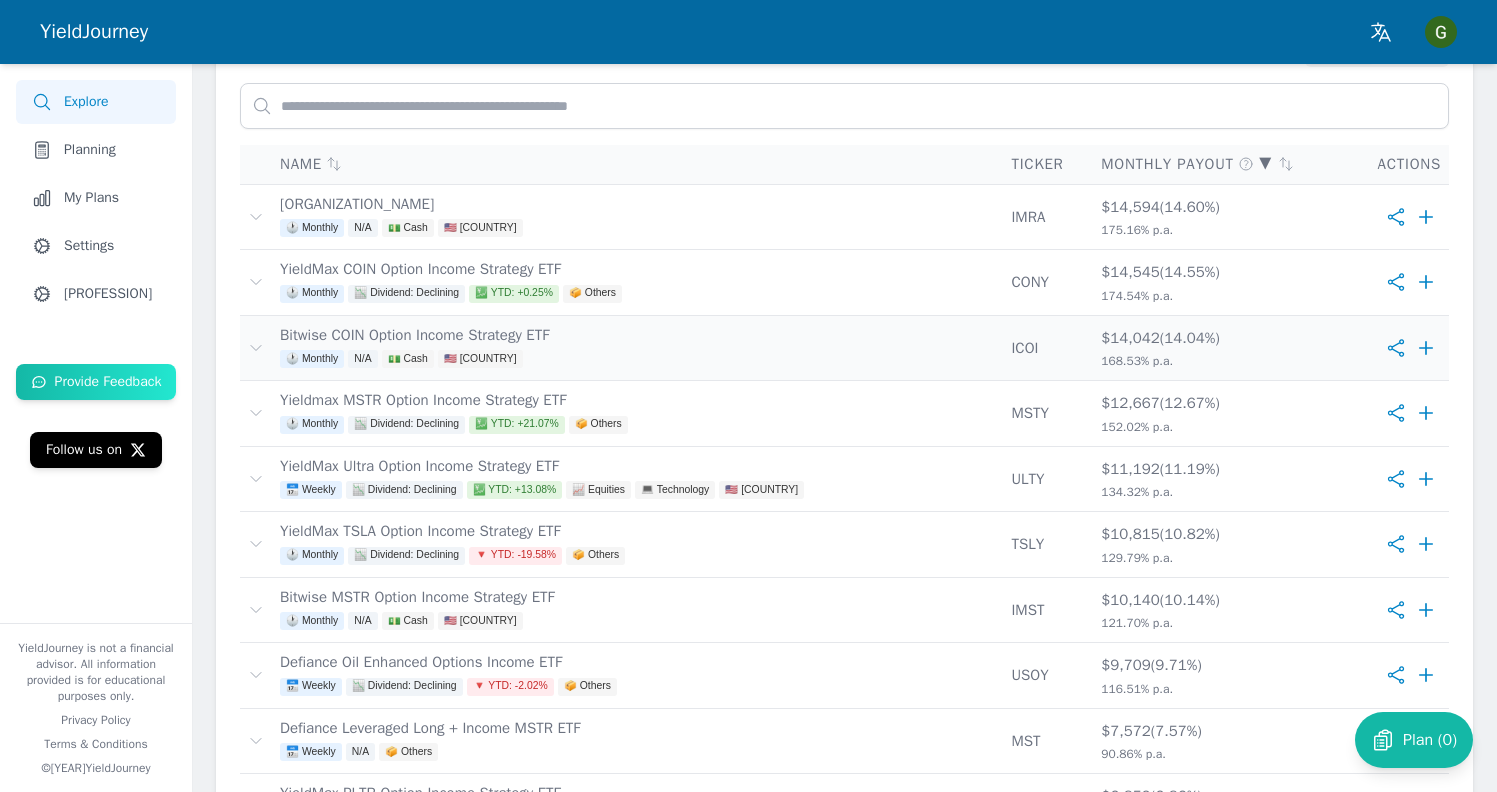click on "[NAME] 🕐 Monthly N/A 💵 Cash 🇺🇸 United States" at bounding box center [637, 348] 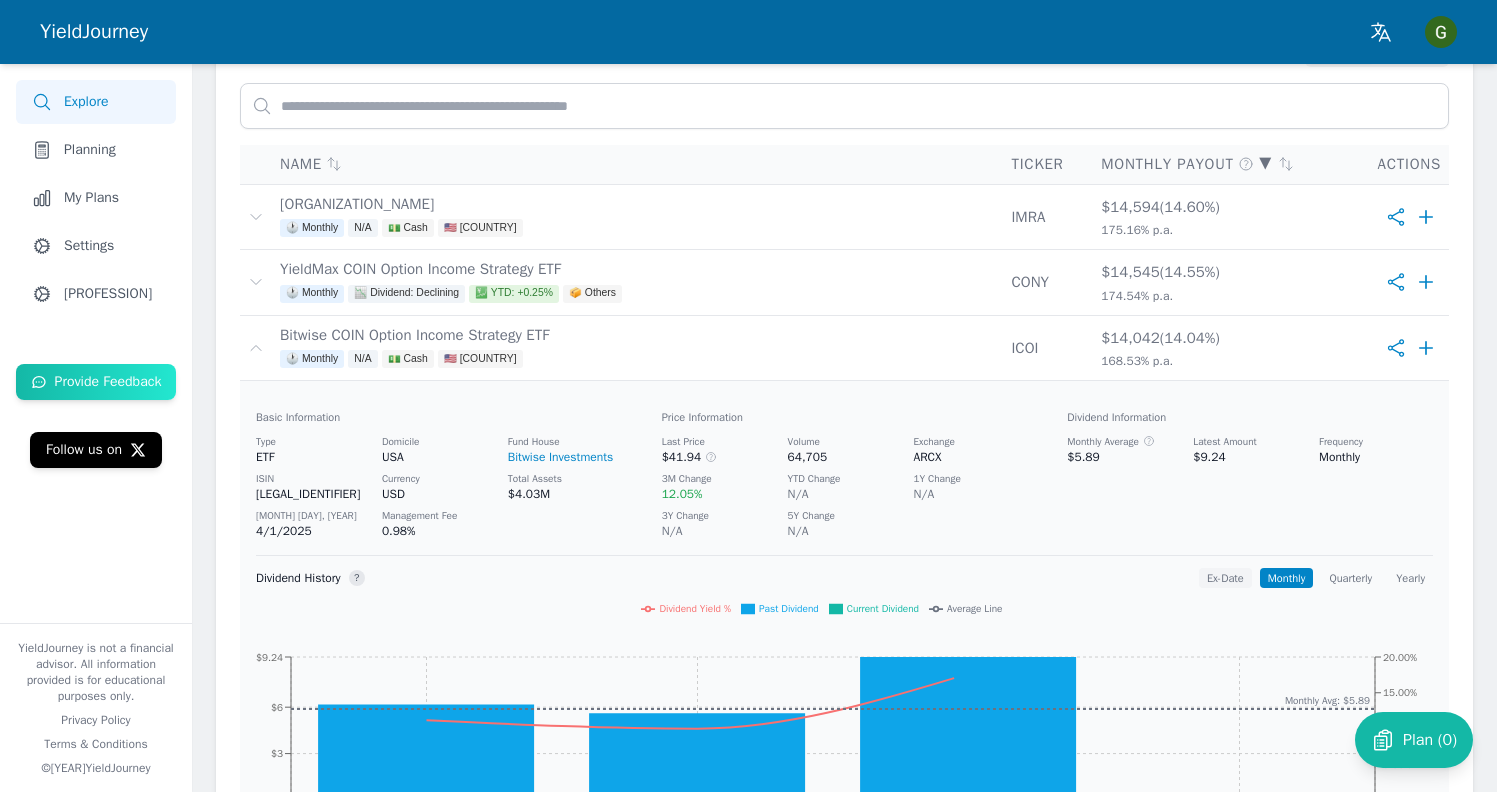 click on "Ex-Date" at bounding box center (1225, 578) 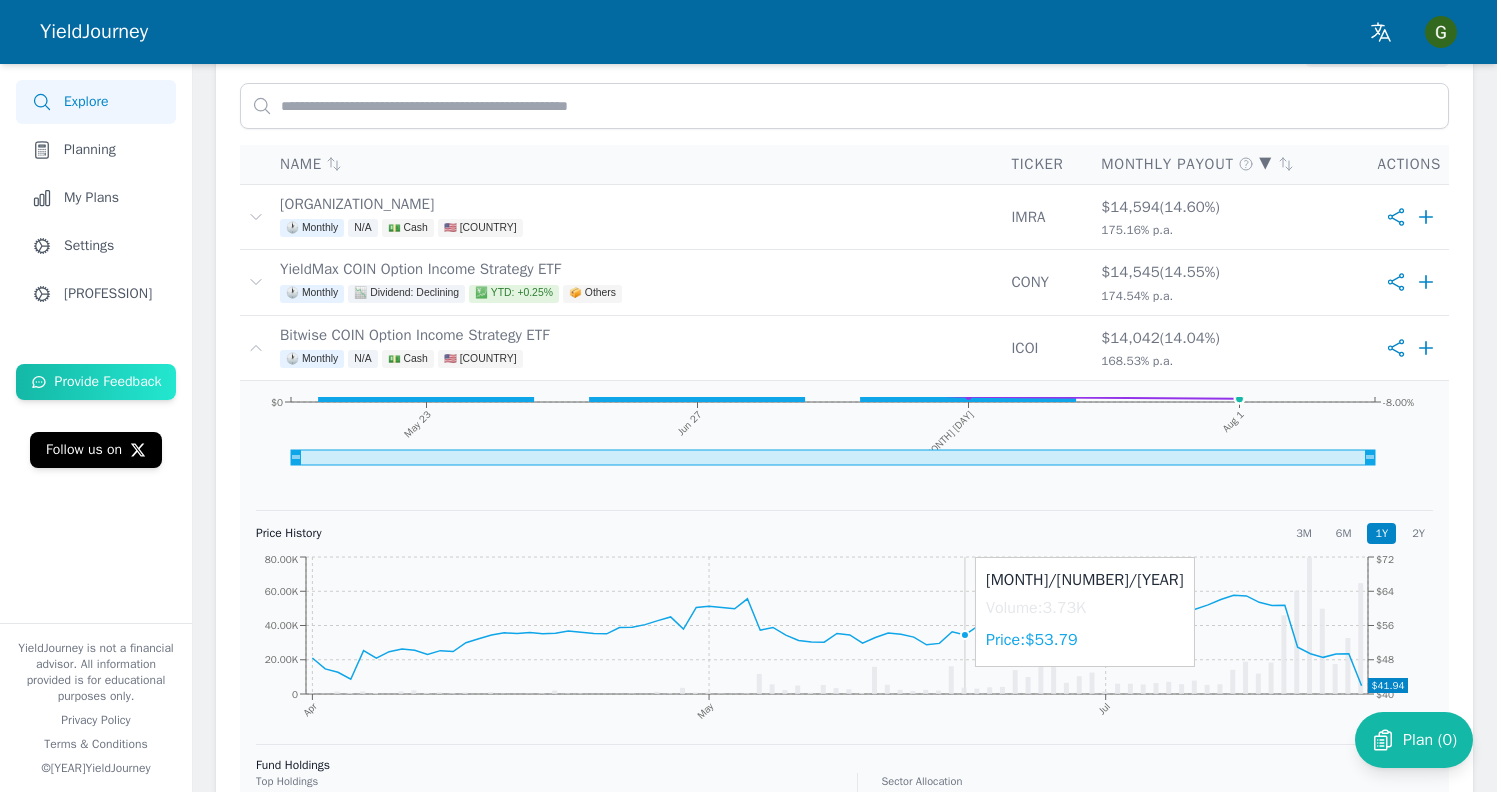 scroll, scrollTop: 338, scrollLeft: 0, axis: vertical 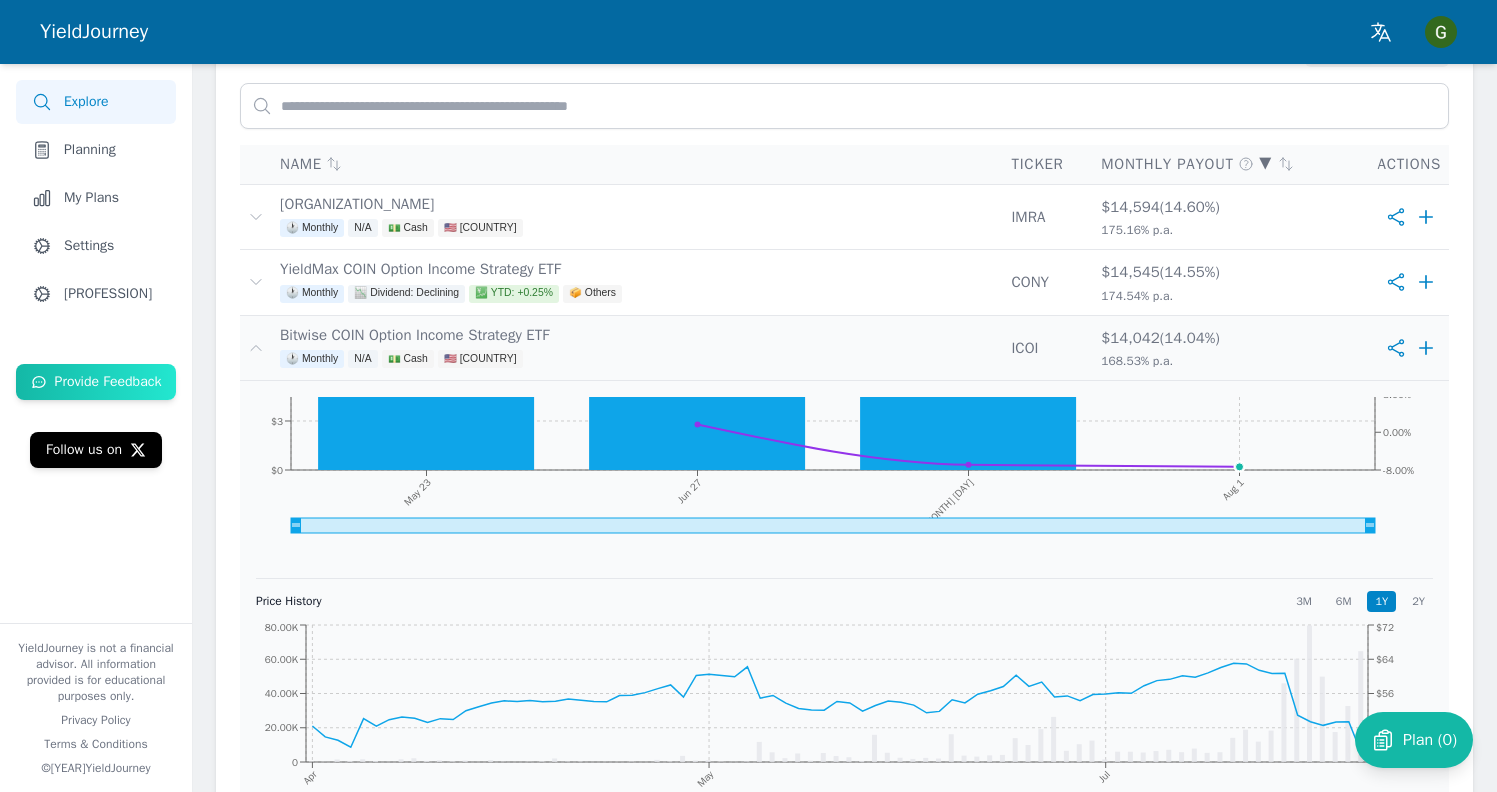click on "[NAME] 🕐 Monthly N/A 💵 Cash 🇺🇸 United States" at bounding box center [637, 348] 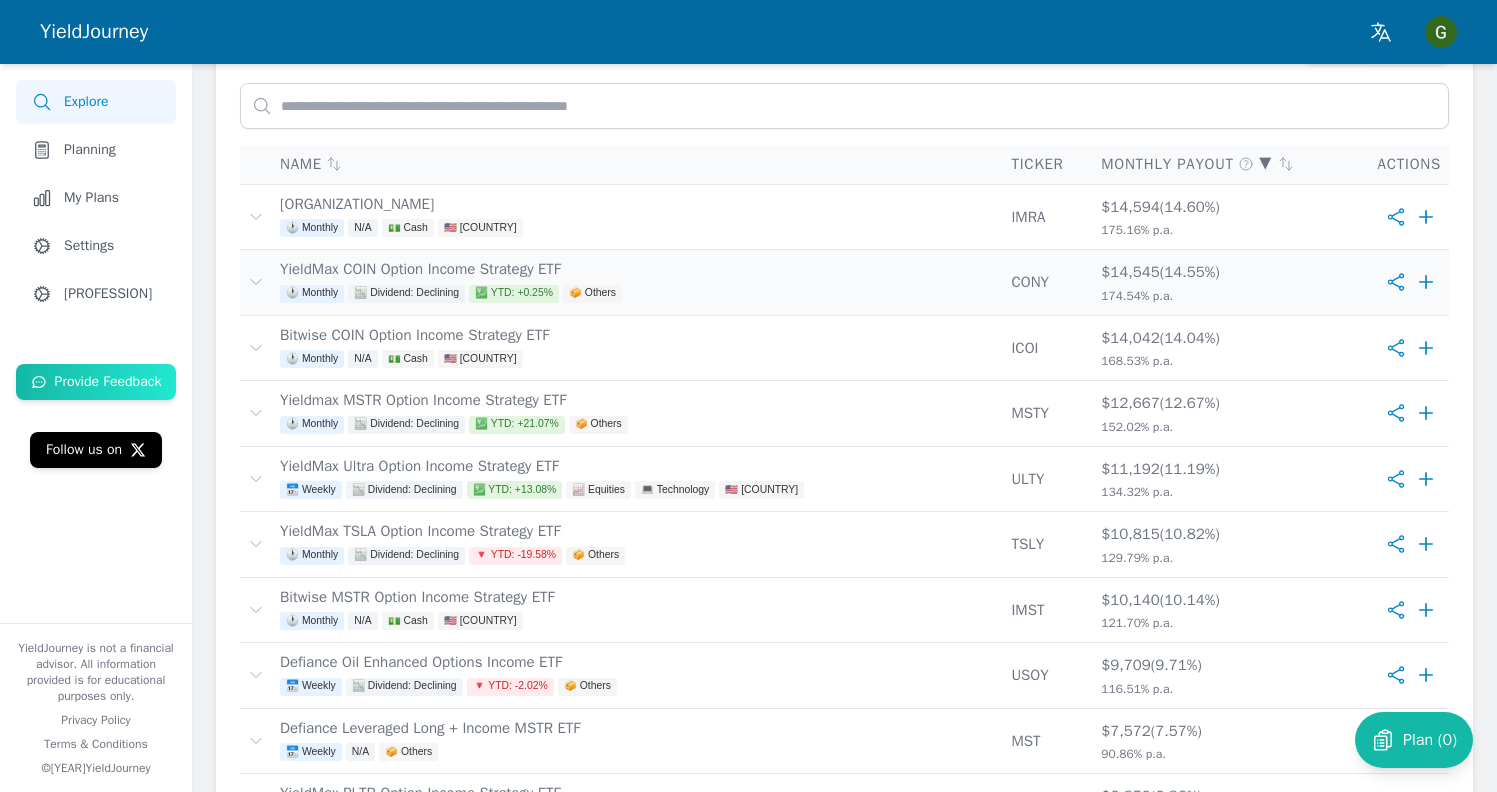 click on "YieldMax COIN Option Income Strategy ETF 🕐 Monthly 📉 Dividend: Declining 💹 YTD: +0.25% 📦 Others" at bounding box center [637, 282] 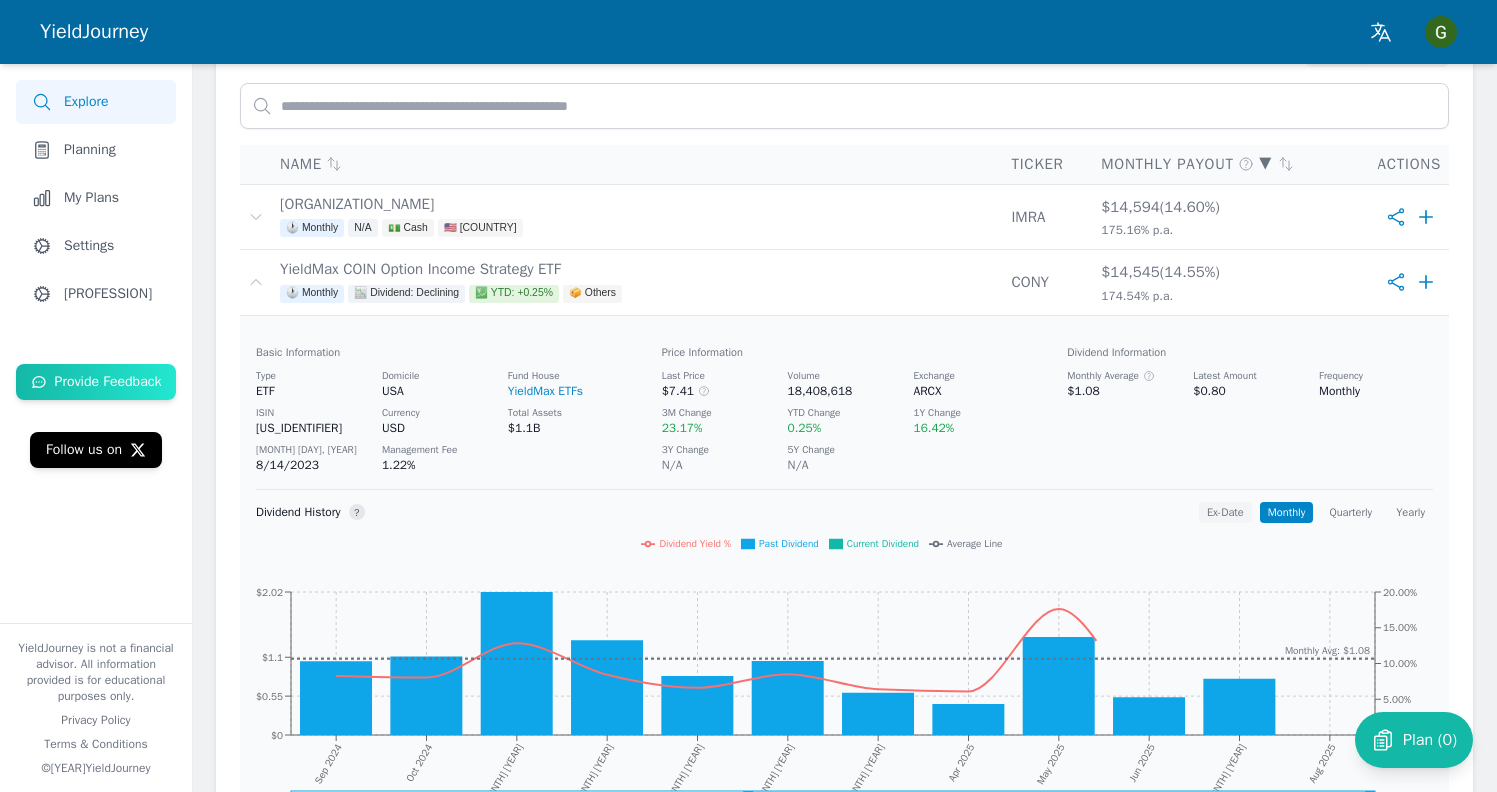 click on "Ex-Date" at bounding box center (1225, 512) 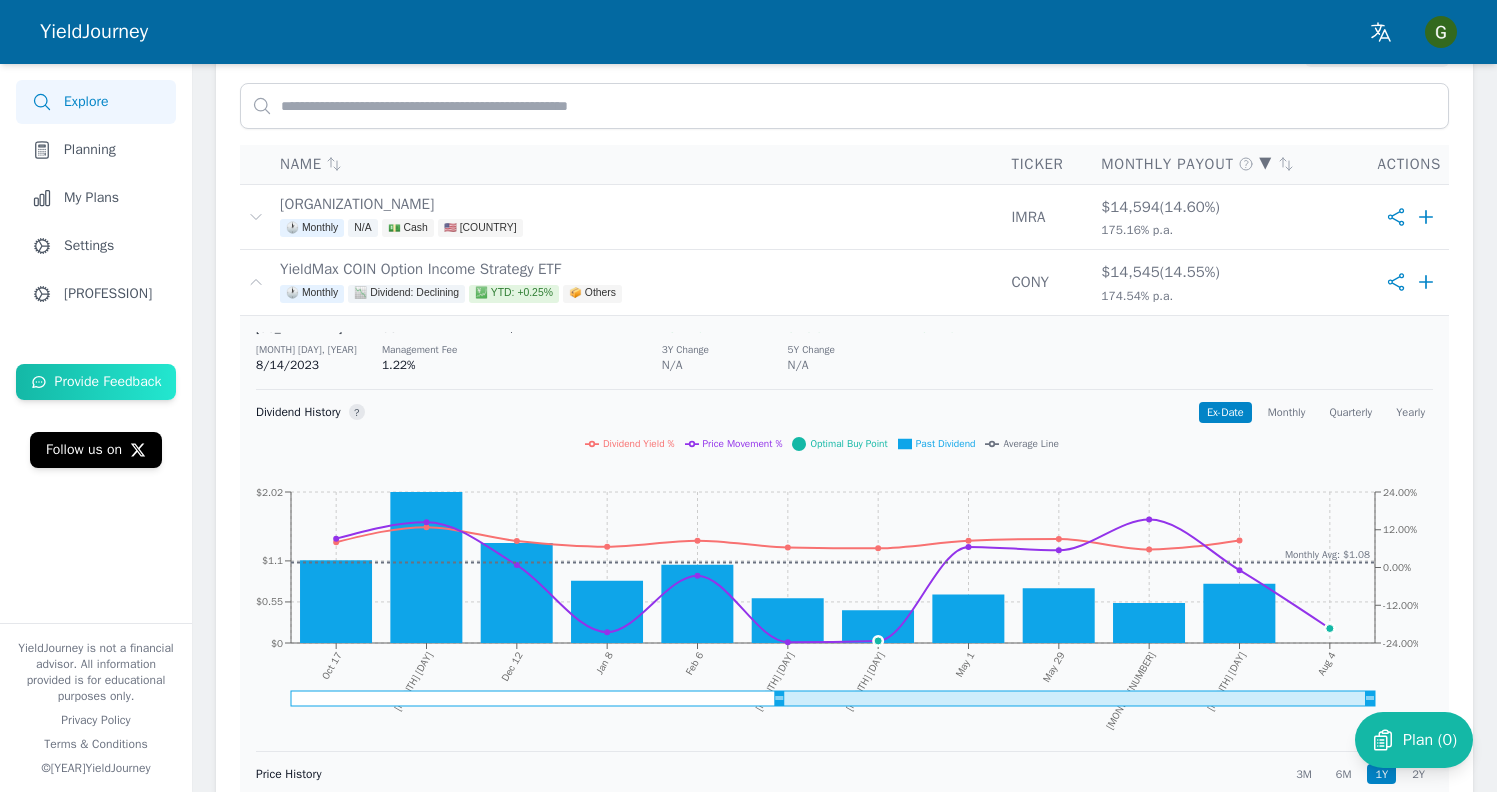 scroll, scrollTop: 95, scrollLeft: 0, axis: vertical 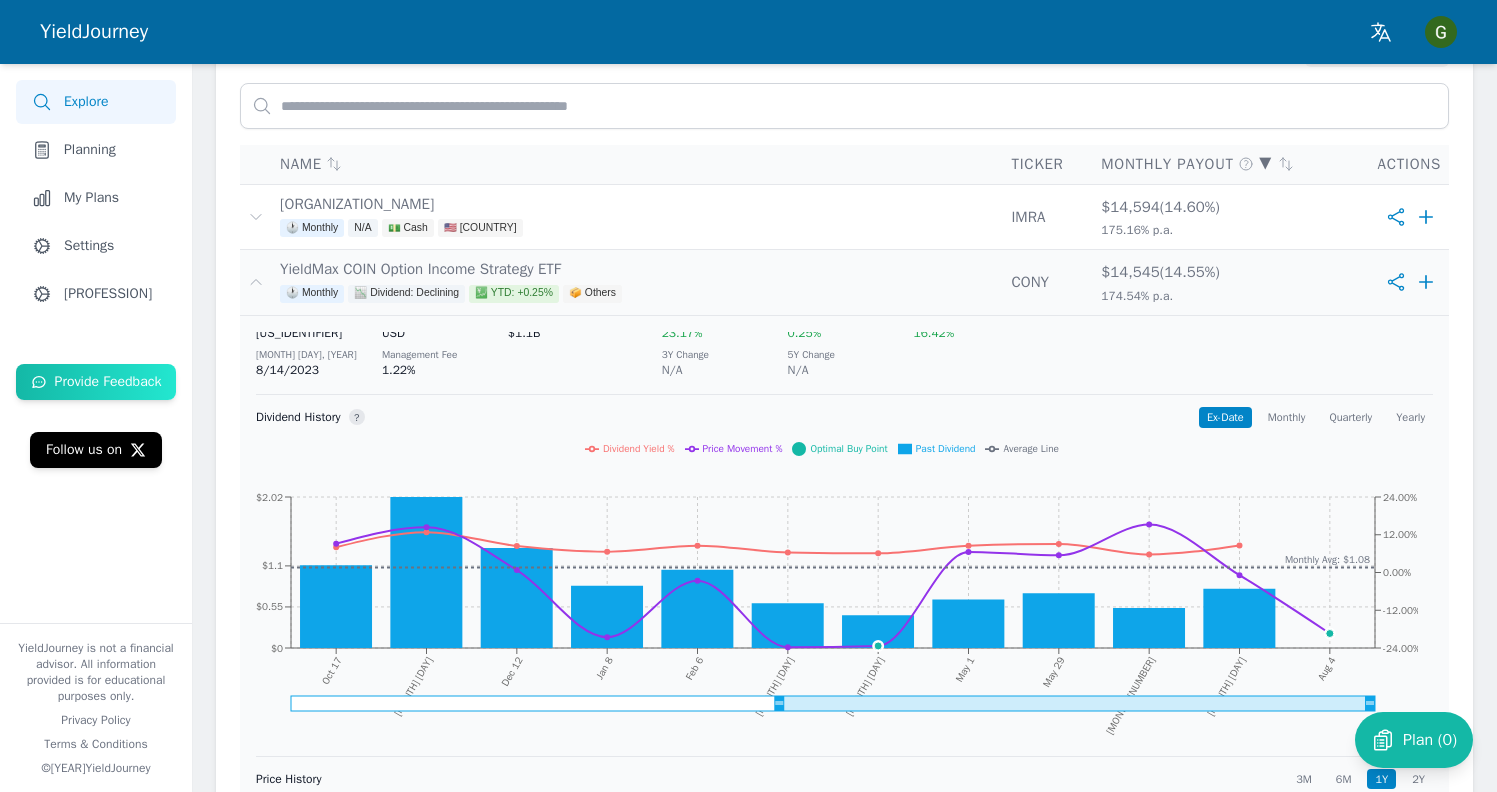 click on "YieldMax COIN Option Income Strategy ETF 🕐 Monthly 📉 Dividend: Declining 💹 YTD: +0.25% 📦 Others" at bounding box center [637, 282] 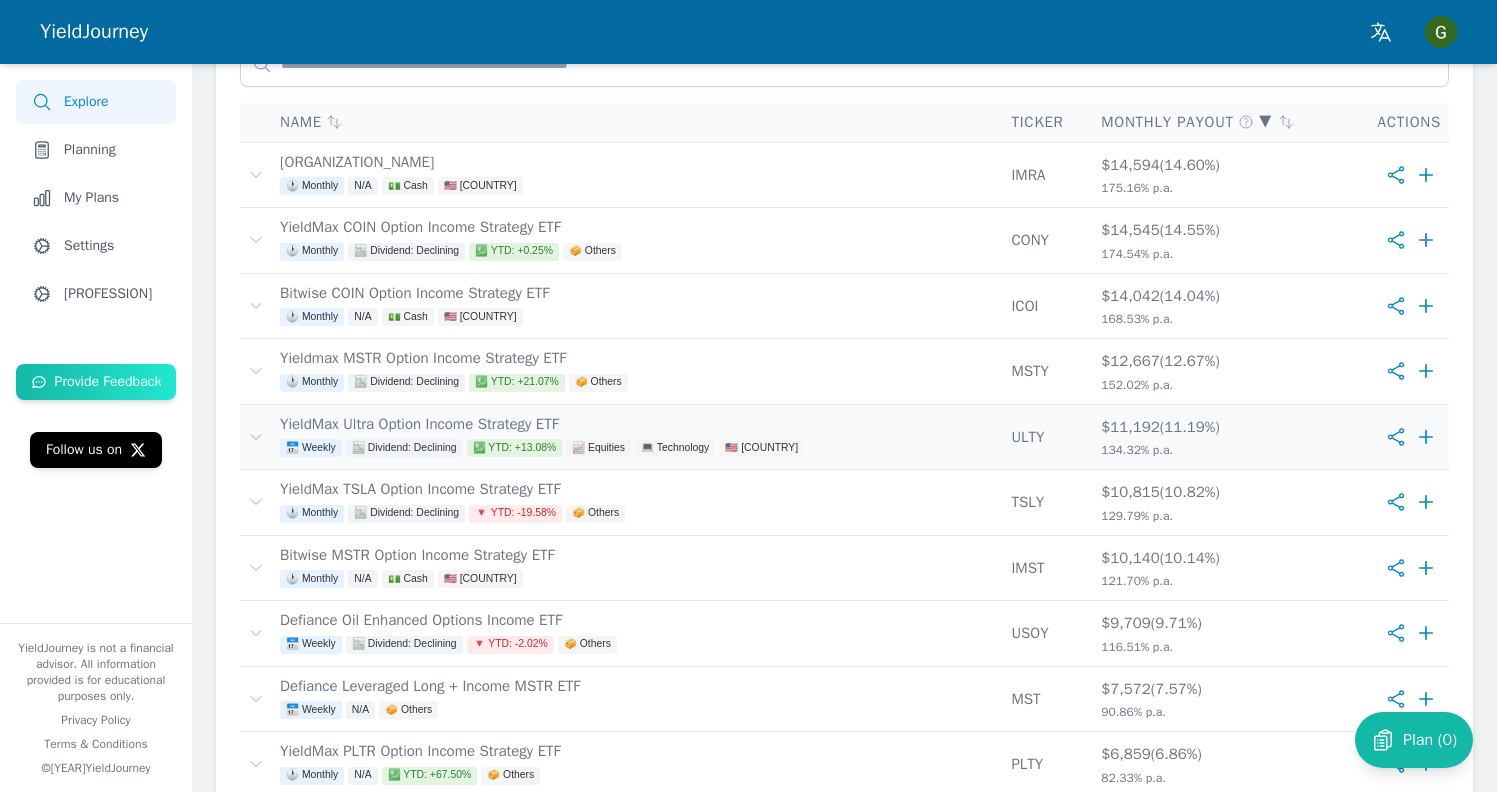 scroll, scrollTop: 489, scrollLeft: 0, axis: vertical 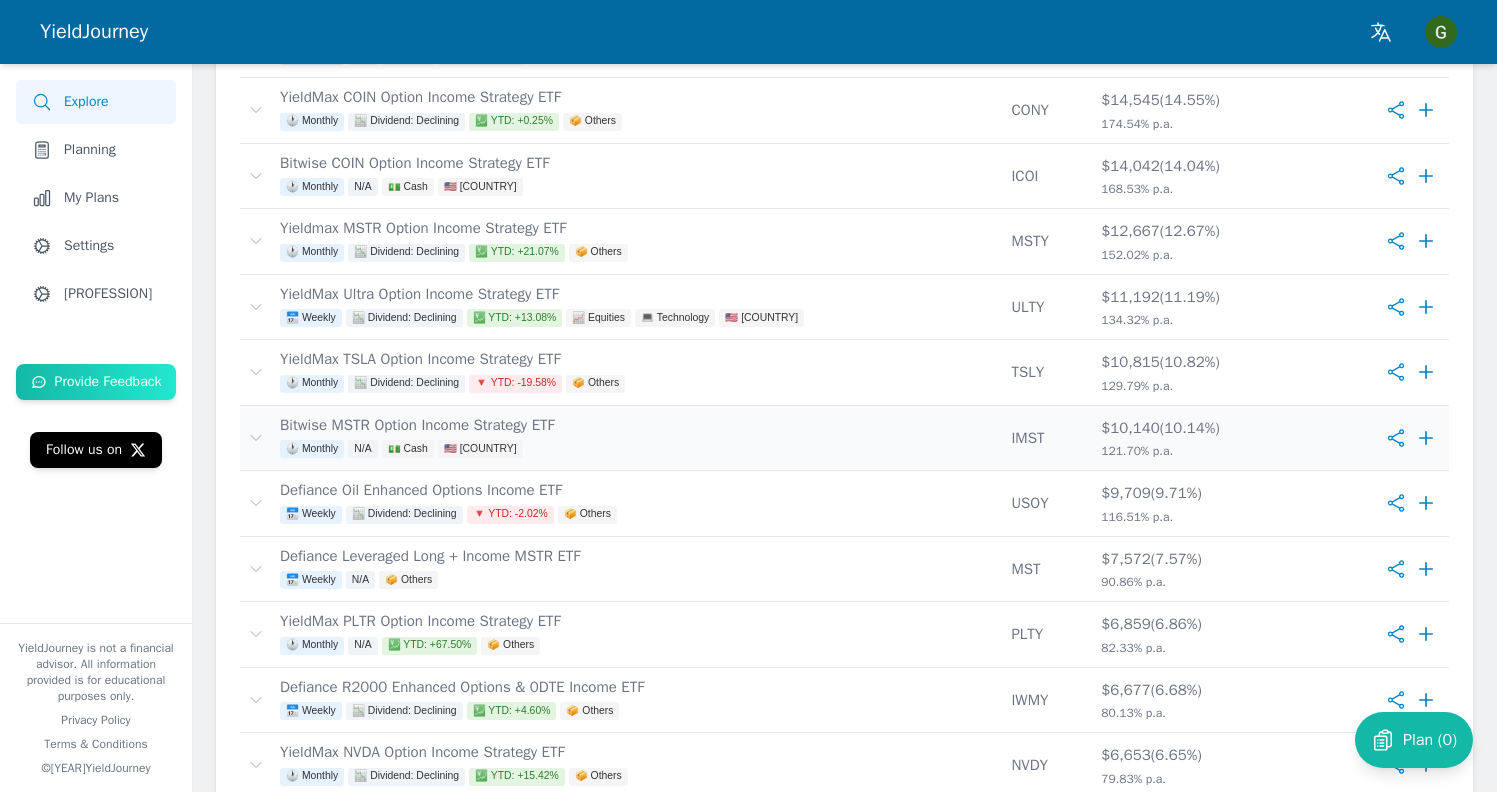 click on "[NAME] 🕐 Monthly N/A 💵 Cash 🇺🇸 United States" at bounding box center (637, 438) 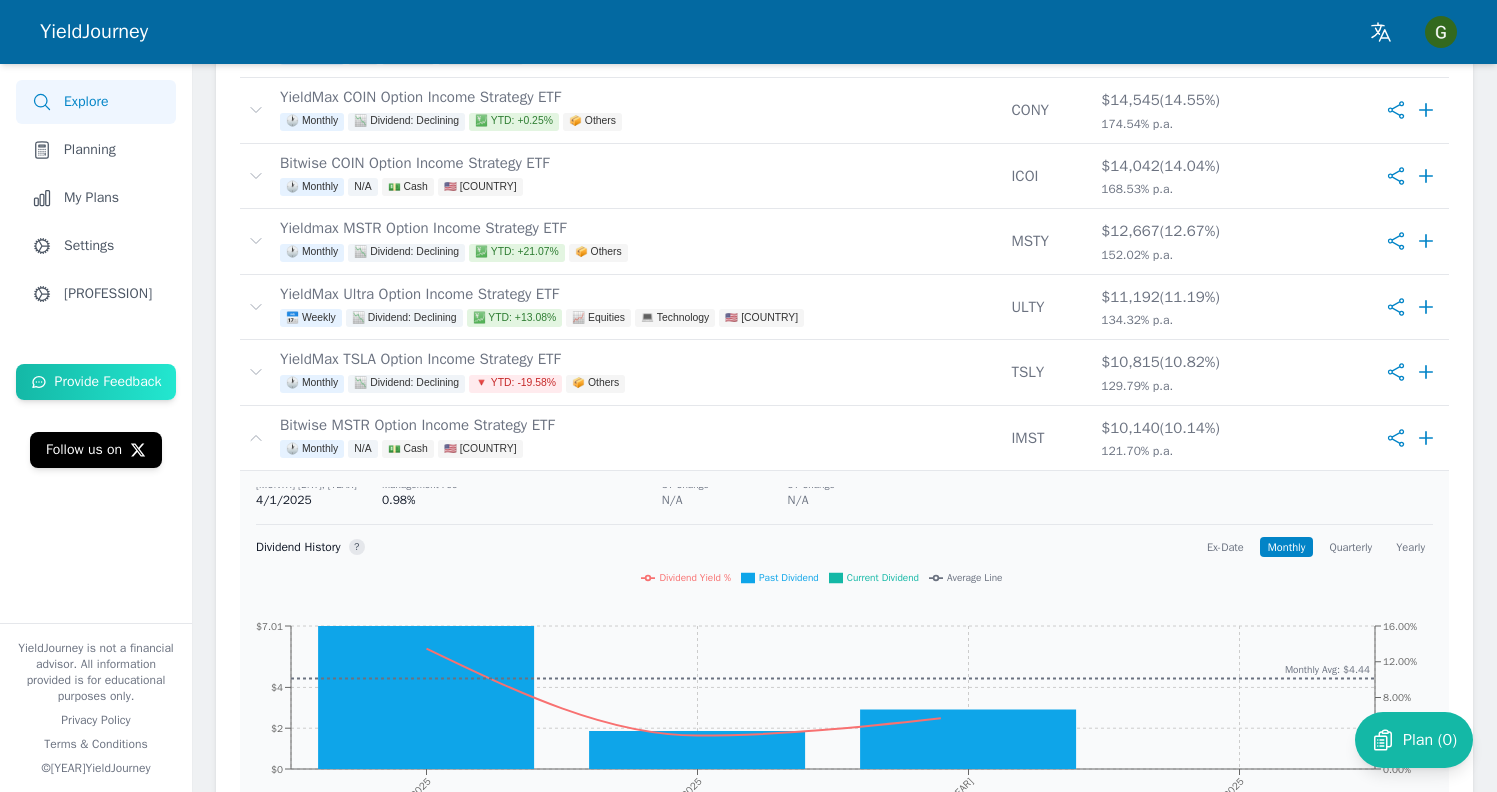 scroll, scrollTop: 144, scrollLeft: 0, axis: vertical 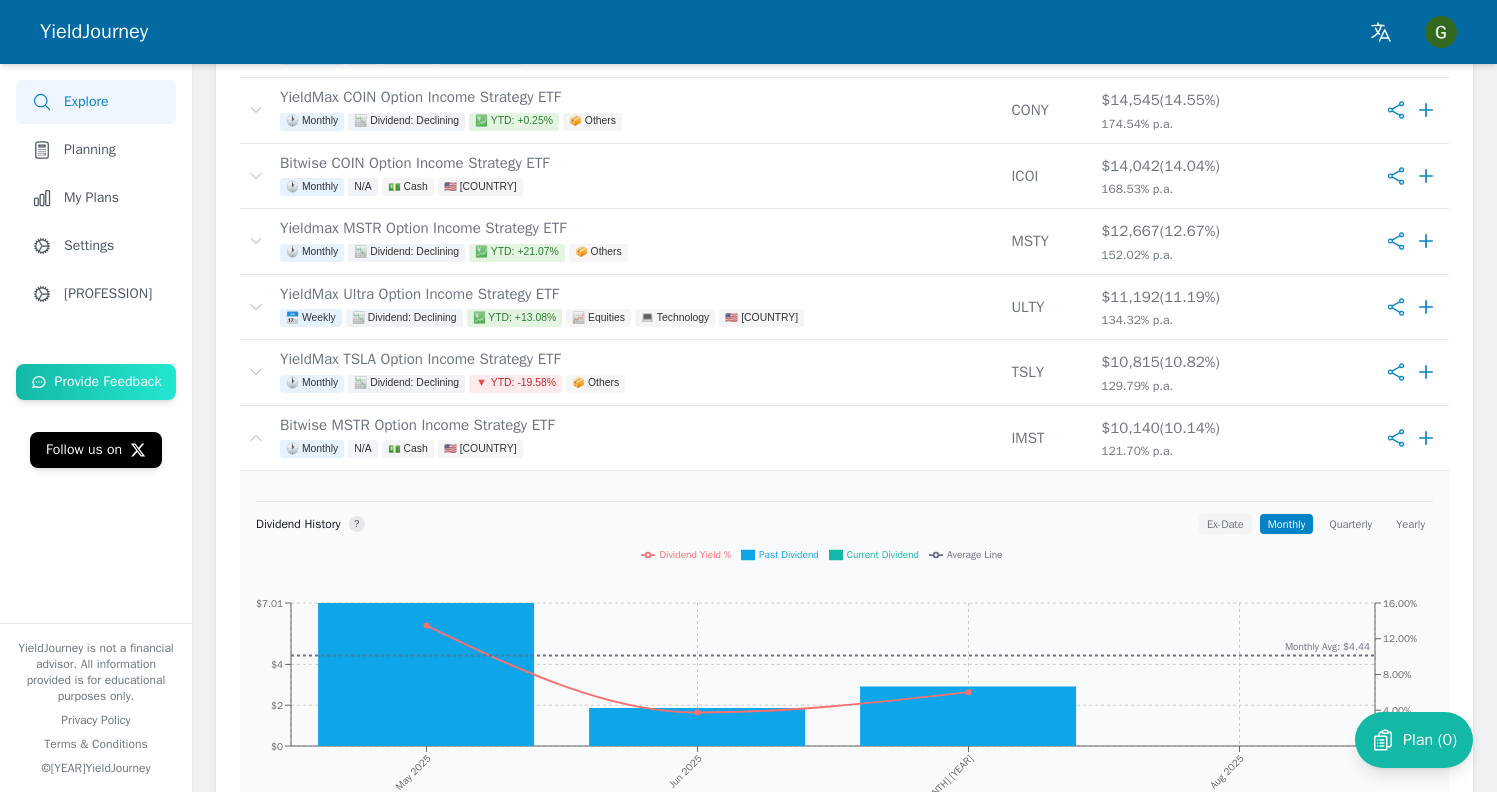 click on "Ex-Date" at bounding box center (1225, 524) 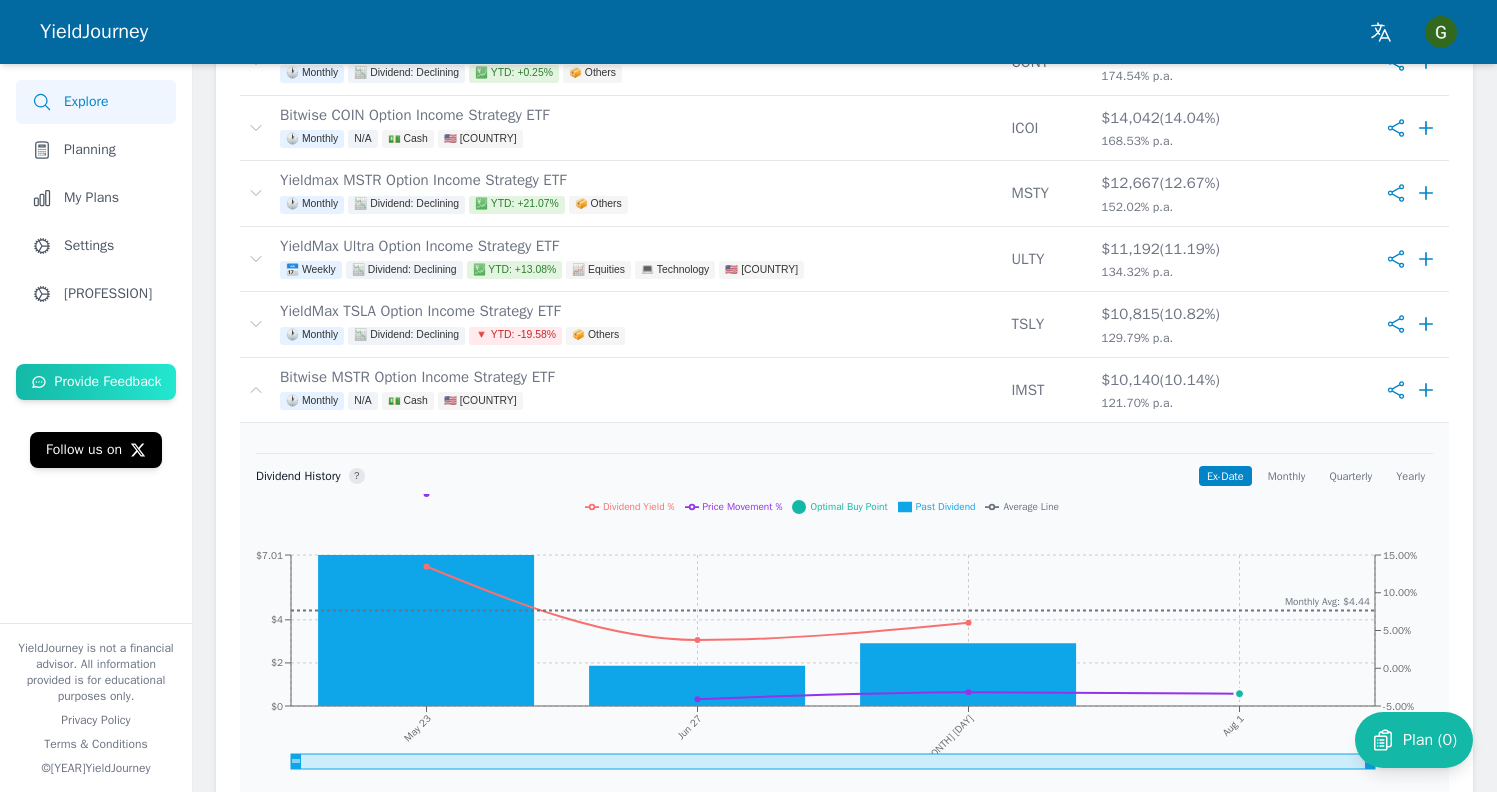 scroll, scrollTop: 540, scrollLeft: 0, axis: vertical 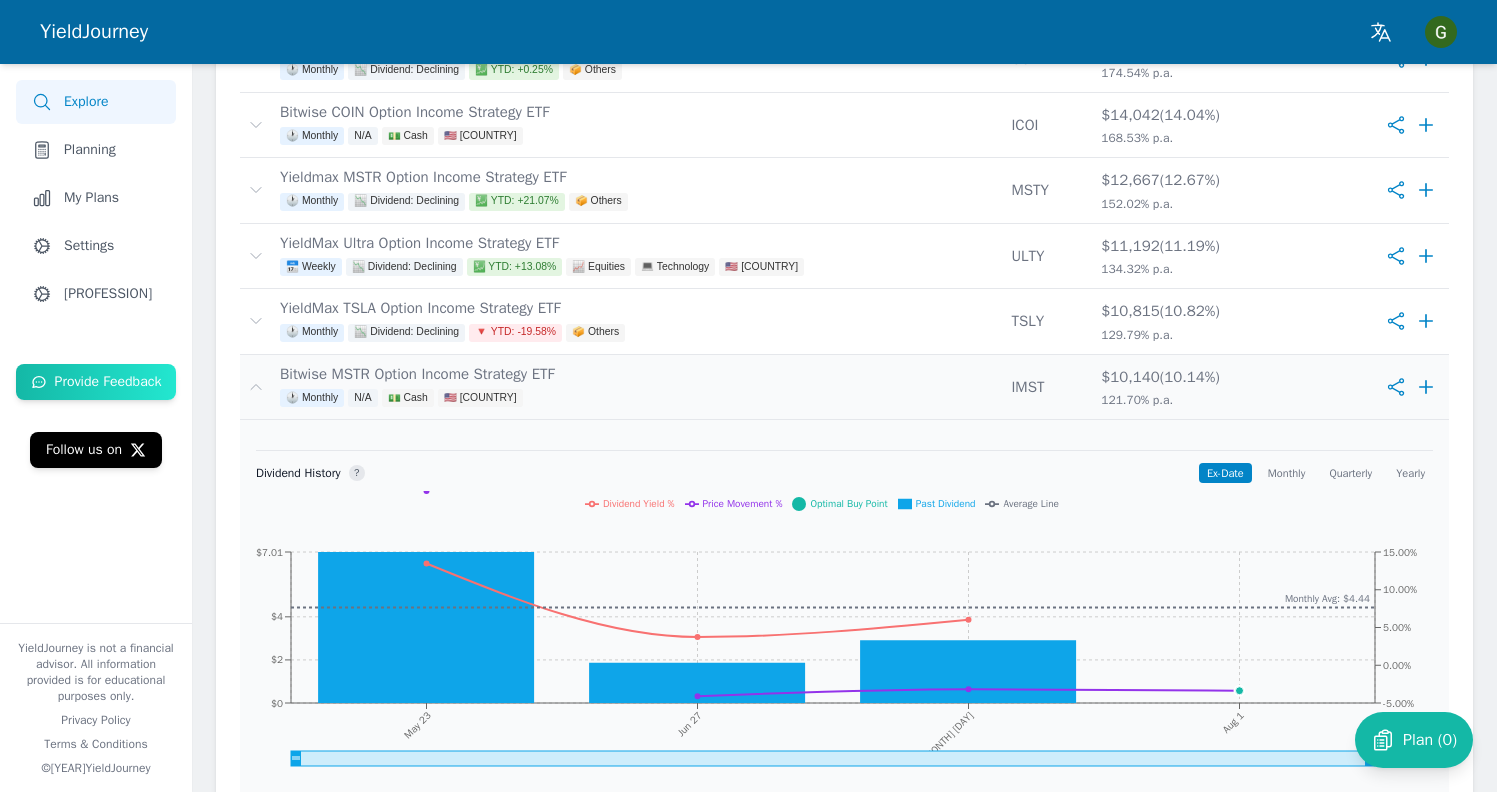 click on "[NAME] 🕐 Monthly N/A 💵 Cash 🇺🇸 United States" at bounding box center (637, 387) 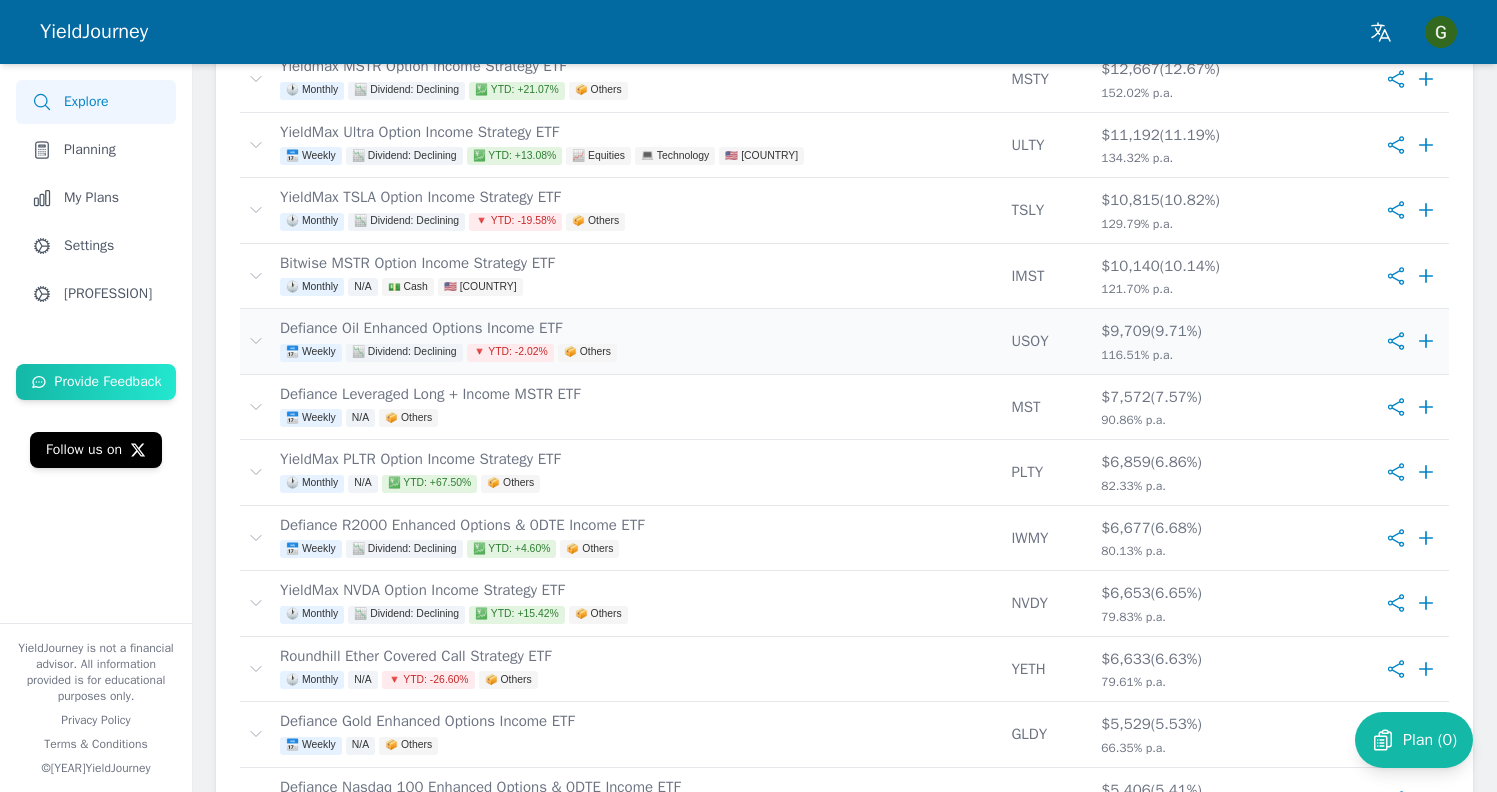 scroll, scrollTop: 666, scrollLeft: 0, axis: vertical 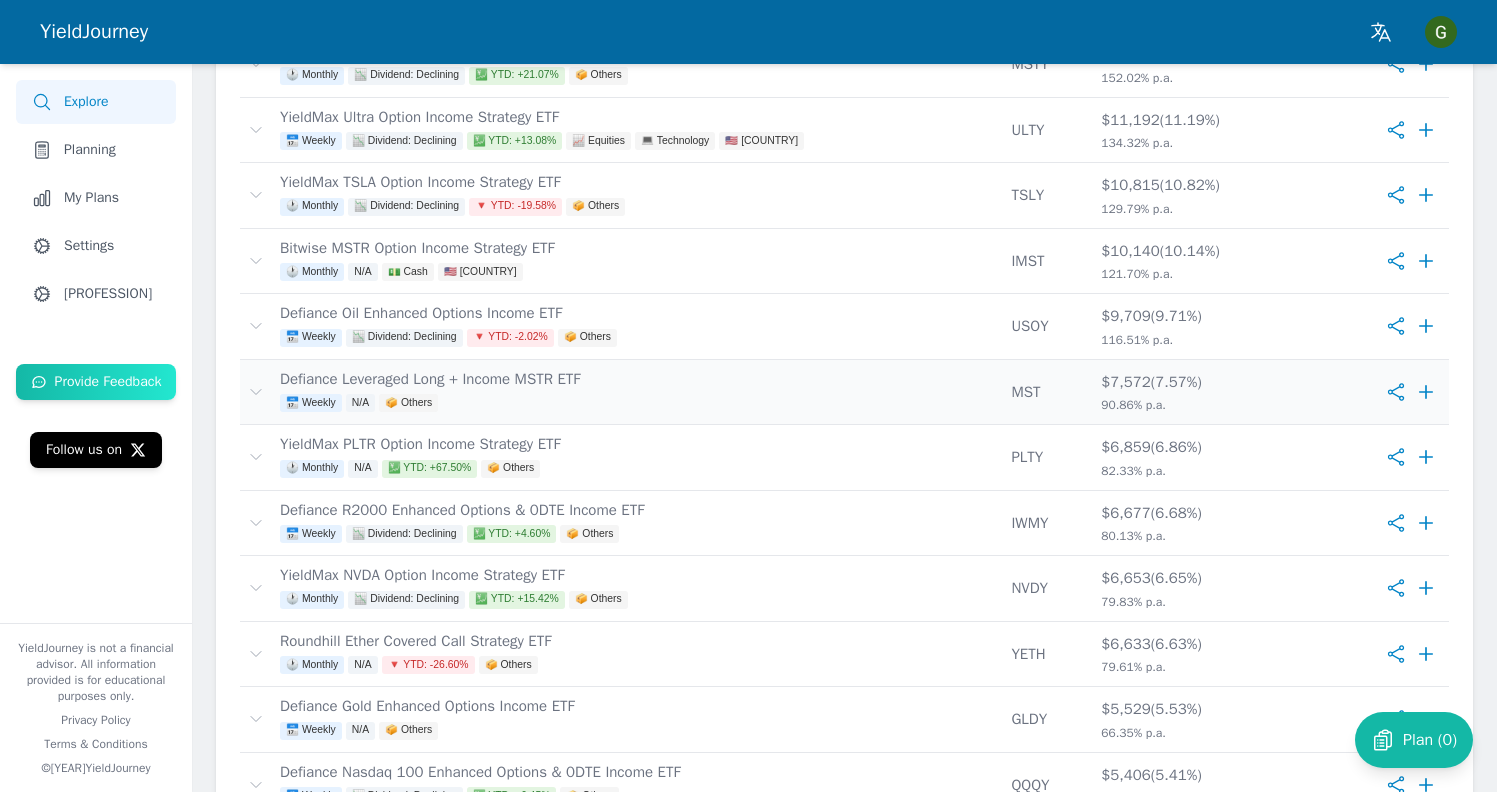 click on "Defiance Leveraged Long + Income MSTR ETF 📅 Weekly  N/A 📦 Others" at bounding box center (637, 392) 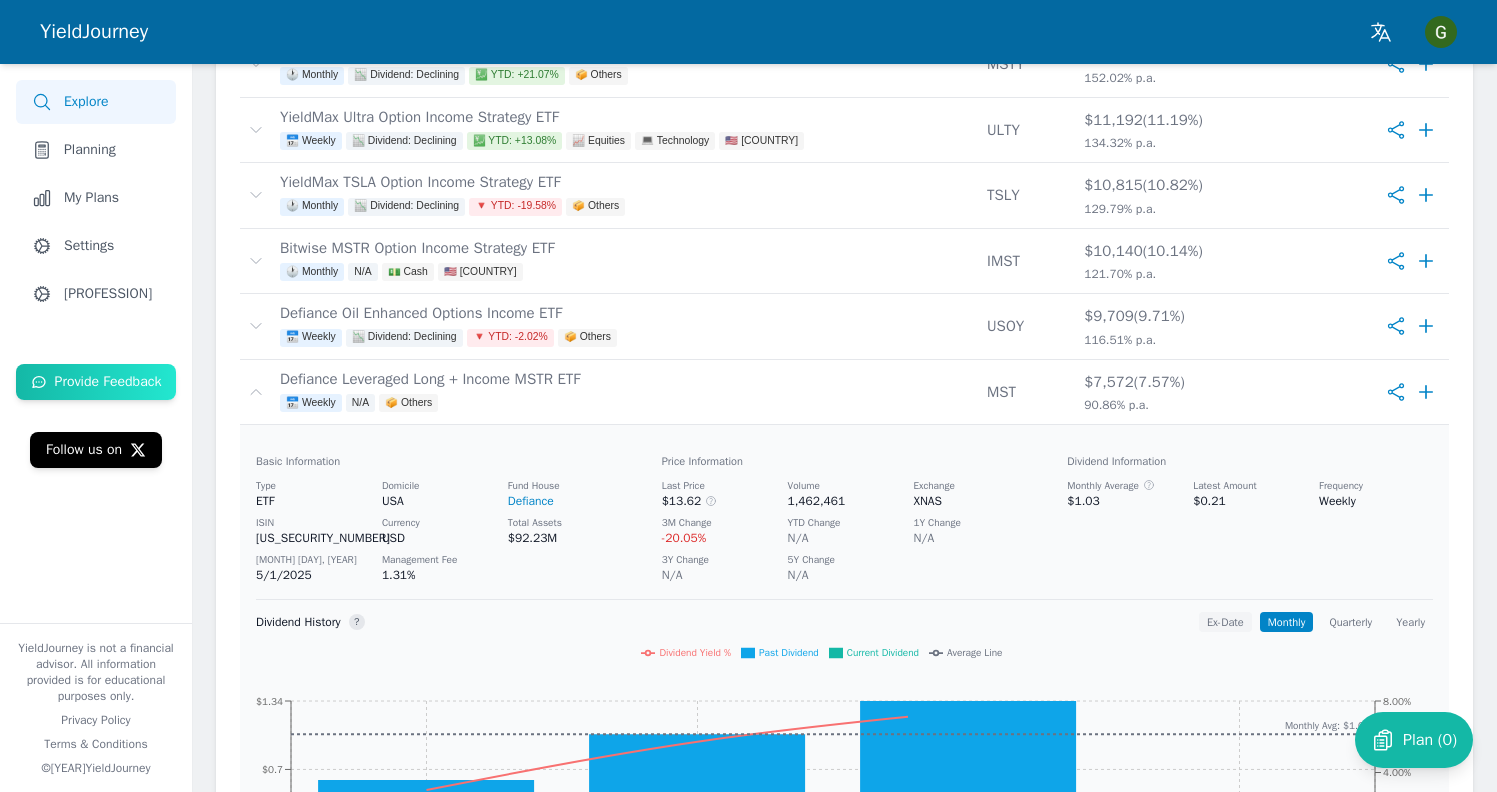click on "Ex-Date" at bounding box center [1225, 622] 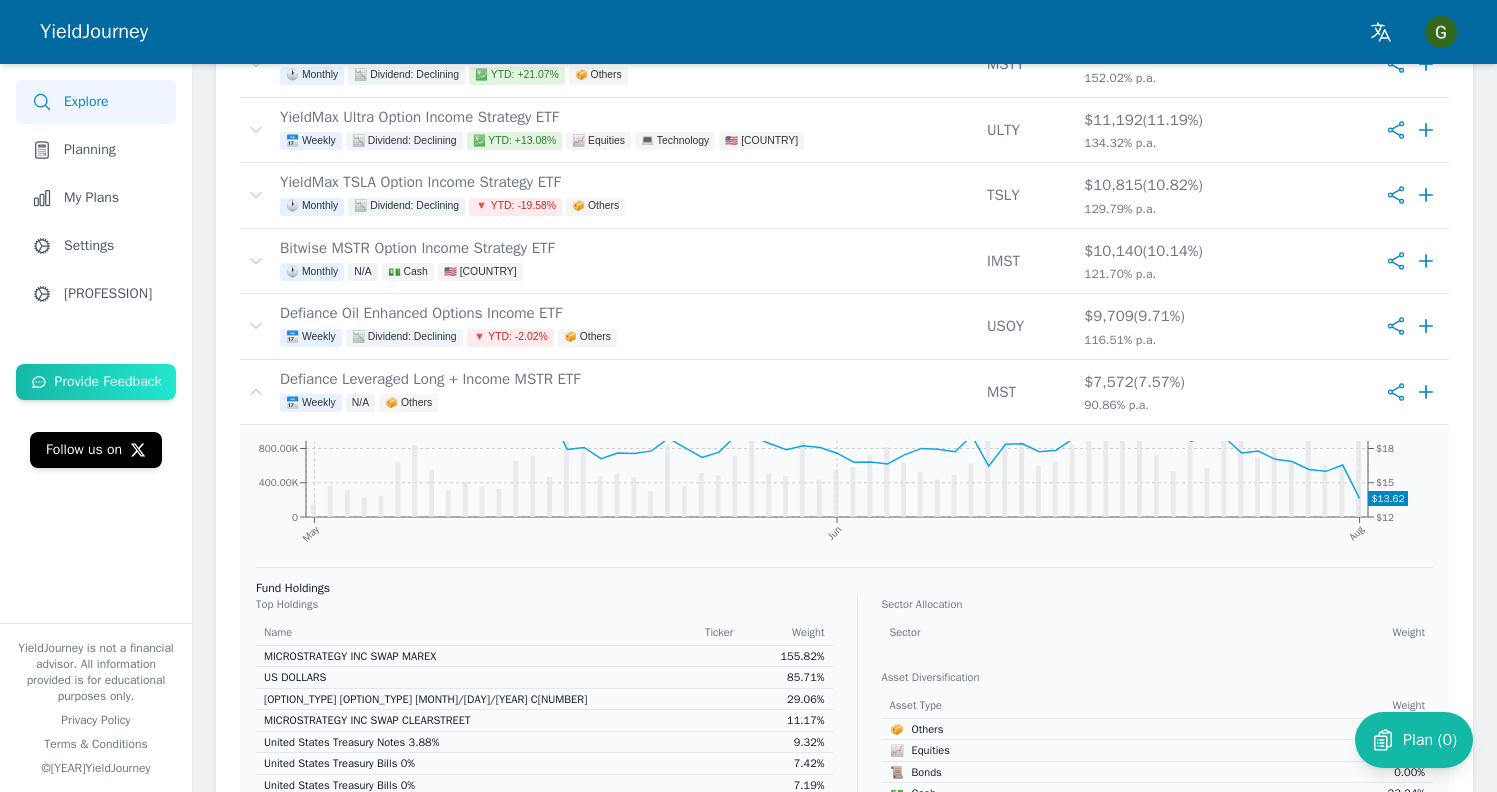 scroll, scrollTop: 628, scrollLeft: 0, axis: vertical 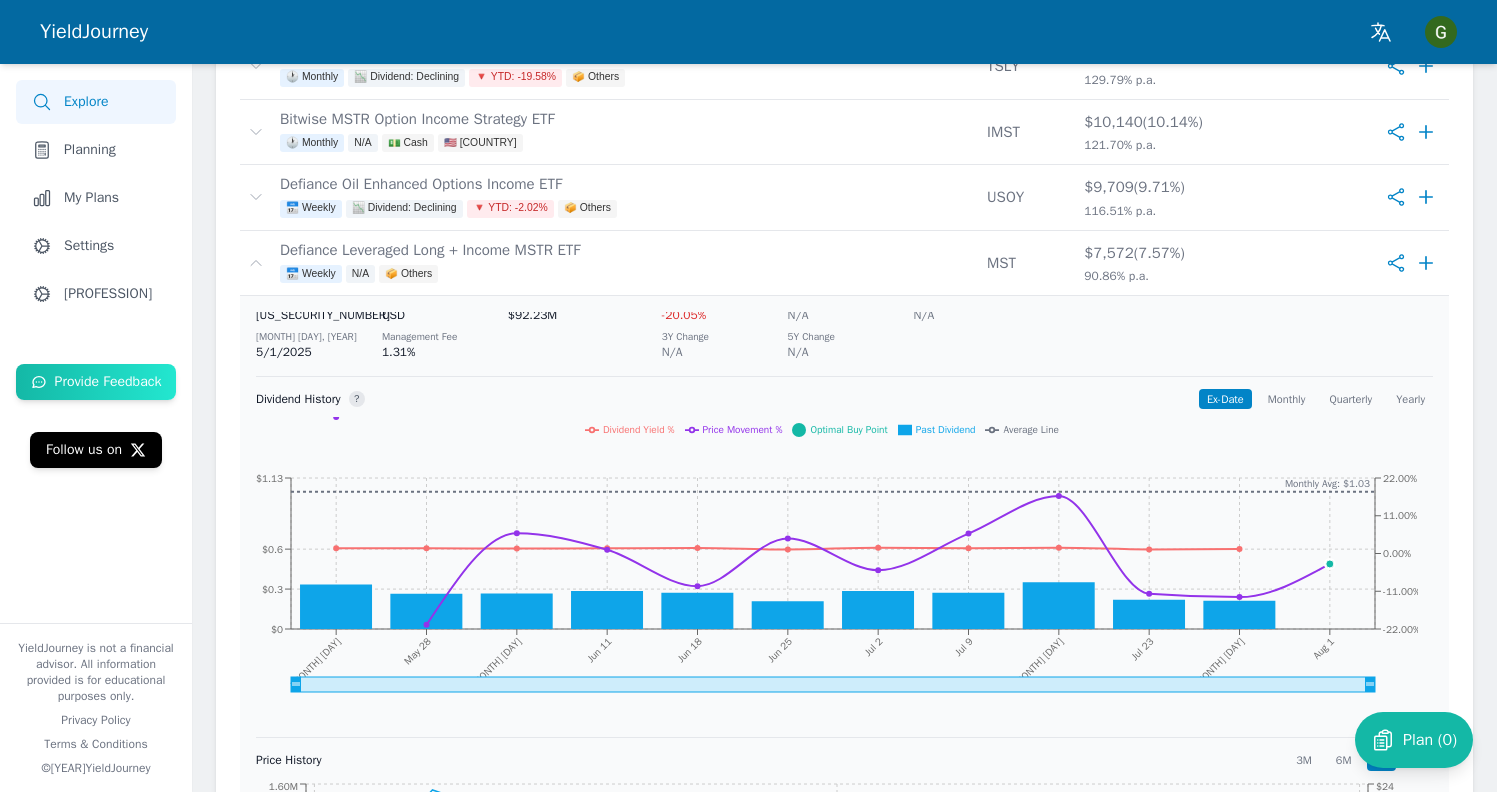 click on "Last Price [PRICE] Volume [NUMBER] Exchange XNAS 3M Change [PERCENT] YTD Change N/A 1Y Change N/A 3Y Change N/A 5Y Change N/A" at bounding box center (845, 307) 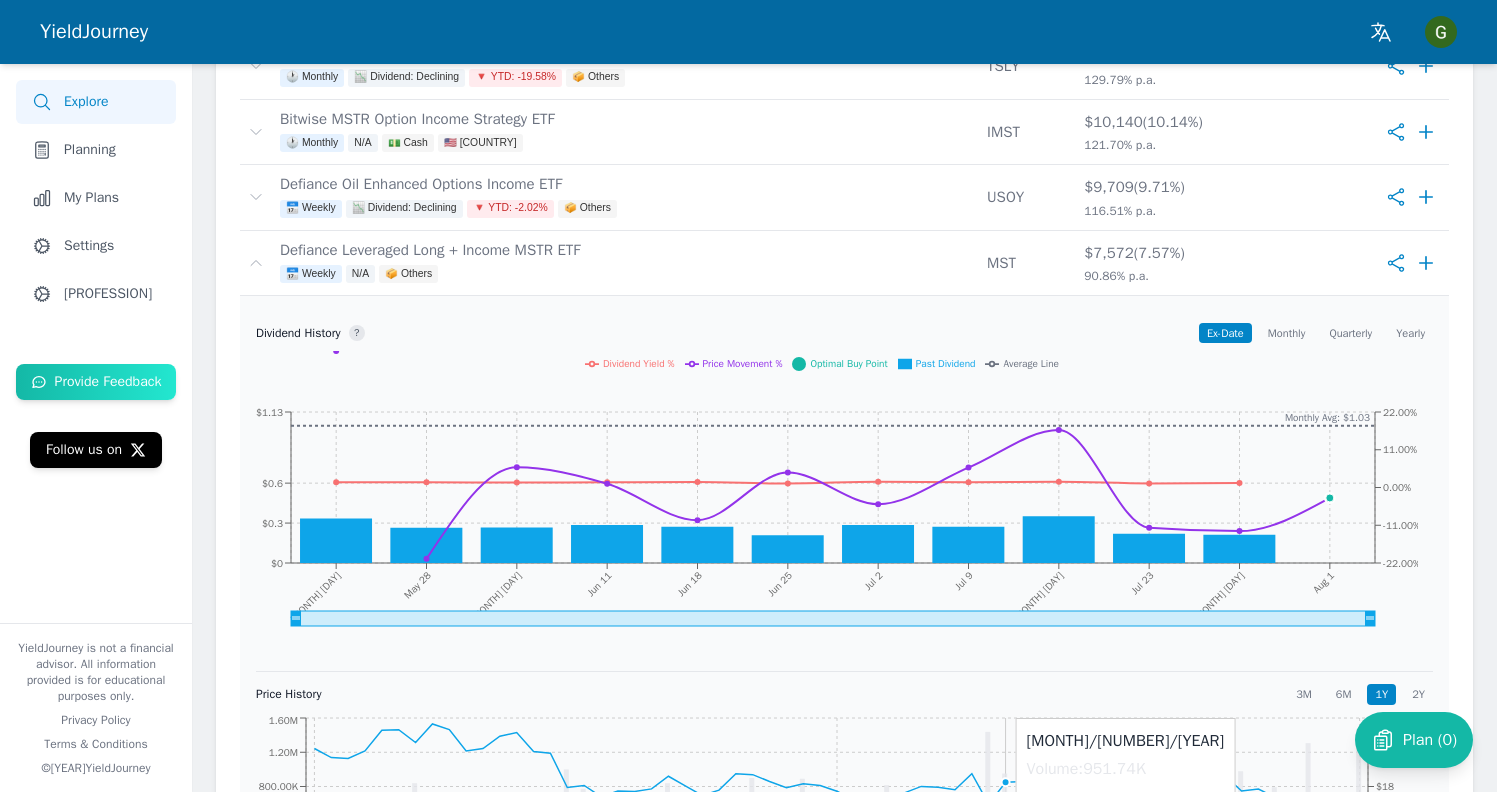 scroll, scrollTop: 113, scrollLeft: 0, axis: vertical 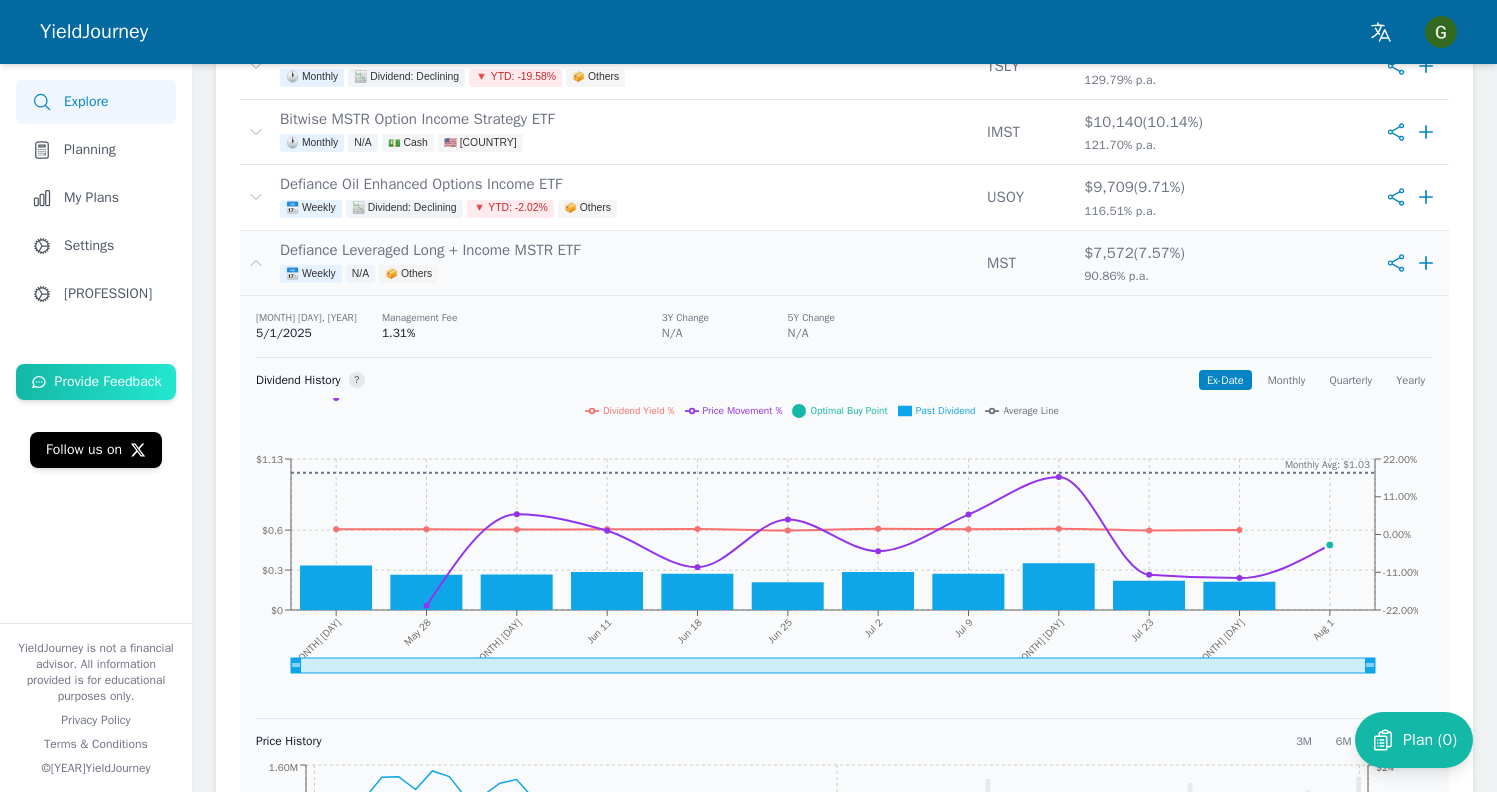 click on "Defiance Leveraged Long + Income MSTR ETF 📅 Weekly  N/A 📦 Others" at bounding box center (625, 263) 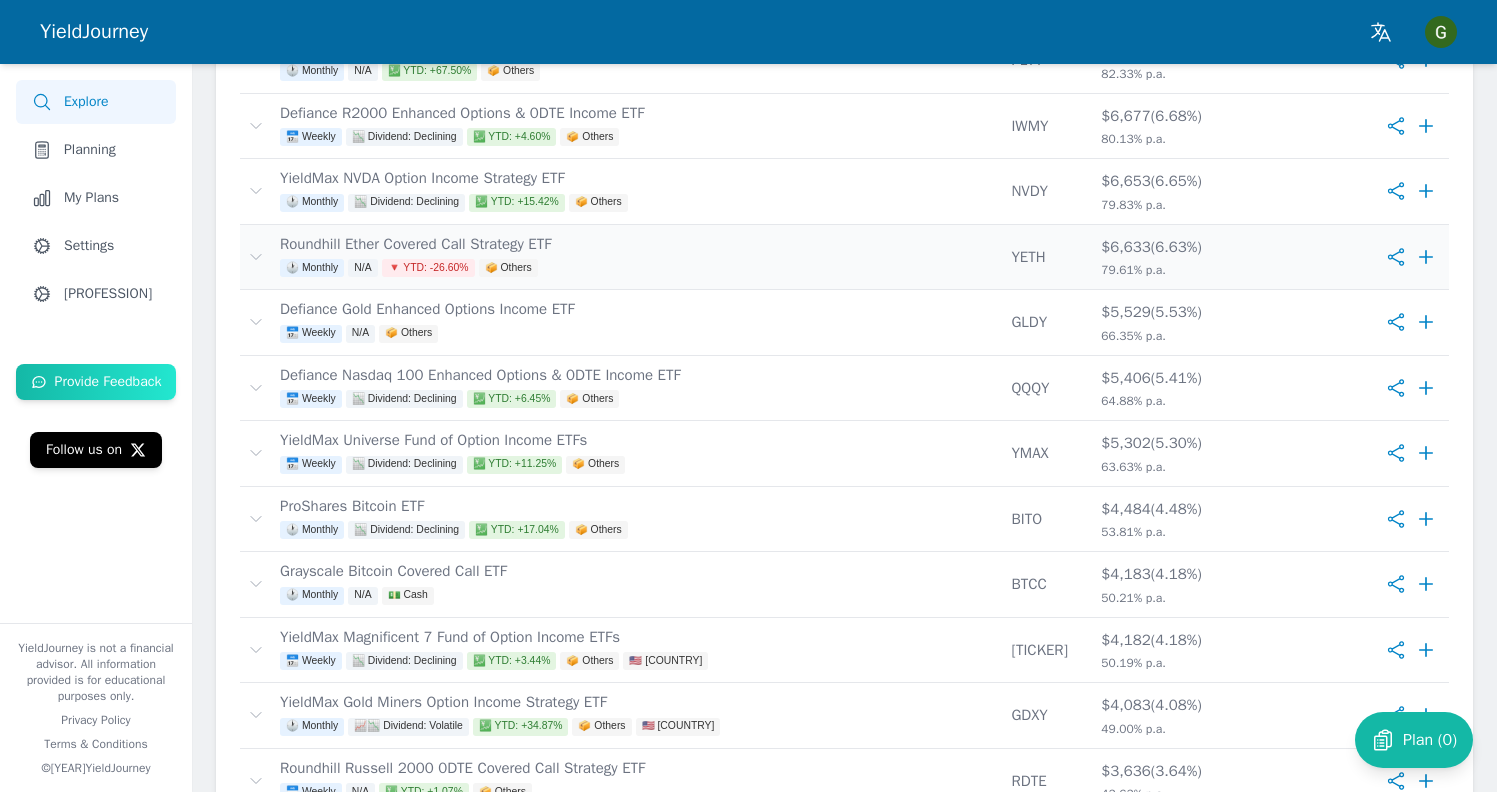 scroll, scrollTop: 1090, scrollLeft: 0, axis: vertical 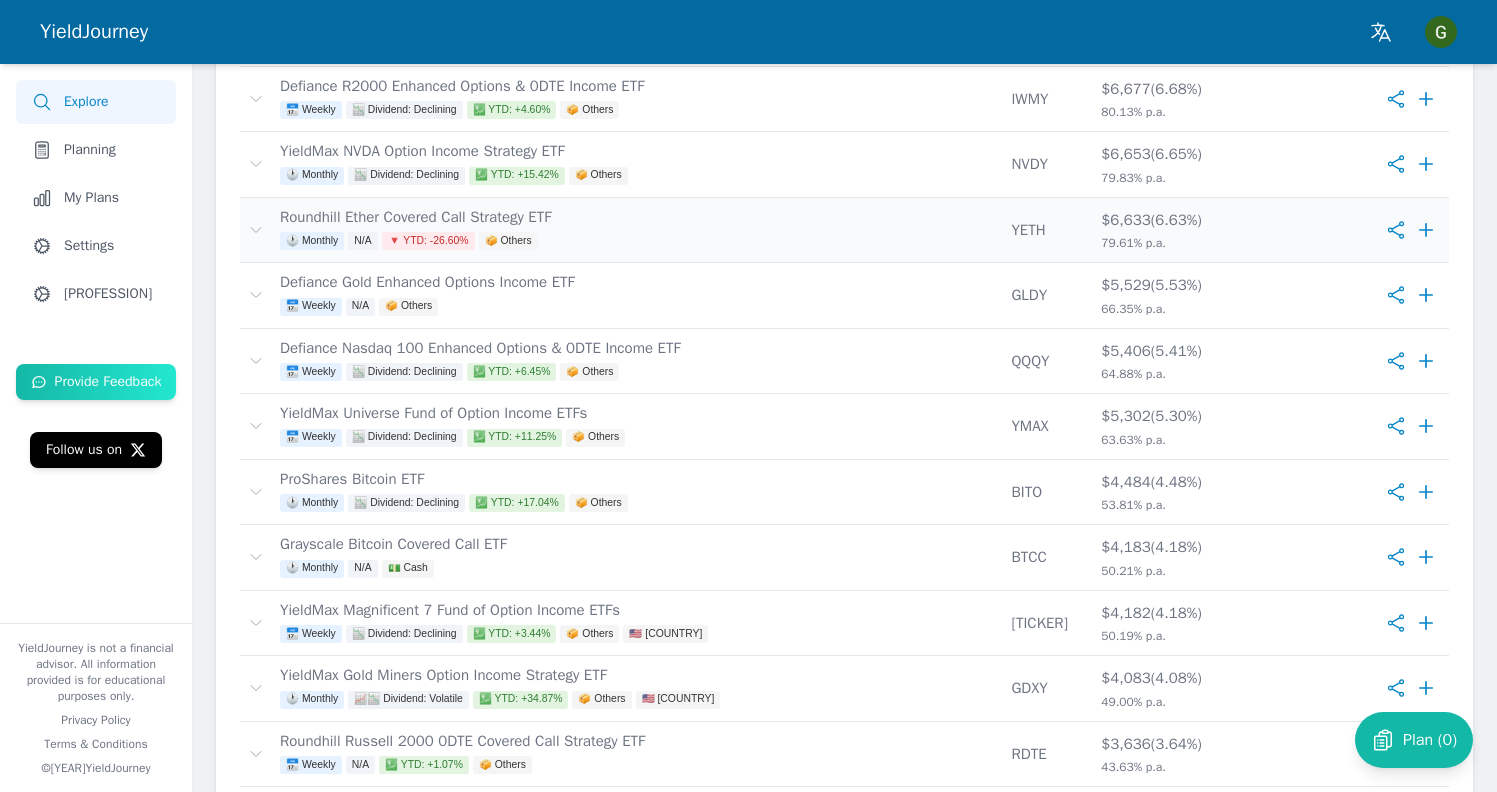 click on "Roundhill Ether Covered Call Strategy ETF 🕐 Monthly  N/A 🔻 YTD: -26.60% 📦 Others" at bounding box center [637, 230] 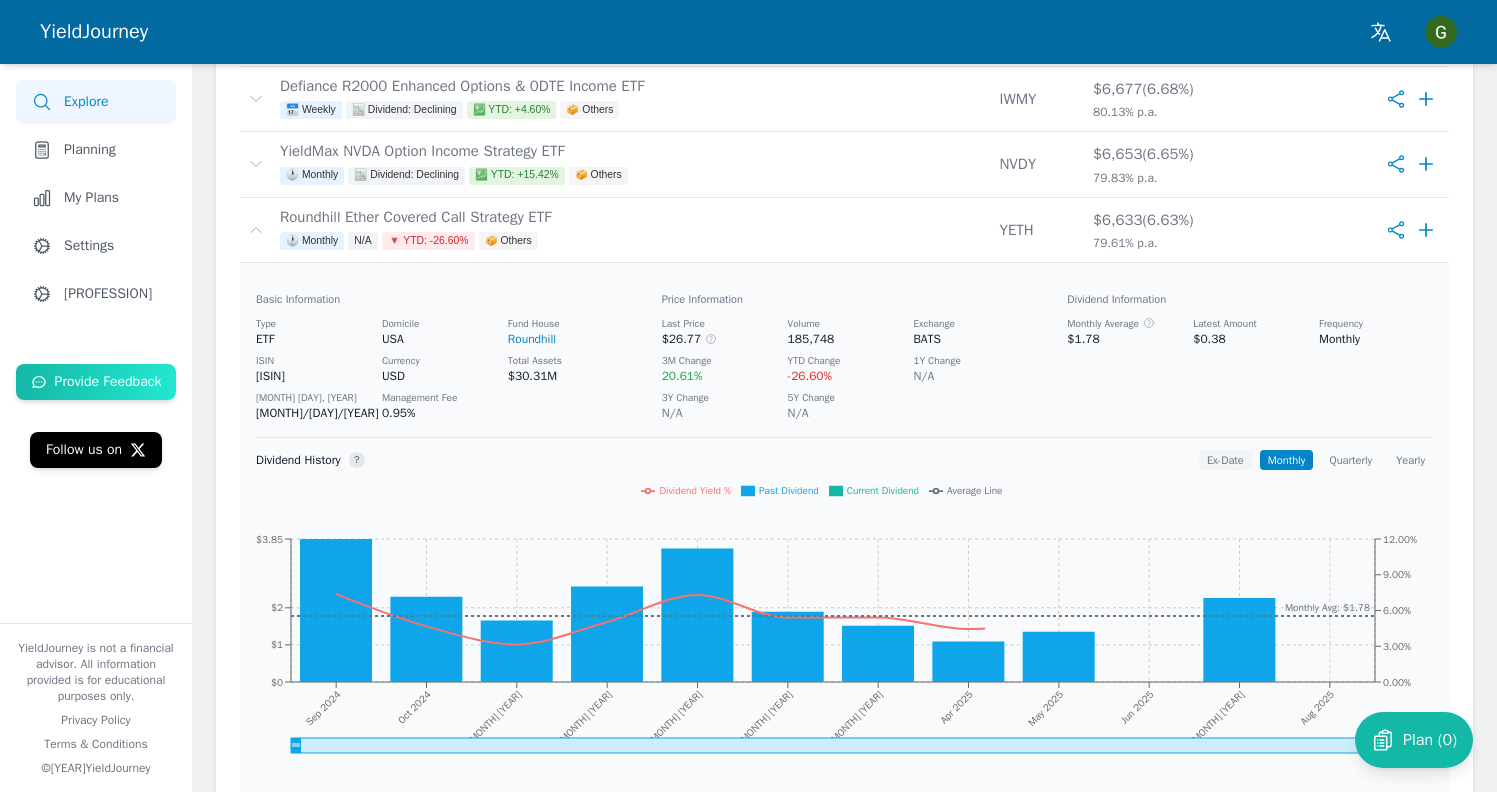 click on "Ex-Date" at bounding box center (1225, 460) 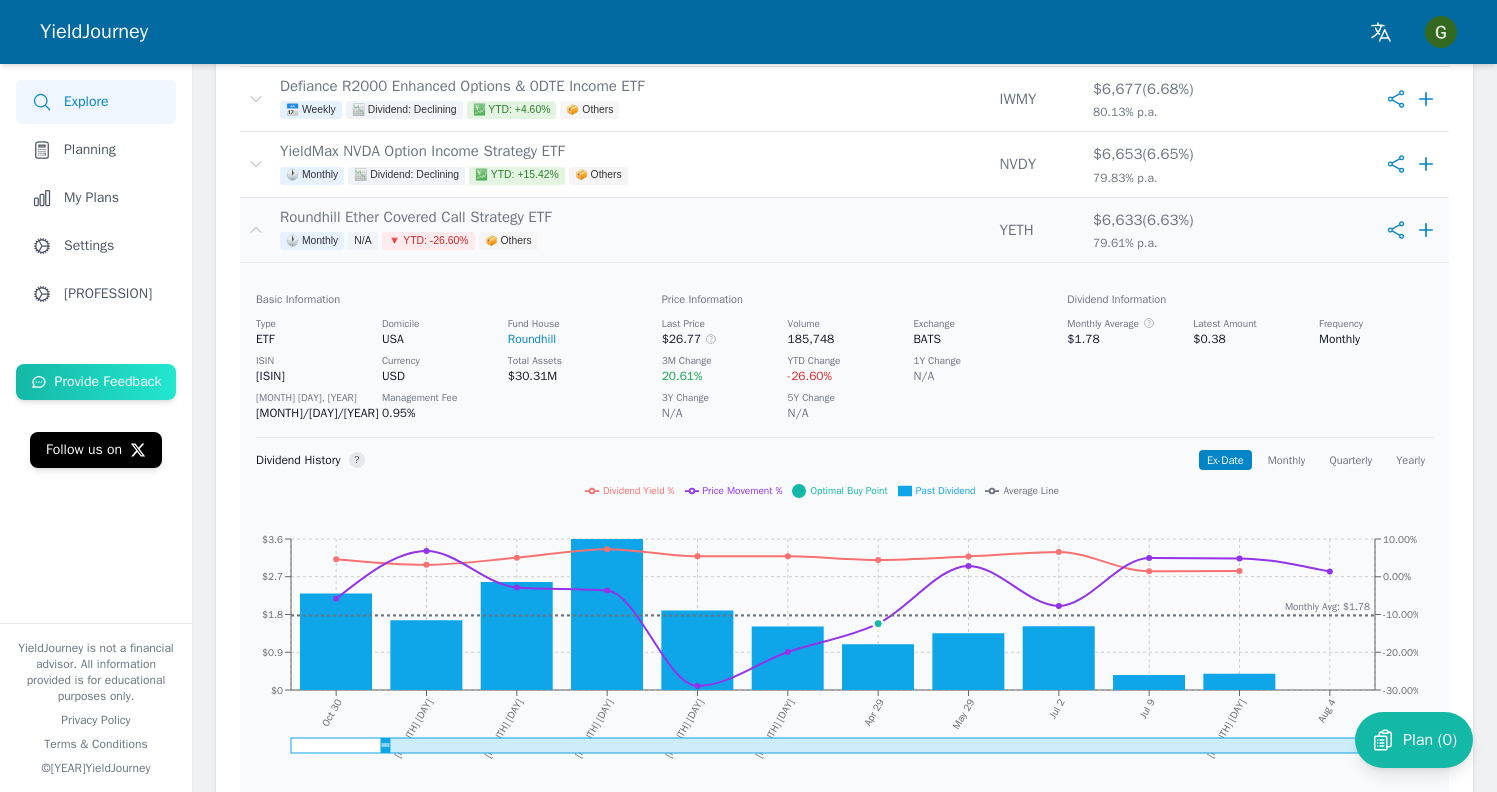 click on "Roundhill Ether Covered Call Strategy ETF 🕐 Monthly  N/A 🔻 YTD: -26.60% 📦 Others" at bounding box center [631, 230] 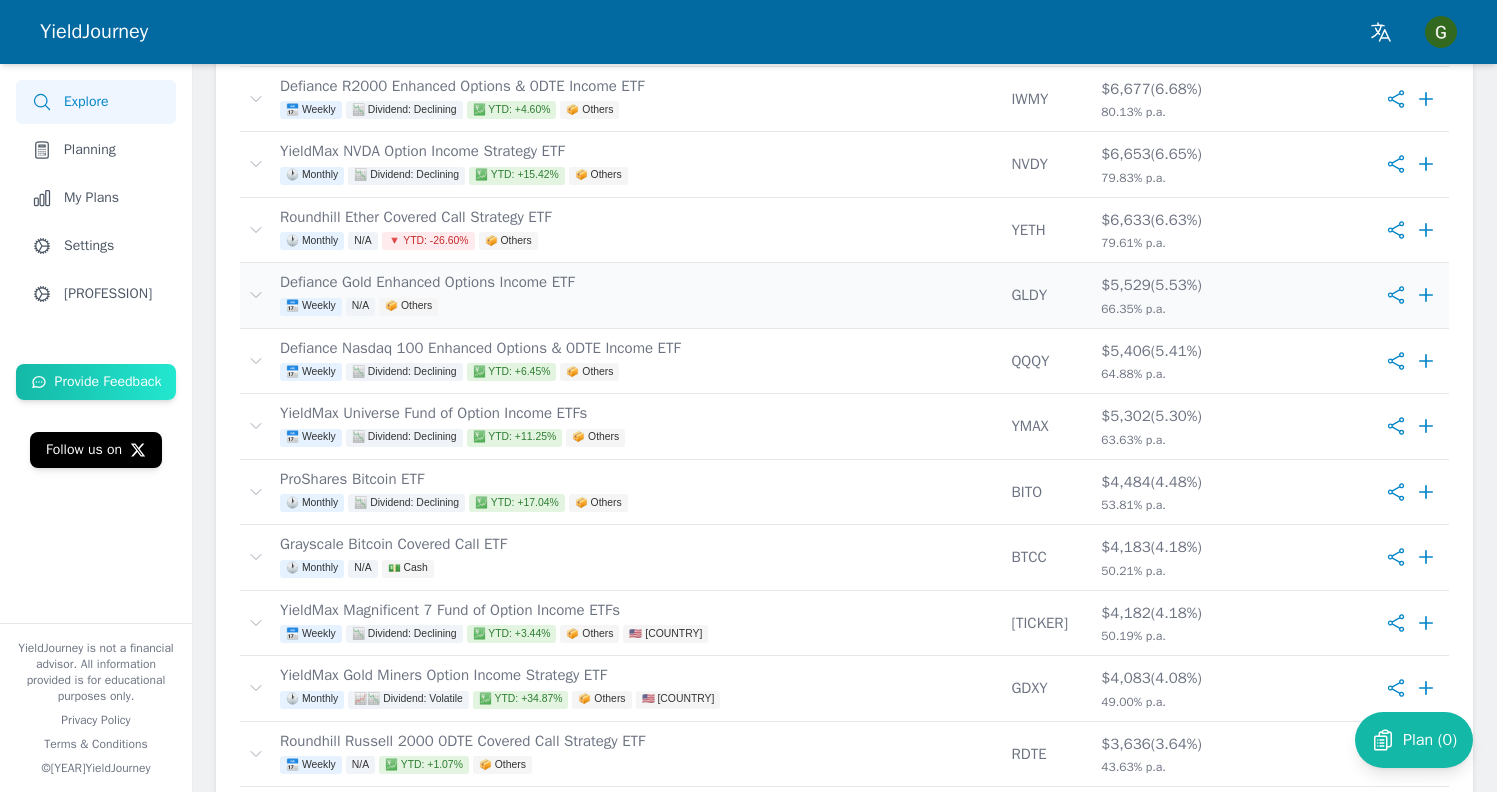 click on "Defiance Gold Enhanced Options Income ETF 📅 Weekly  N/A 📦 Others" at bounding box center (637, 295) 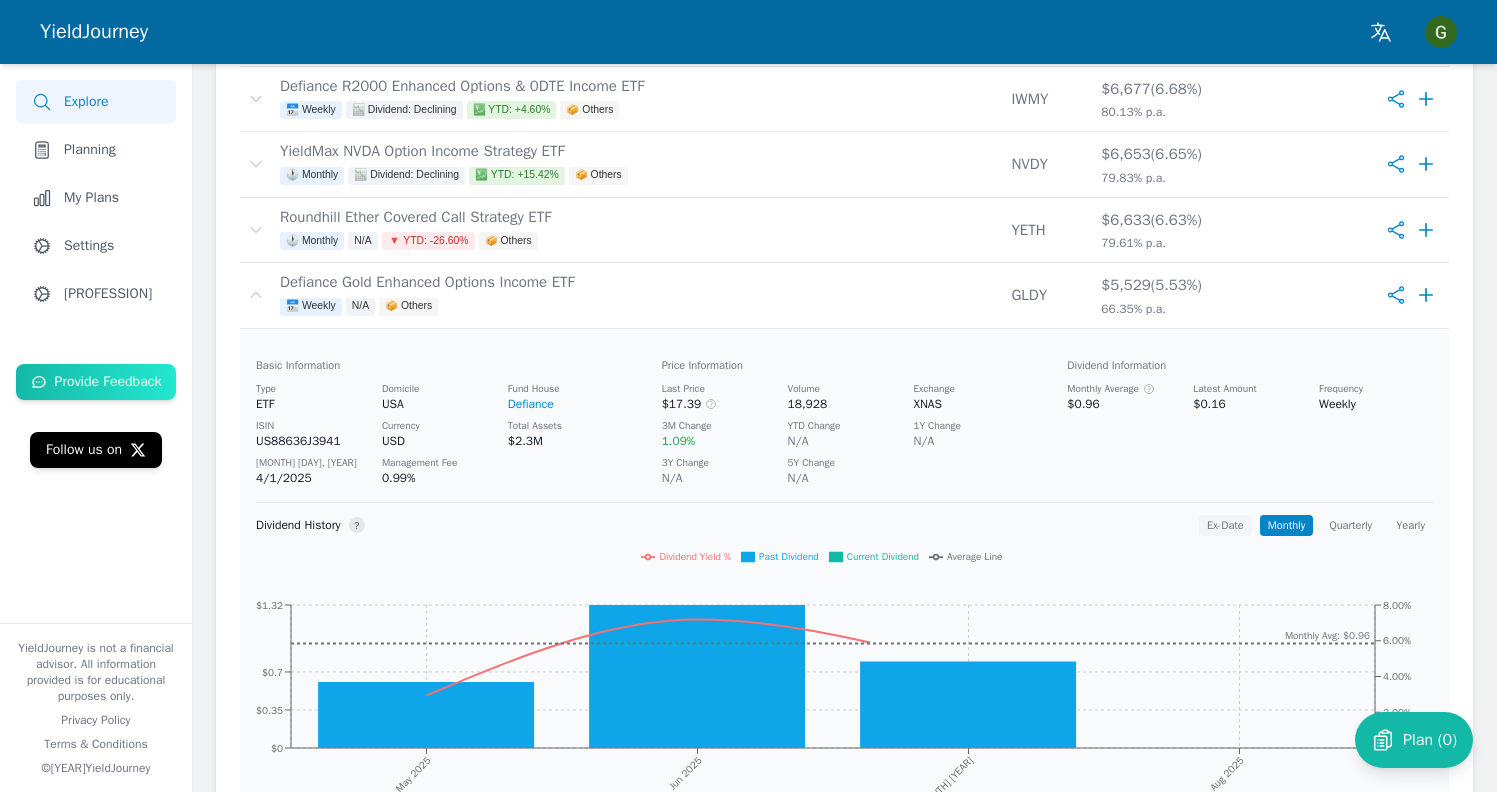 click on "Ex-Date" at bounding box center [1225, 525] 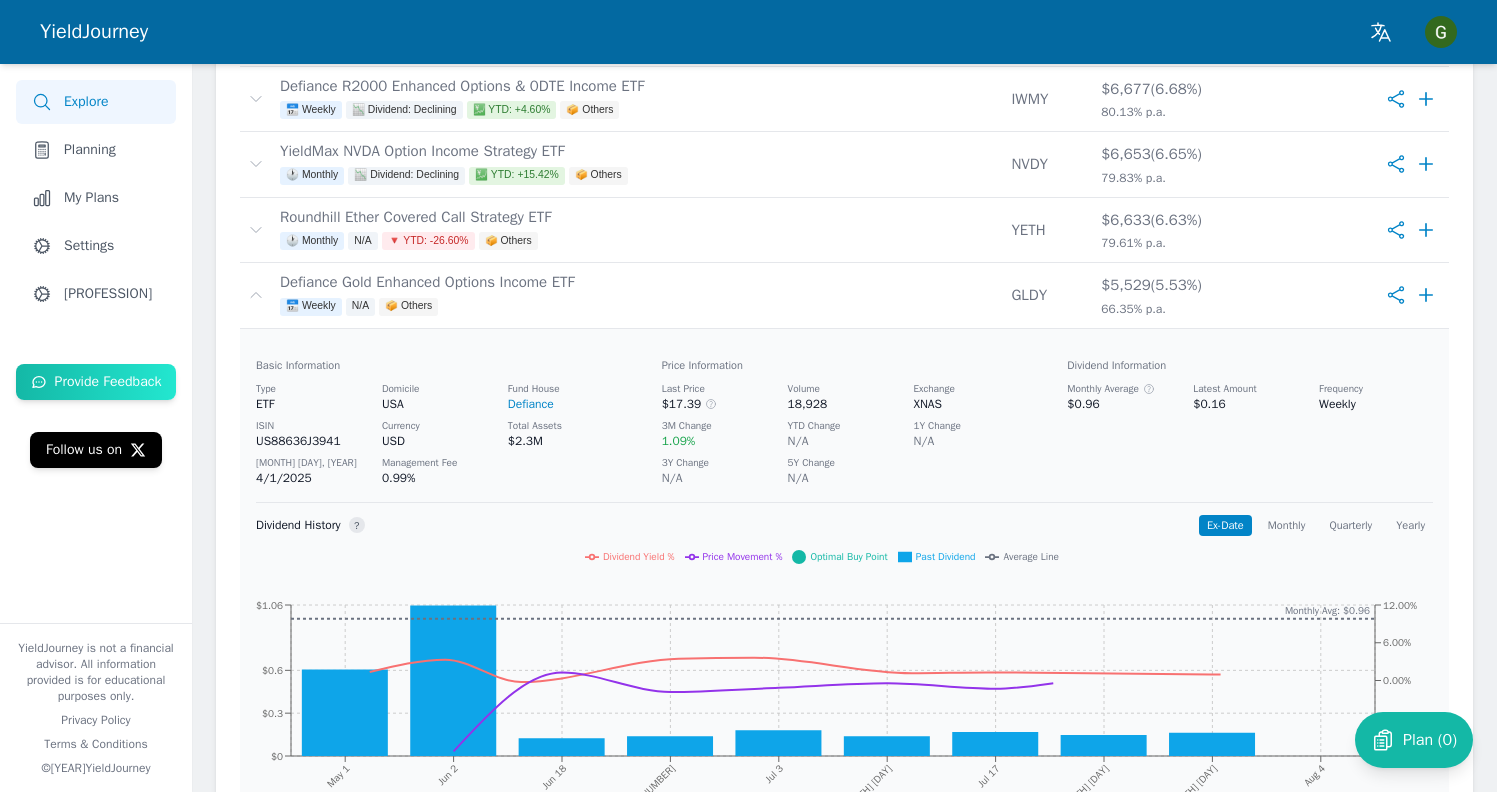 scroll, scrollTop: 4, scrollLeft: 0, axis: vertical 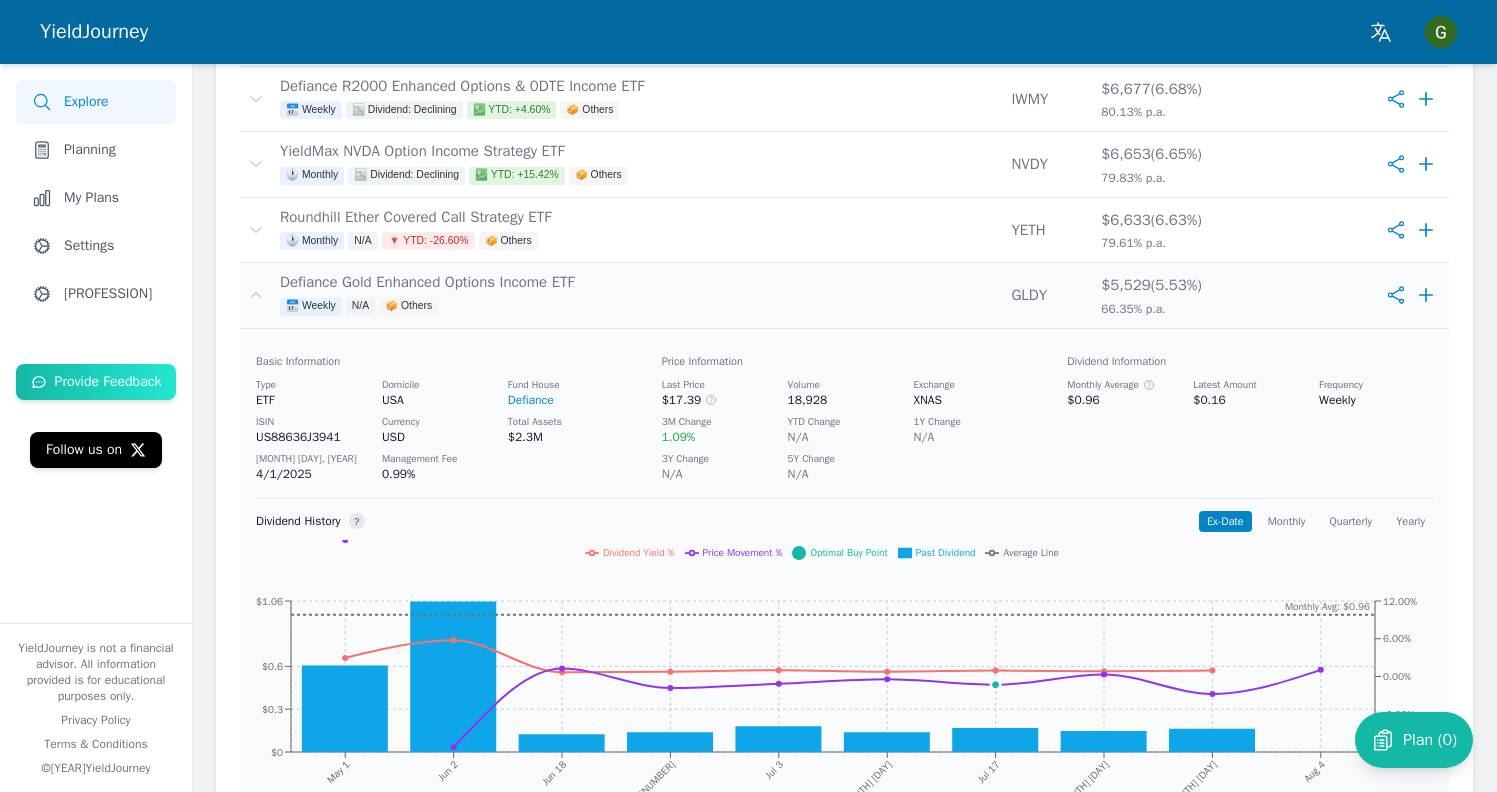 click on "Defiance Gold Enhanced Options Income ETF 📅 Weekly  N/A 📦 Others" at bounding box center (637, 295) 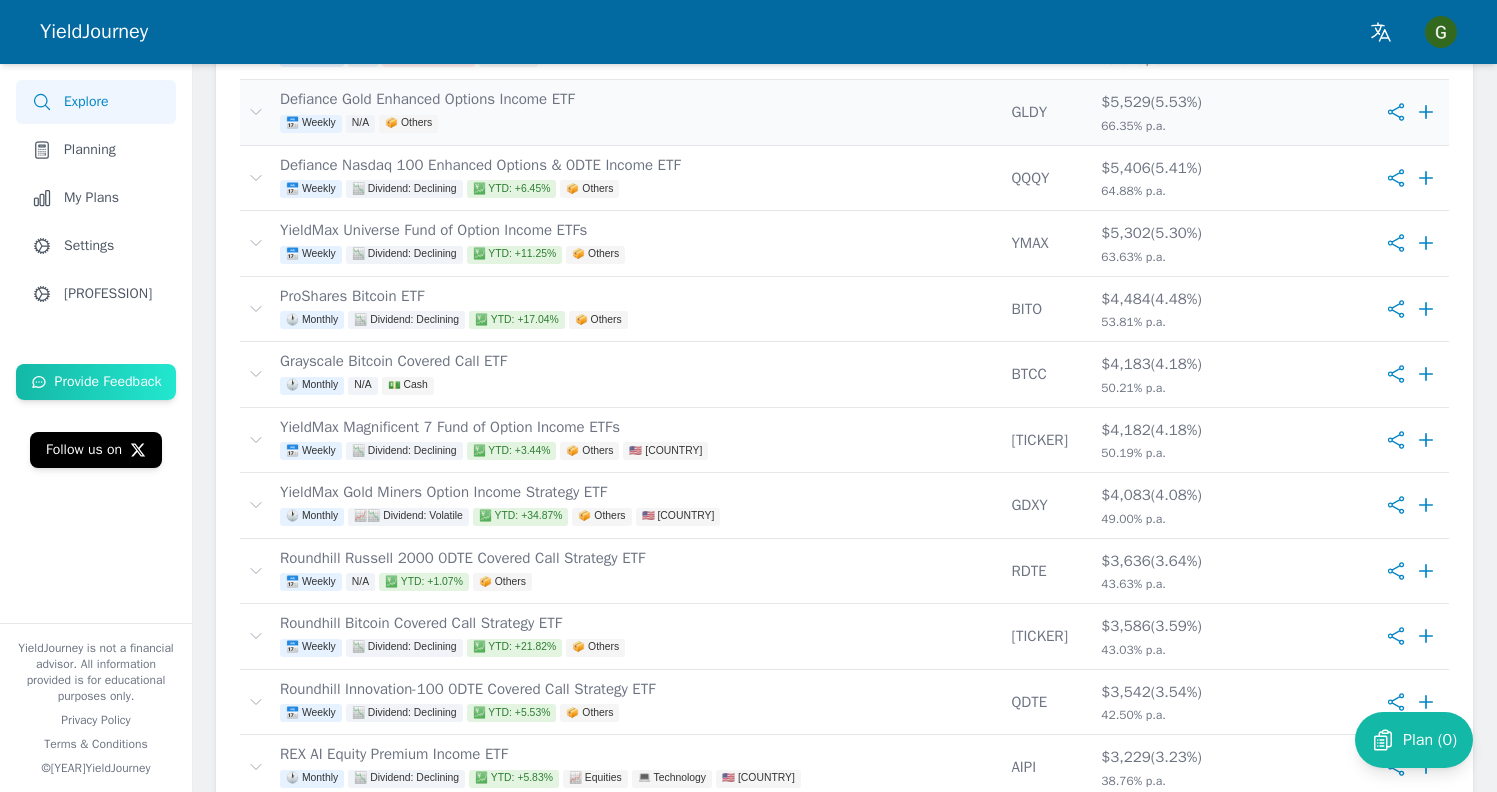 scroll, scrollTop: 1276, scrollLeft: 0, axis: vertical 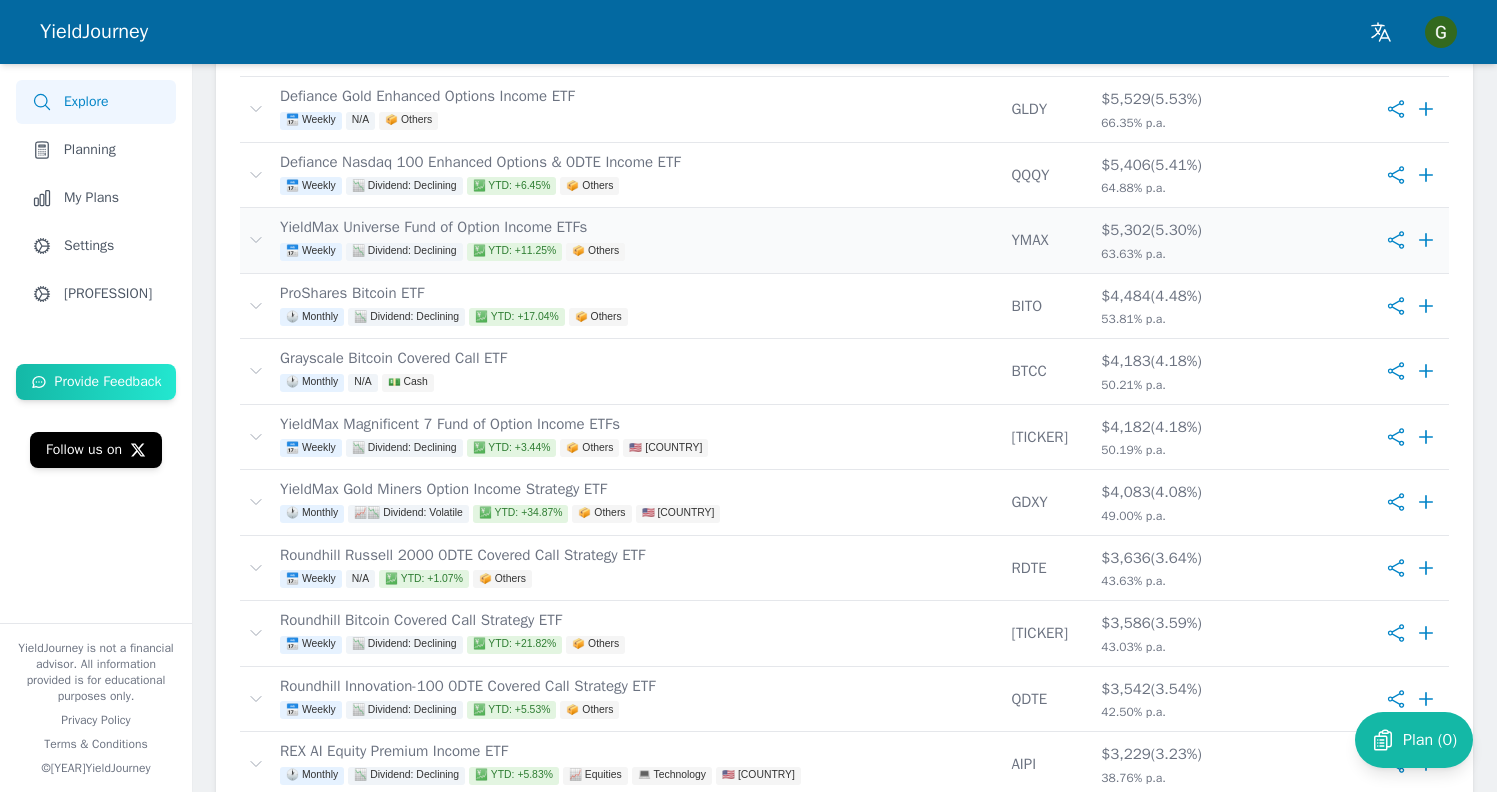 click on "YieldMax Universe Fund of Option Income ETFs 📅 Weekly 📉 Dividend: Declining 💹 YTD: +11.25% 📦 Others" at bounding box center (637, 240) 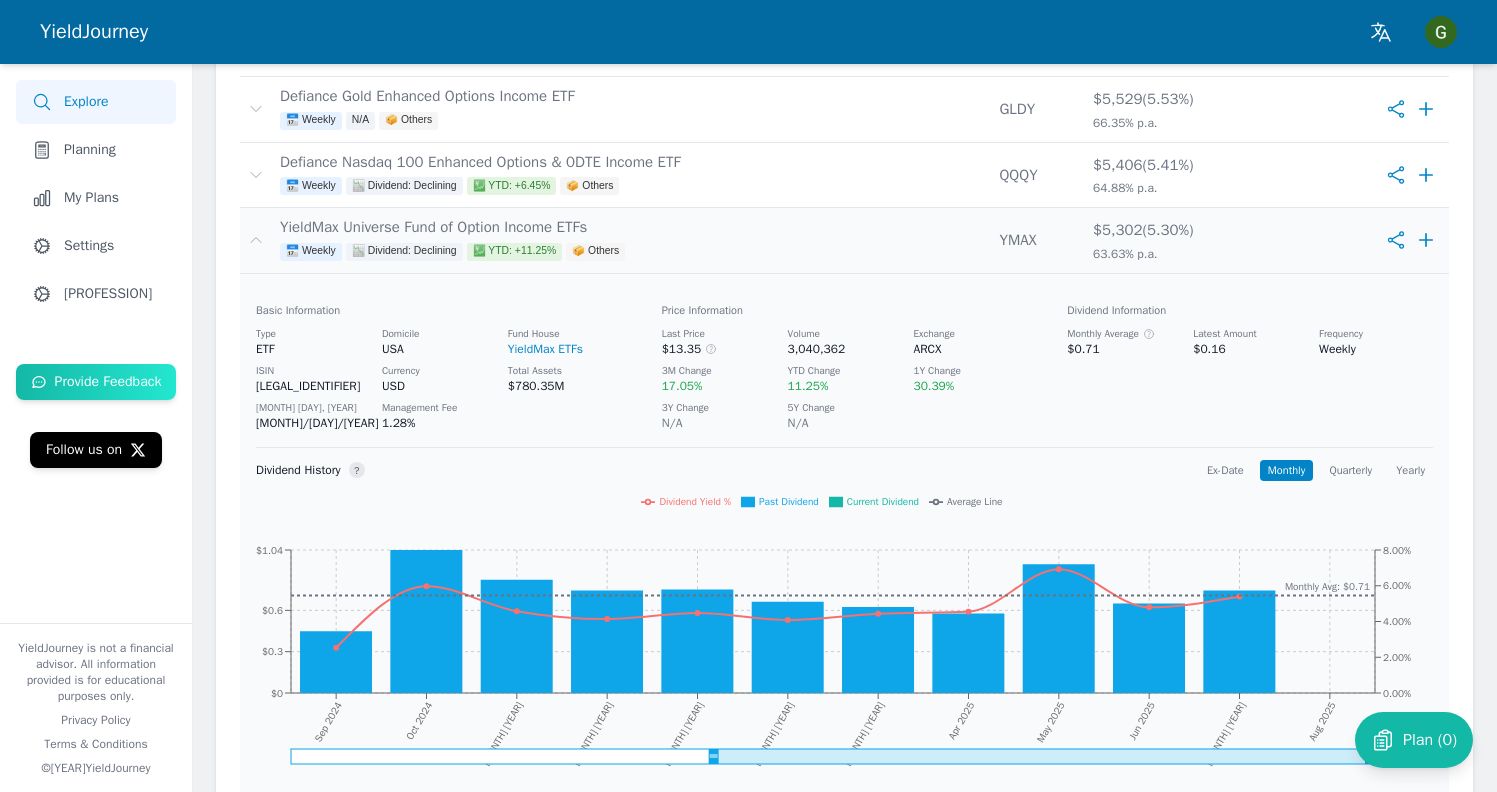 click on "📅 Weekly 📉 Dividend: Declining 💹 YTD: +11.25% 📦 Others" at bounding box center (631, 254) 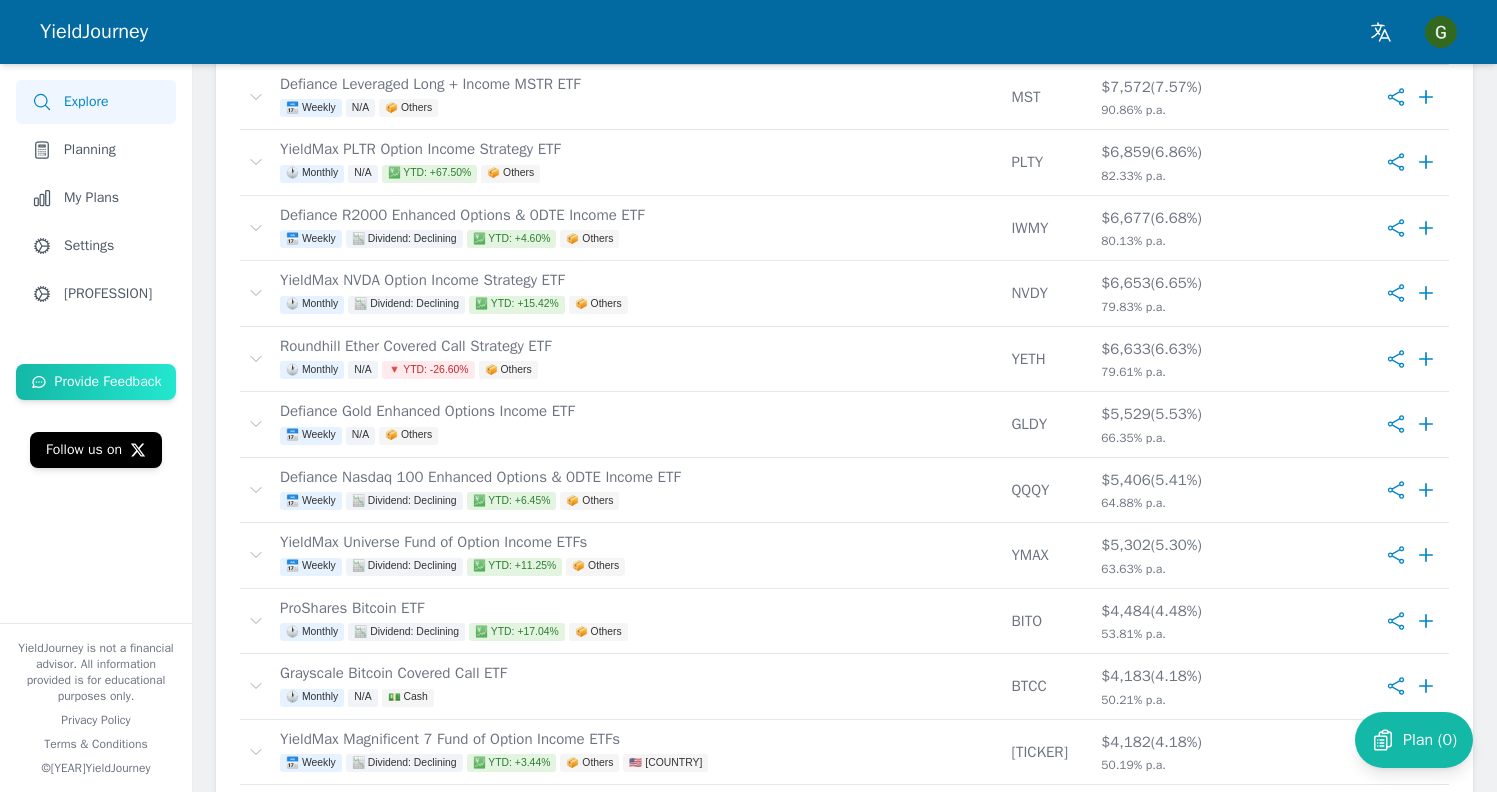 scroll, scrollTop: 939, scrollLeft: 0, axis: vertical 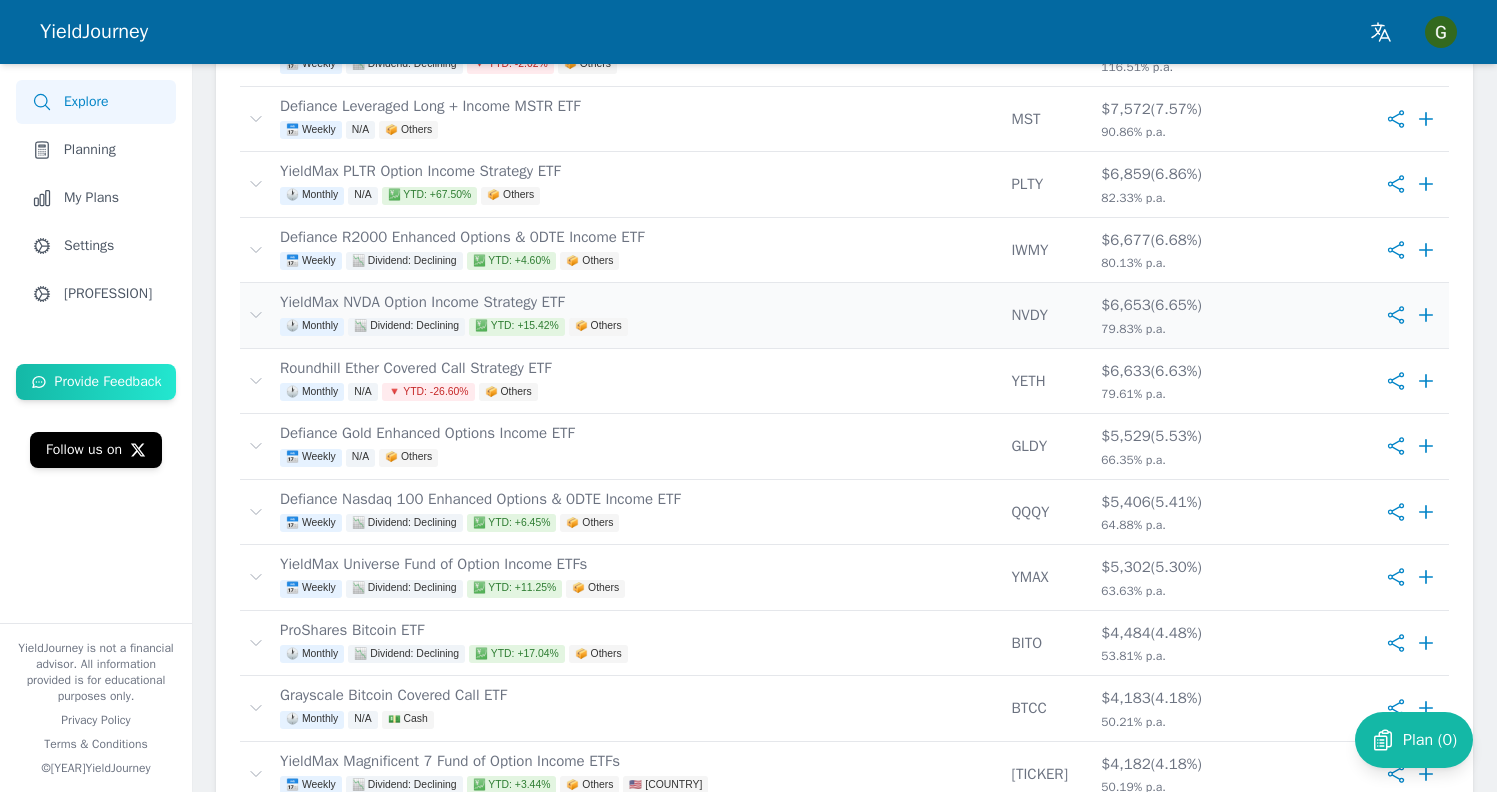 click on "YieldMax NVDA Option Income Strategy ETF 🕐 Monthly 📉 Dividend: Declining 💹 YTD: +15.42% 📦 Others" at bounding box center (637, 316) 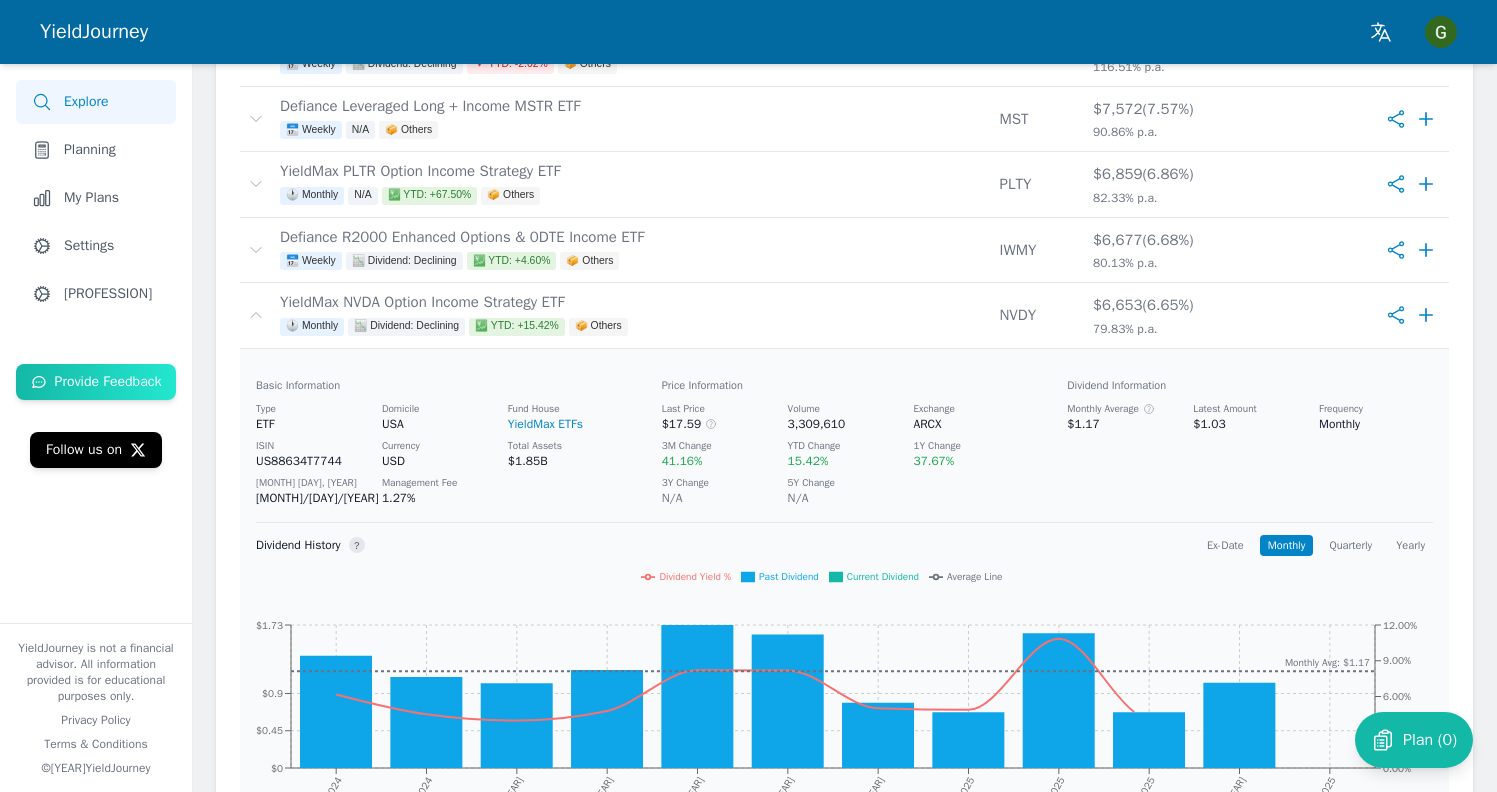 click on "Dividend History ? Ex-Date Monthly Quarterly Yearly [MONTH] [YEAR] [MONTH] [YEAR] [MONTH] [YEAR] [MONTH] [YEAR] [MONTH] [YEAR] [MONTH] [YEAR] [MONTH] [YEAR] [MONTH] [YEAR] [MONTH] [YEAR] [MONTH] [YEAR] [MONTH] [YEAR] [MONTH] [YEAR] [PRICE] [PRICE] [PRICE] [PRICE] [PERCENT] [PERCENT] [PERCENT] [PERCENT] [PERCENT] [MONTHLY_AVG] [PRICE] [CURRENT_DIVIDEND] [AVERAGE_LINE]" at bounding box center (844, 703) 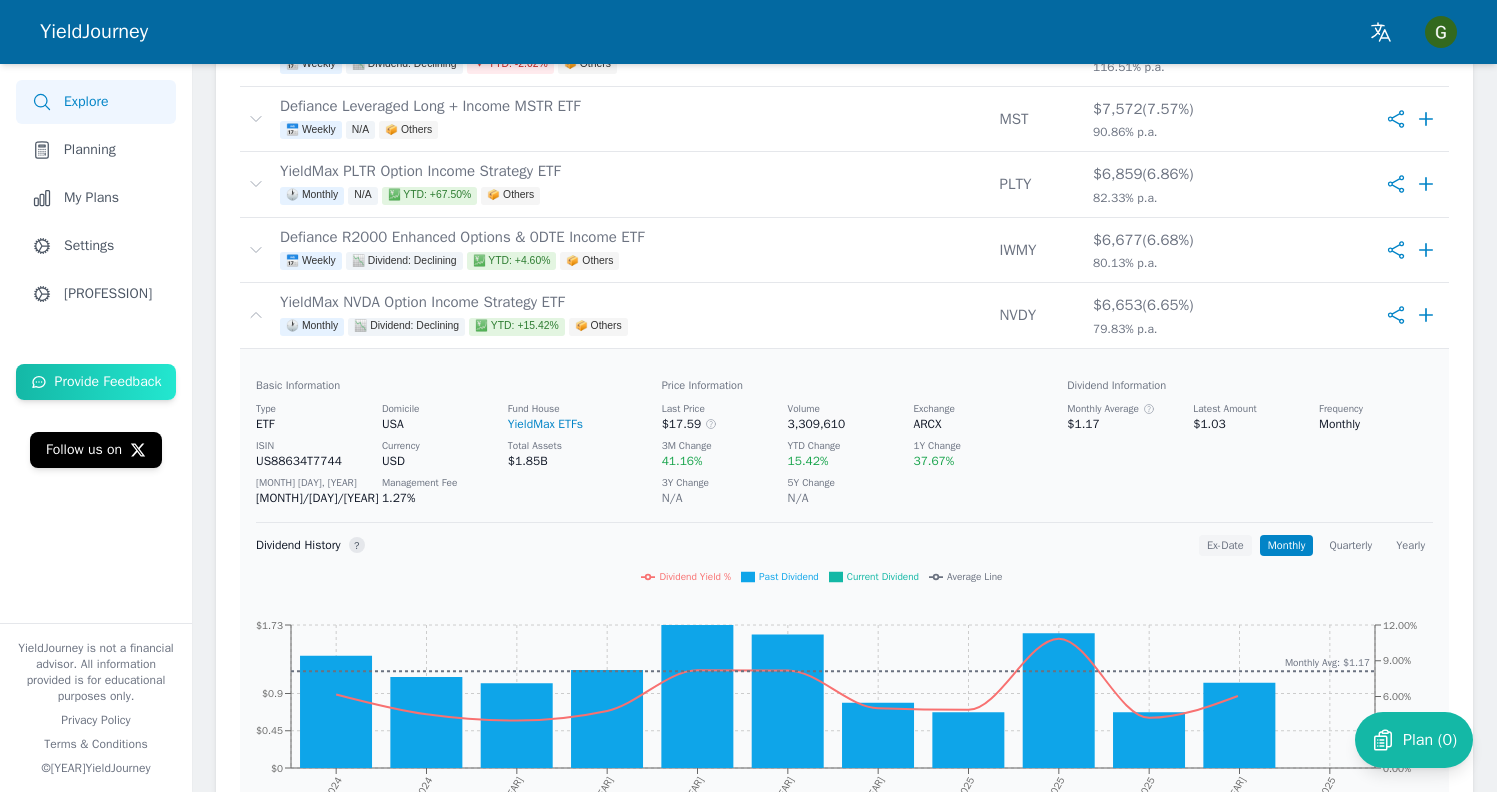 click on "Ex-Date" at bounding box center (1225, 545) 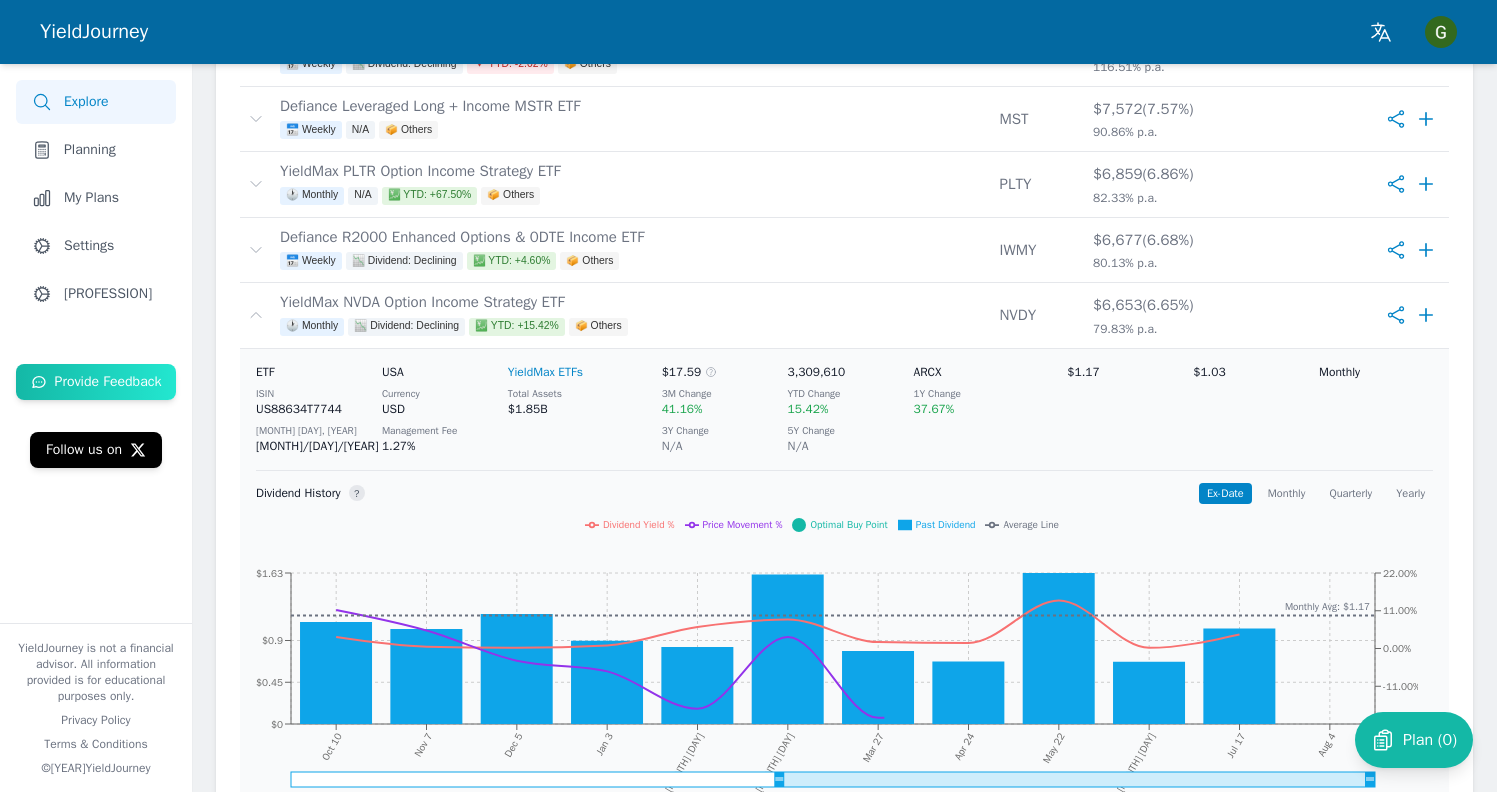 scroll, scrollTop: 170, scrollLeft: 0, axis: vertical 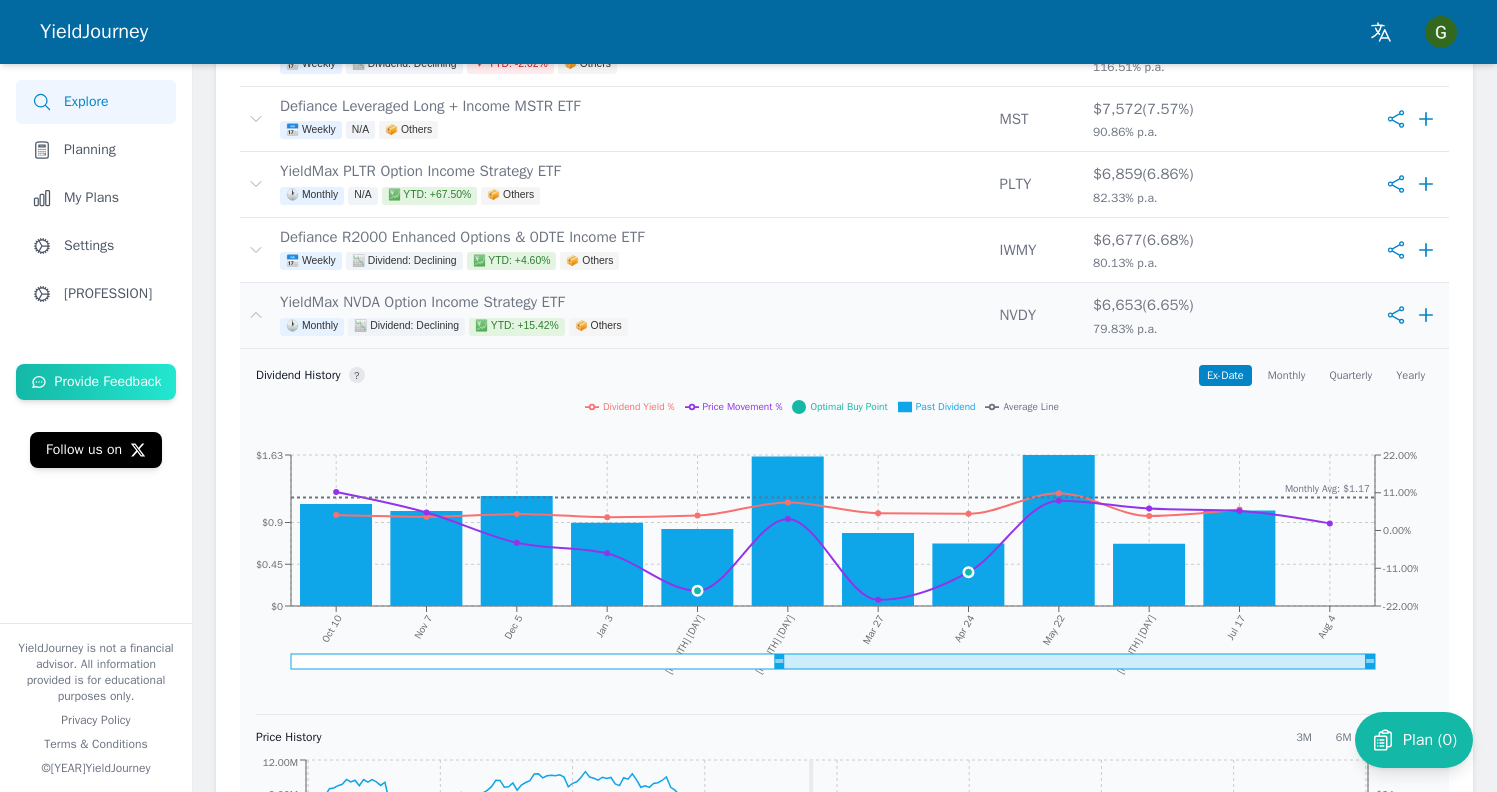 click on "YieldMax NVDA Option Income Strategy ETF 🕐 Monthly 📉 Dividend: Declining 💹 YTD: +15.42% 📦 Others" at bounding box center [631, 315] 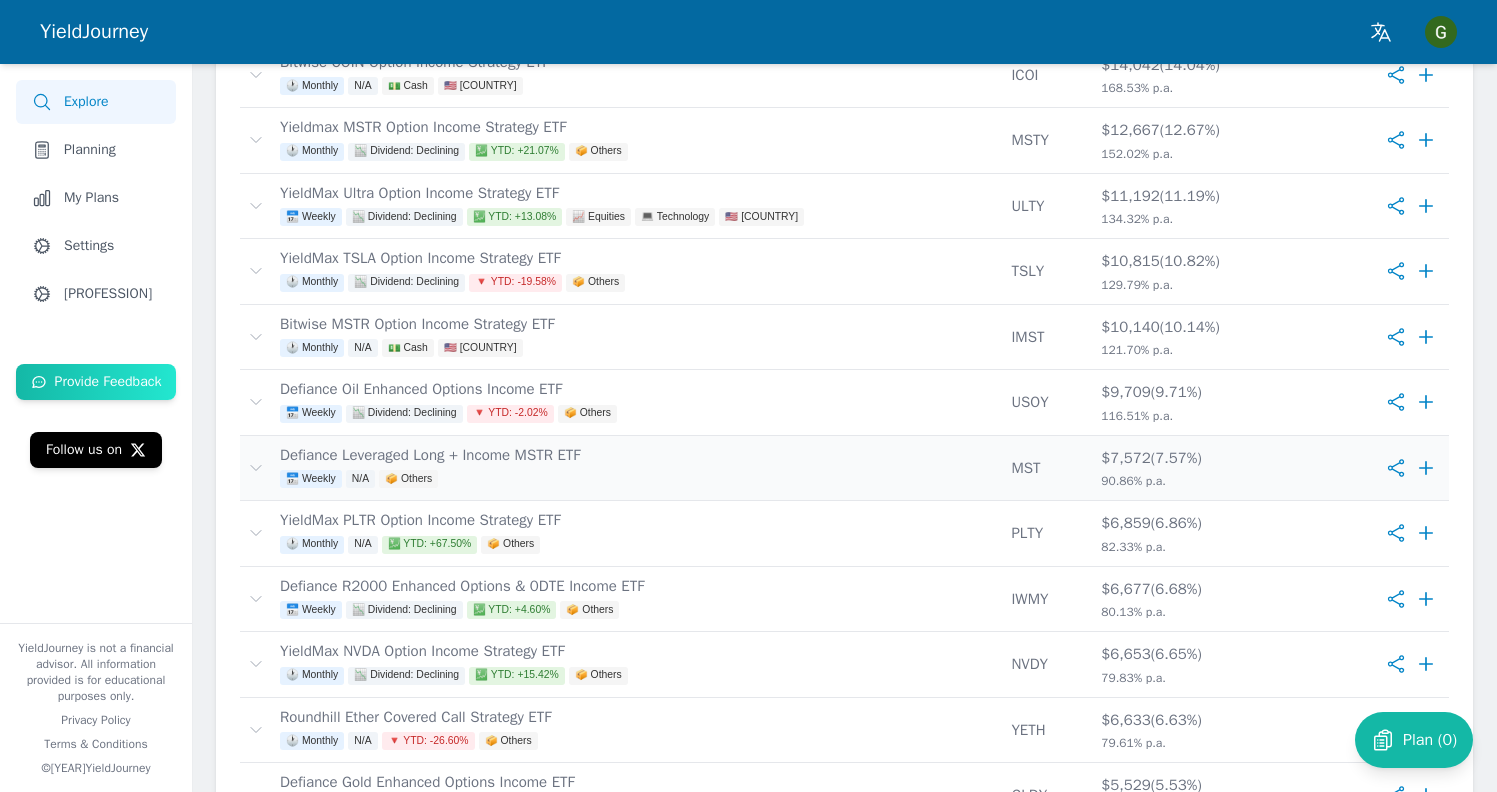 scroll, scrollTop: 588, scrollLeft: 0, axis: vertical 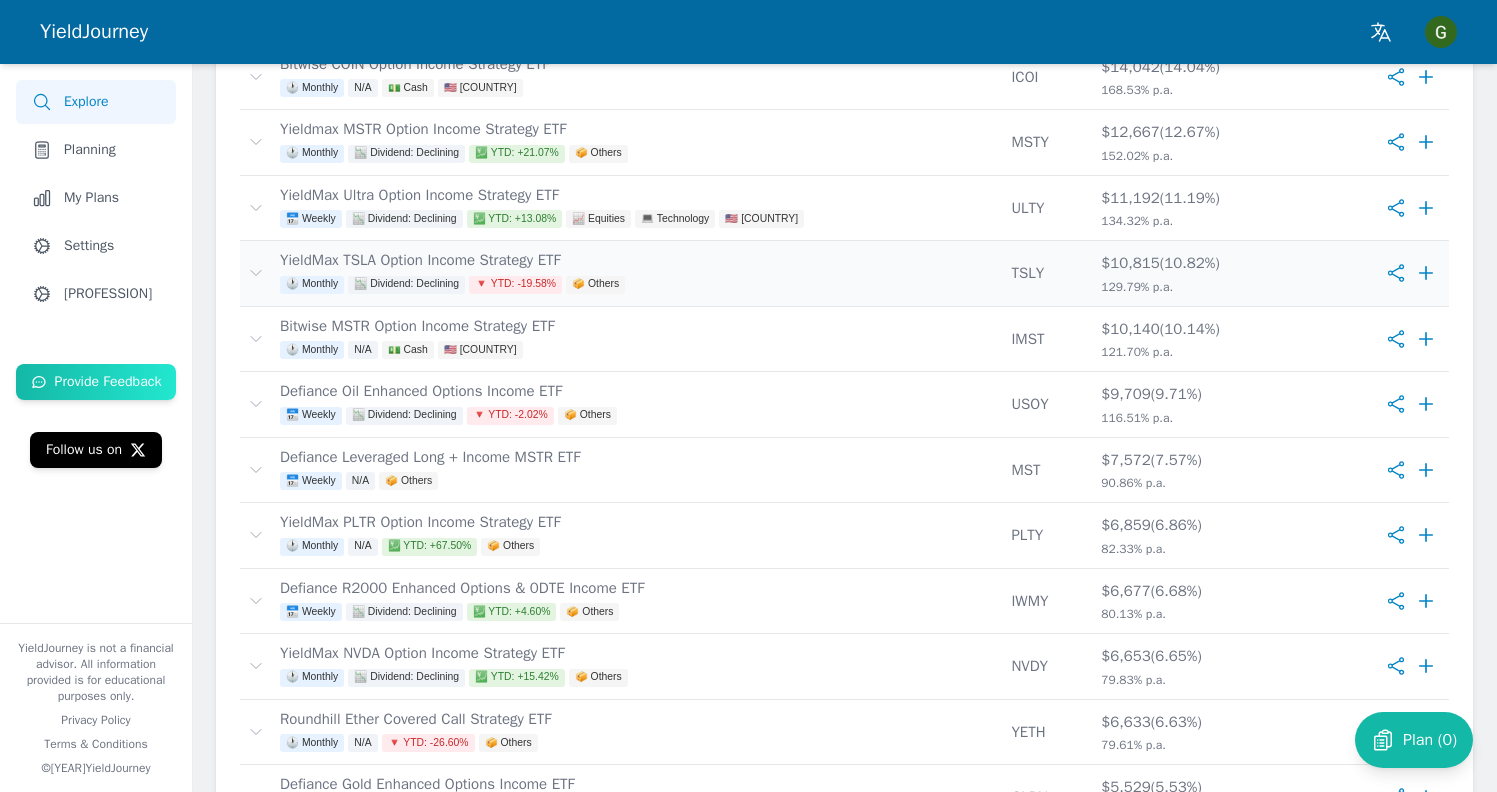 click on "YieldMax TSLA Option Income Strategy ETF 🕐 Monthly 📉 Dividend: Declining 🔻 YTD: -19.58% 📦 Others" at bounding box center [637, 273] 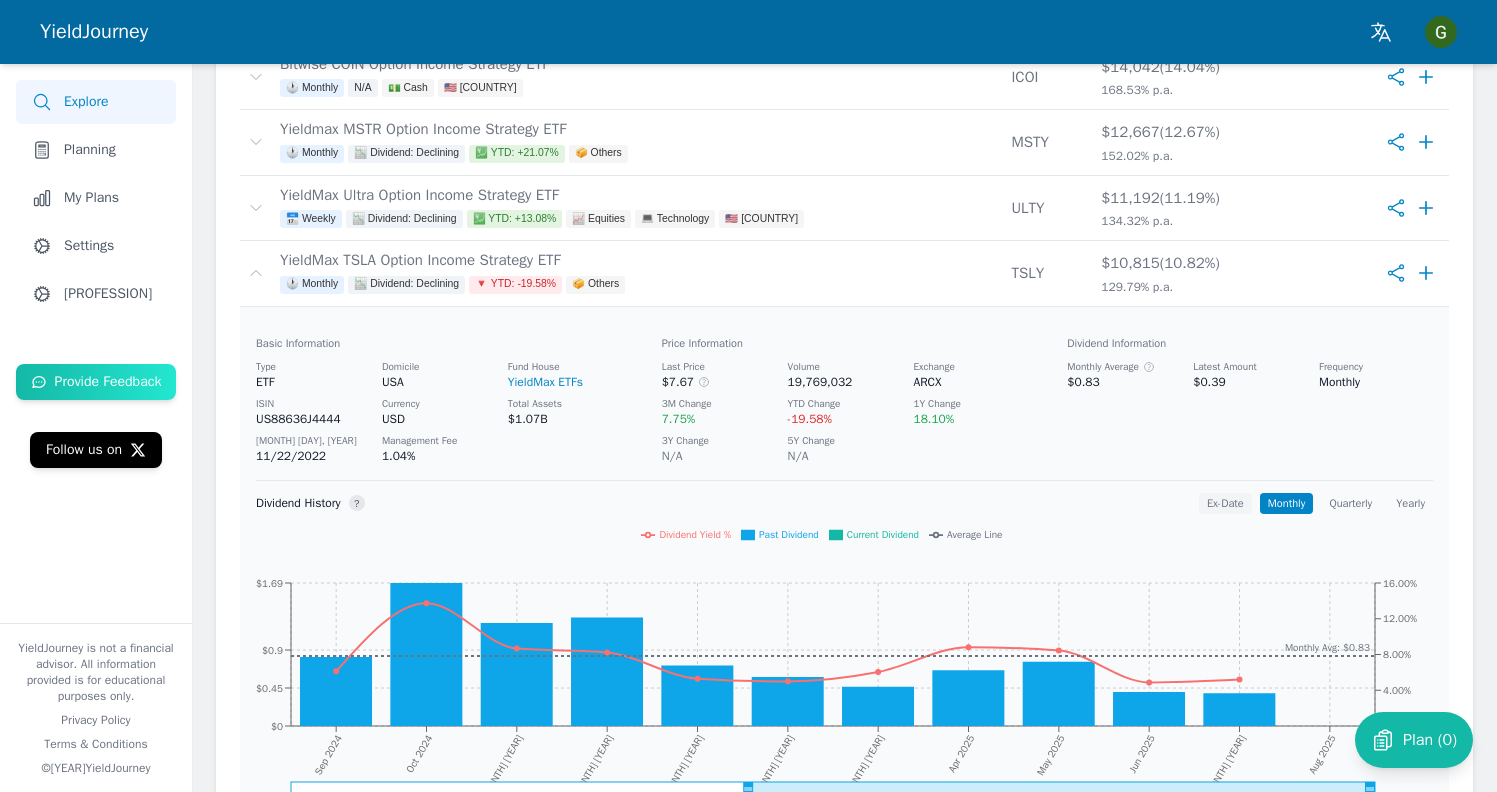 click on "Ex-Date" at bounding box center [1225, 503] 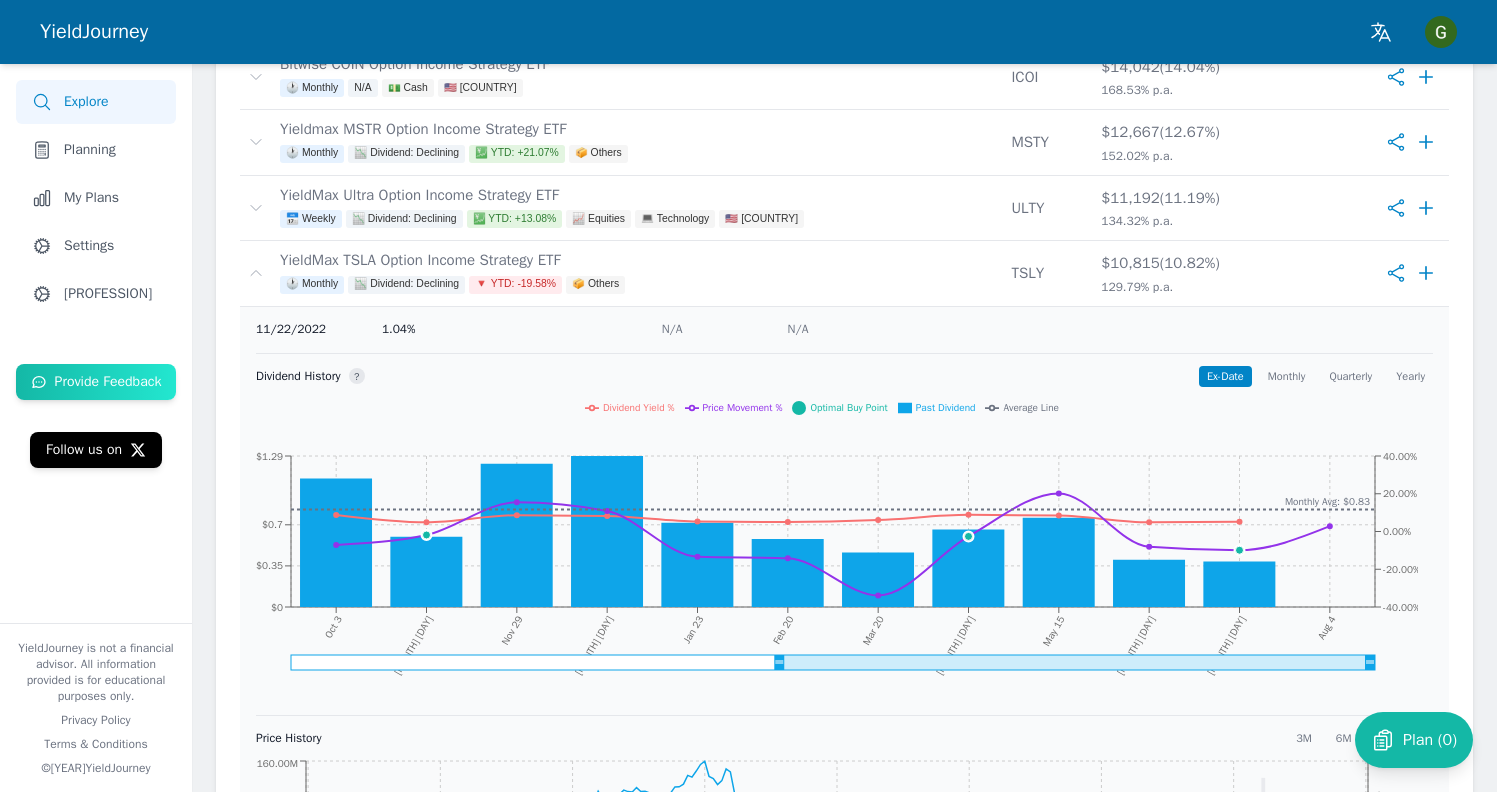 scroll, scrollTop: 143, scrollLeft: 0, axis: vertical 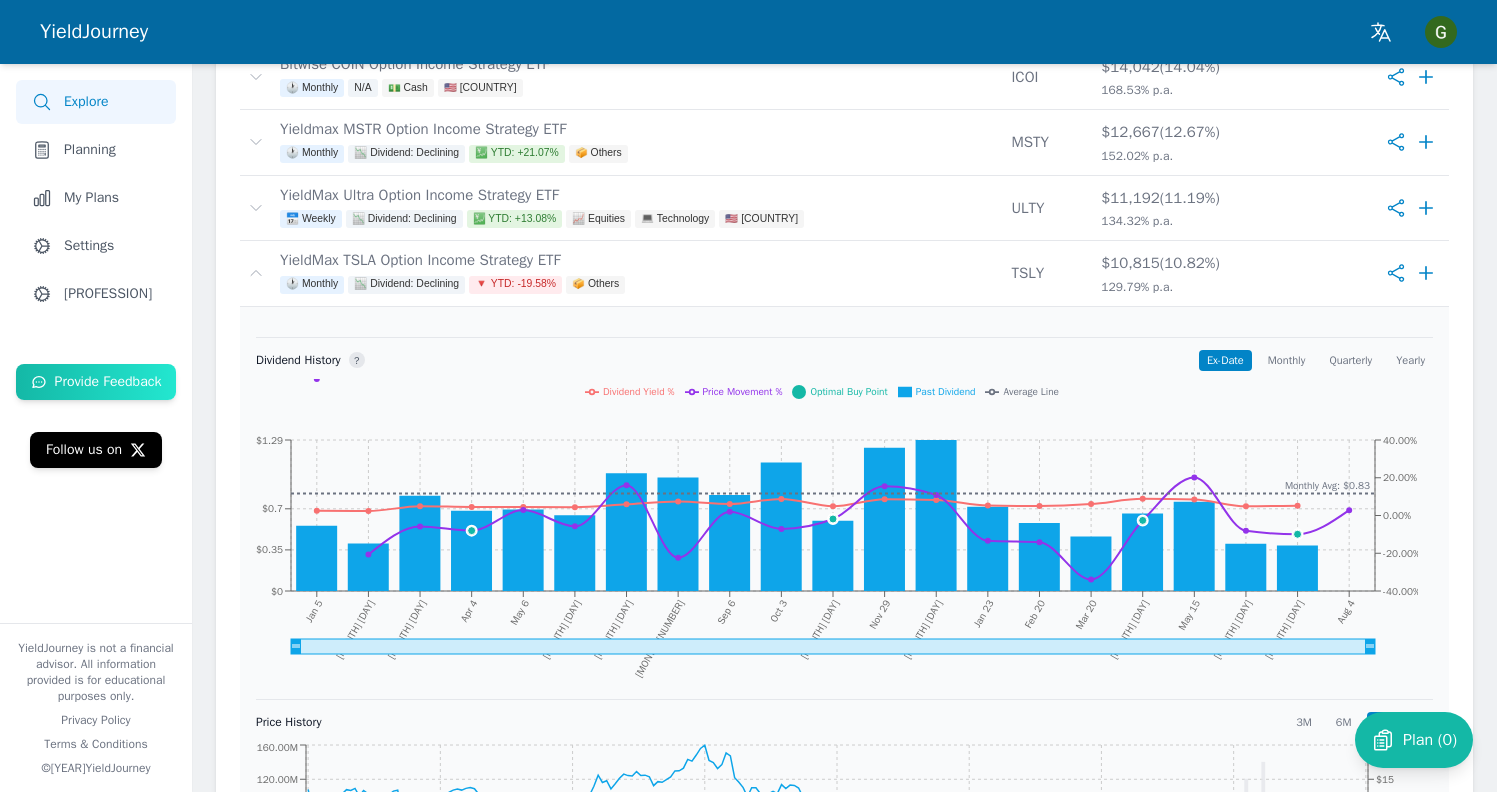 drag, startPoint x: 780, startPoint y: 645, endPoint x: 267, endPoint y: 643, distance: 513.0039 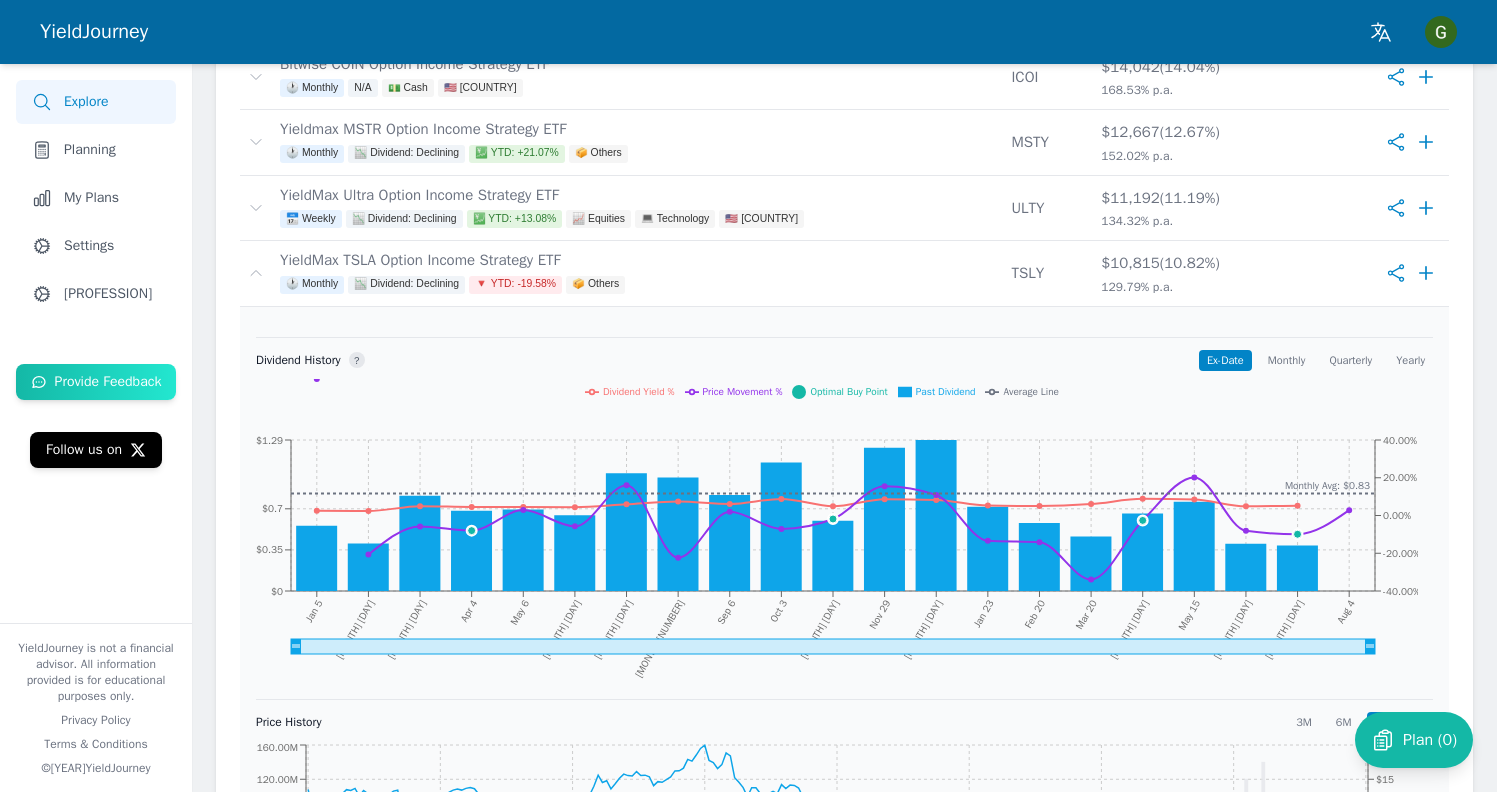 click on "[MONTH] [NUMBER] [MONTH] [NUMBER] [MONTH] [NUMBER] [MONTH] [NUMBER] [MONTH] [NUMBER] [MONTH] [NUMBER] [MONTH] [NUMBER] [MONTH] [NUMBER] [MONTH] [NUMBER] [MONTH] [NUMBER] [MONTH] [NUMBER] [MONTH] [NUMBER] [MONTH] [NUMBER] [MONTH] [NUMBER] [PRICE] [PRICE] [PRICE] [PRICE] [PERCENT] [PERCENT] [PERCENT] [PERCENT] [PERCENT] [DAY] [MONTH] [NUMBER] [YEAR] [TIME] [TIMEZONE] [DAY] [MONTH] [NUMBER] [YEAR] [TIME] [TIMEZONE] [MONTHLY_AVG] [PRICE]" 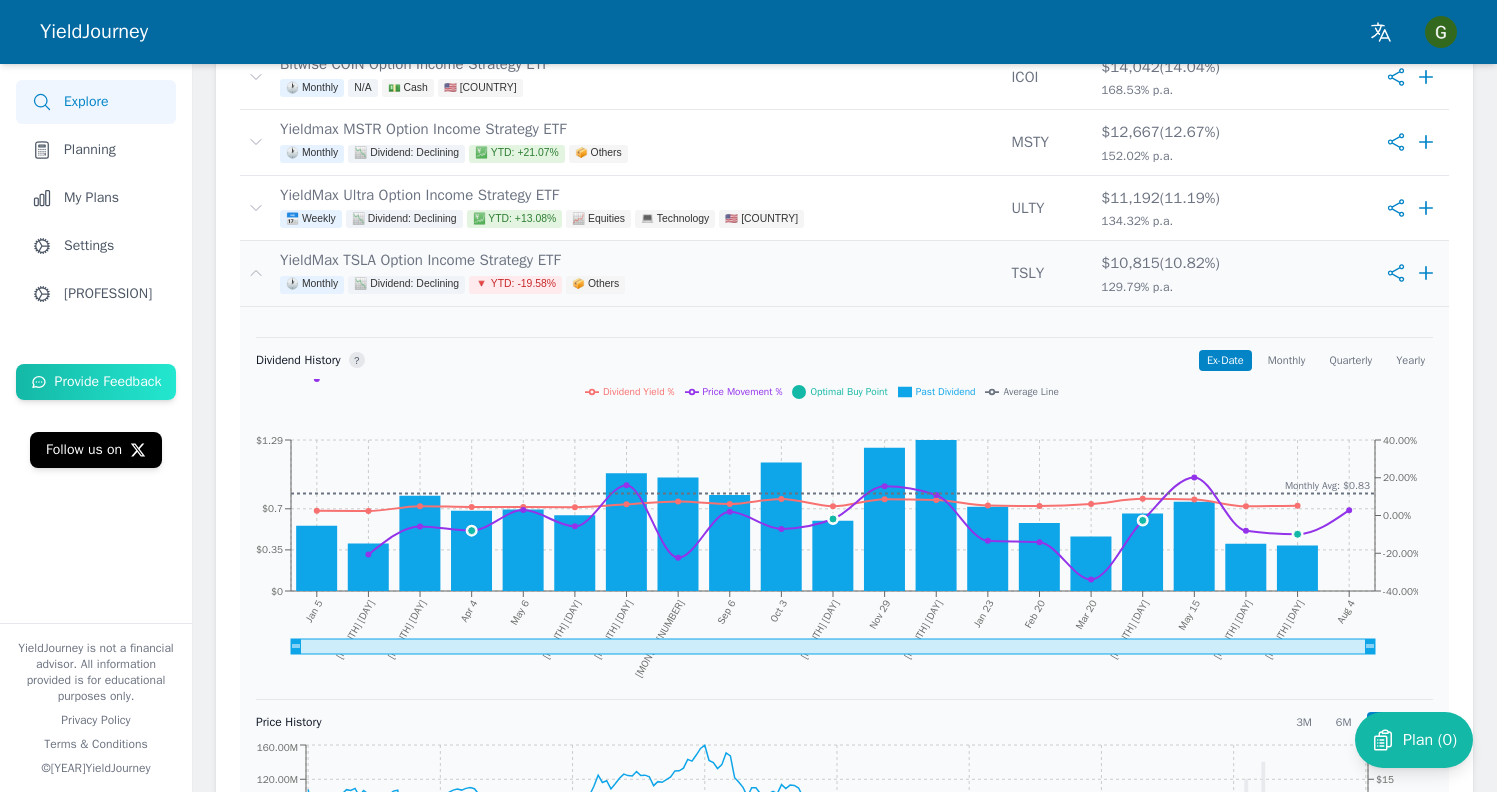 click on "YieldMax TSLA Option Income Strategy ETF 🕐 Monthly 📉 Dividend: Declining 🔻 YTD: -19.58% 📦 Others" at bounding box center [637, 273] 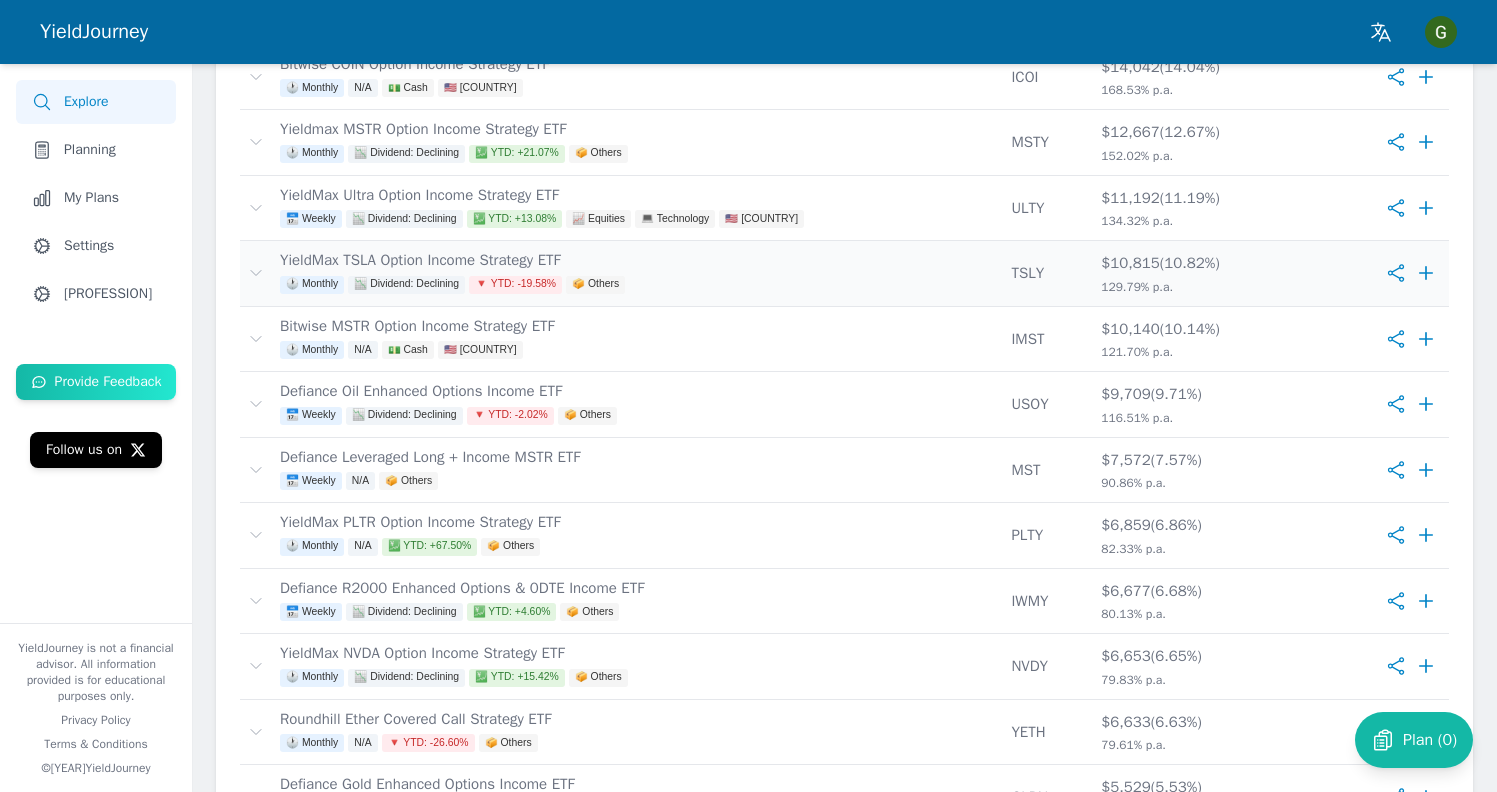 click on "YieldMax TSLA Option Income Strategy ETF 🕐 Monthly 📉 Dividend: Declining 🔻 YTD: -19.58% 📦 Others" at bounding box center [637, 273] 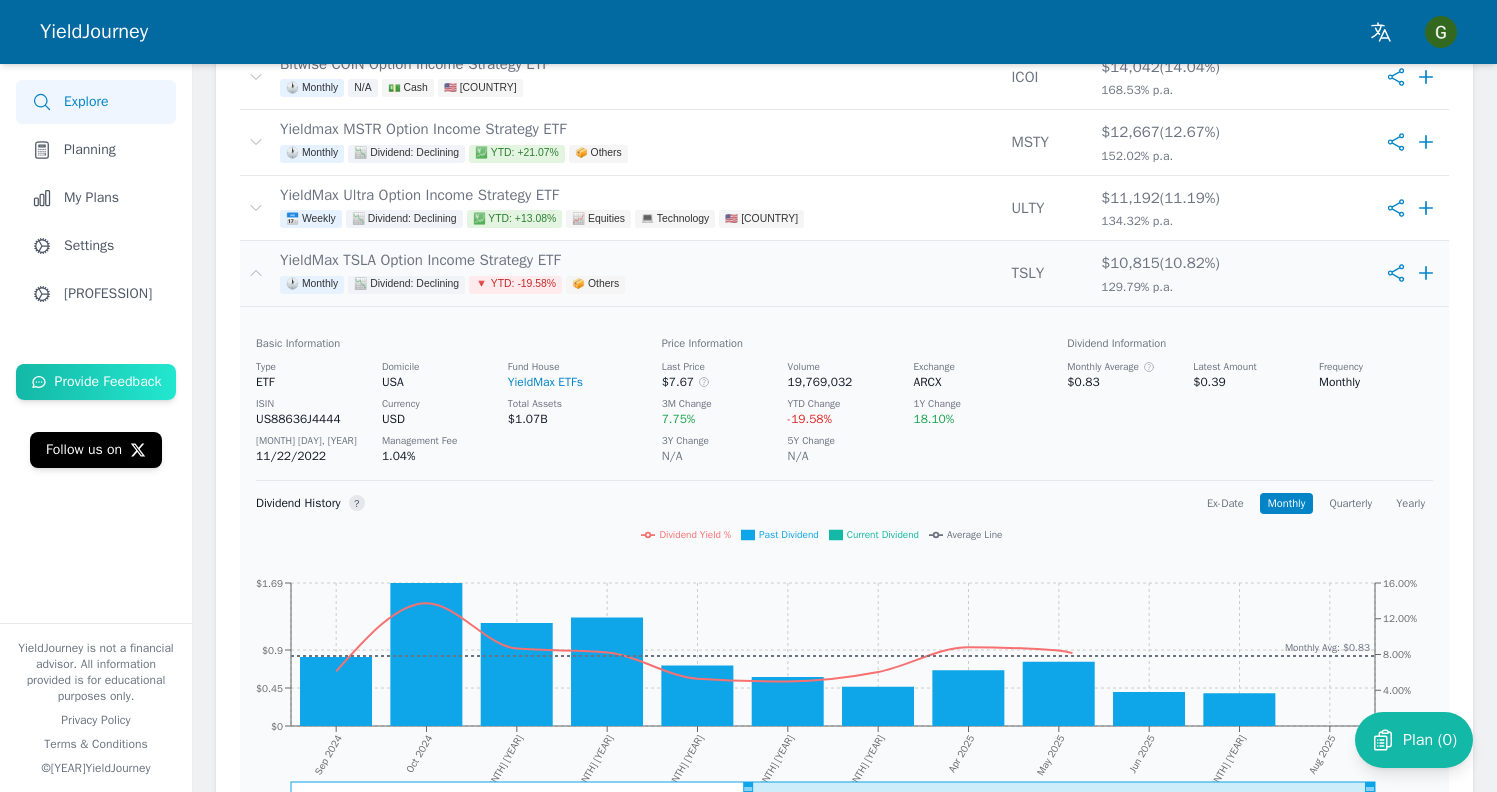 click on "YieldMax TSLA Option Income Strategy ETF 🕐 Monthly 📉 Dividend: Declining 🔻 YTD: -19.58% 📦 Others" at bounding box center (637, 273) 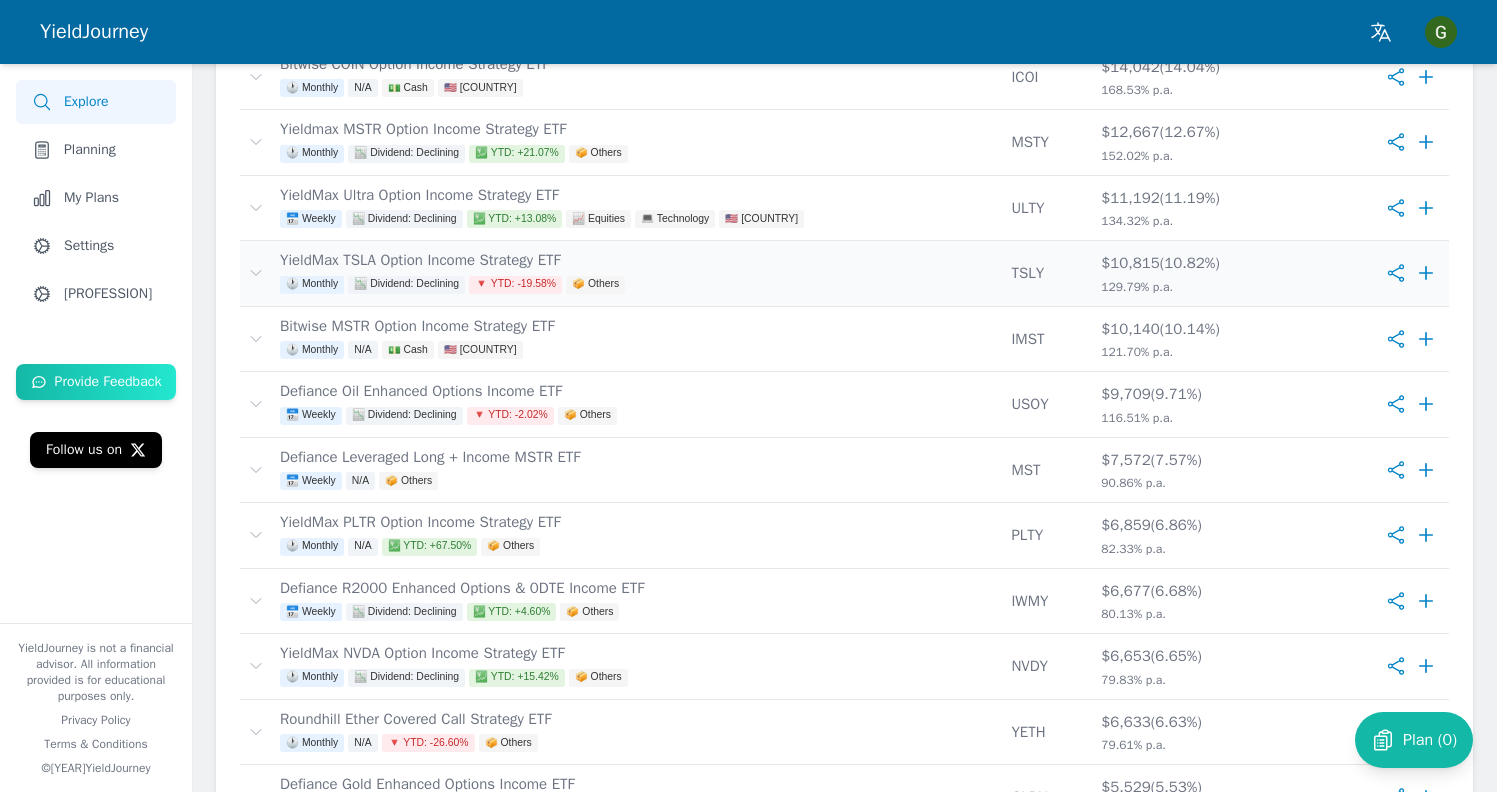 click on "YieldMax TSLA Option Income Strategy ETF 🕐 Monthly 📉 Dividend: Declining 🔻 YTD: -19.58% 📦 Others" at bounding box center [637, 273] 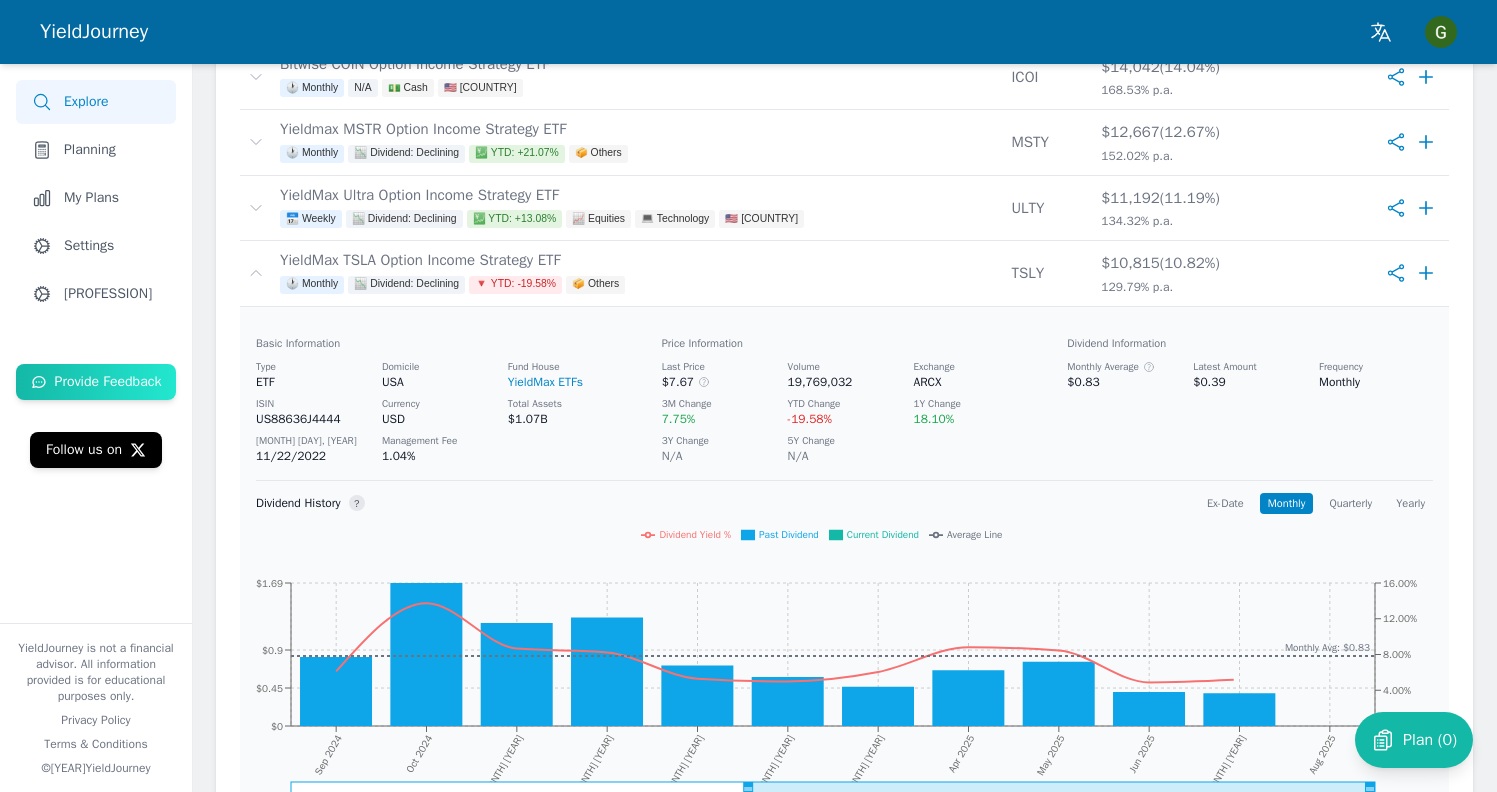 click on "Dividend History ? Ex-Date Monthly Quarterly Yearly [MONTH] [YEAR] [MONTH] [YEAR] [MONTH] [YEAR] [MONTH] [YEAR] [MONTH] [YEAR] [MONTH] [YEAR] [MONTH] [YEAR] [MONTH] [YEAR] [MONTH] [YEAR] [MONTH] [YEAR] [MONTH] [YEAR] [MONTH] [YEAR] $[NUMBER] $[NUMBER] $[NUMBER] $[NUMBER] [PERCENTAGE] [PERCENTAGE] [PERCENTAGE] [PERCENTAGE] Monthly Avg: $[NUMBER] Dividend Yield % Past Dividend Current Dividend Average Line" at bounding box center [844, 661] 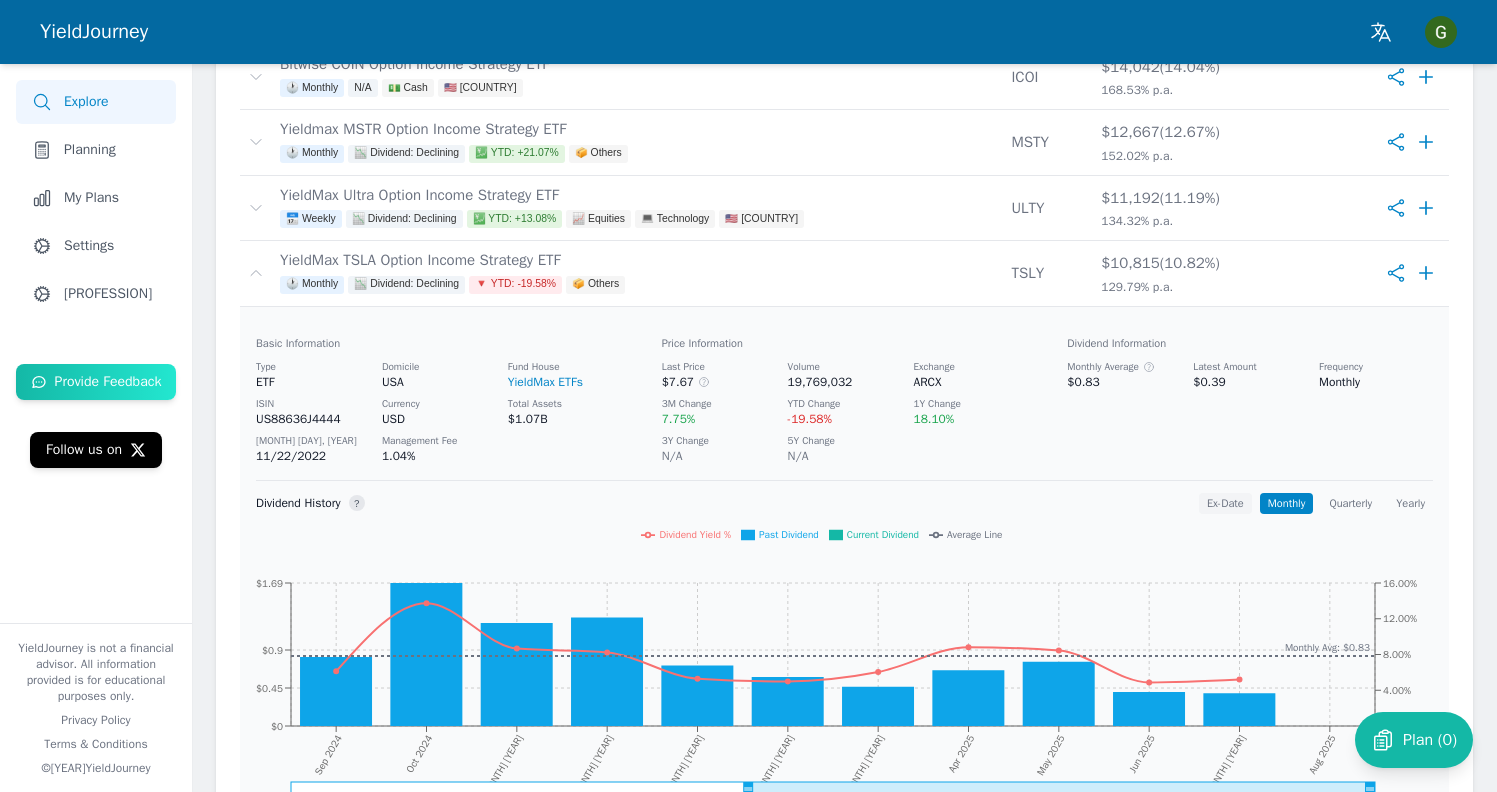 click on "Ex-Date" at bounding box center [1225, 503] 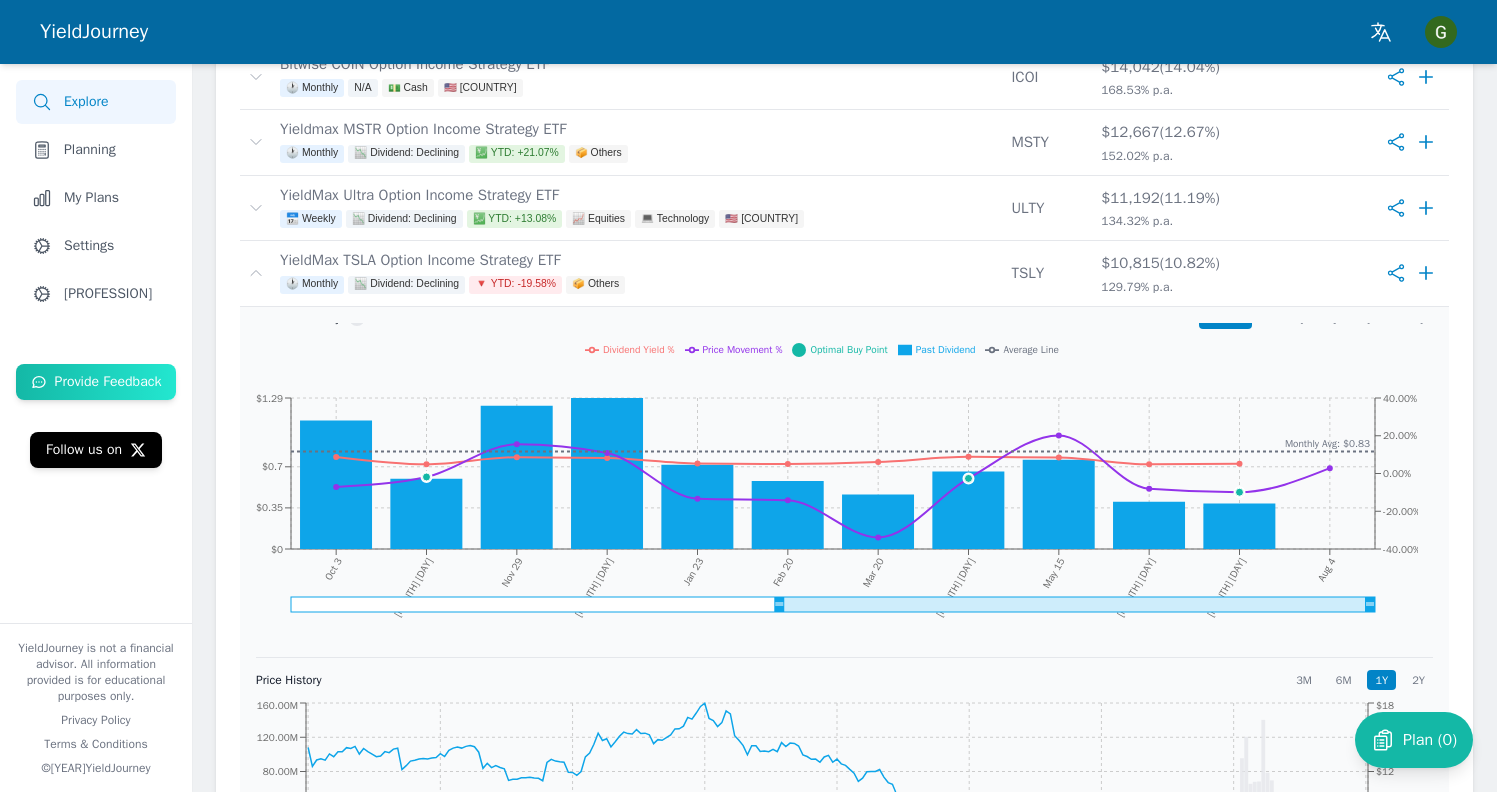 scroll, scrollTop: 185, scrollLeft: 0, axis: vertical 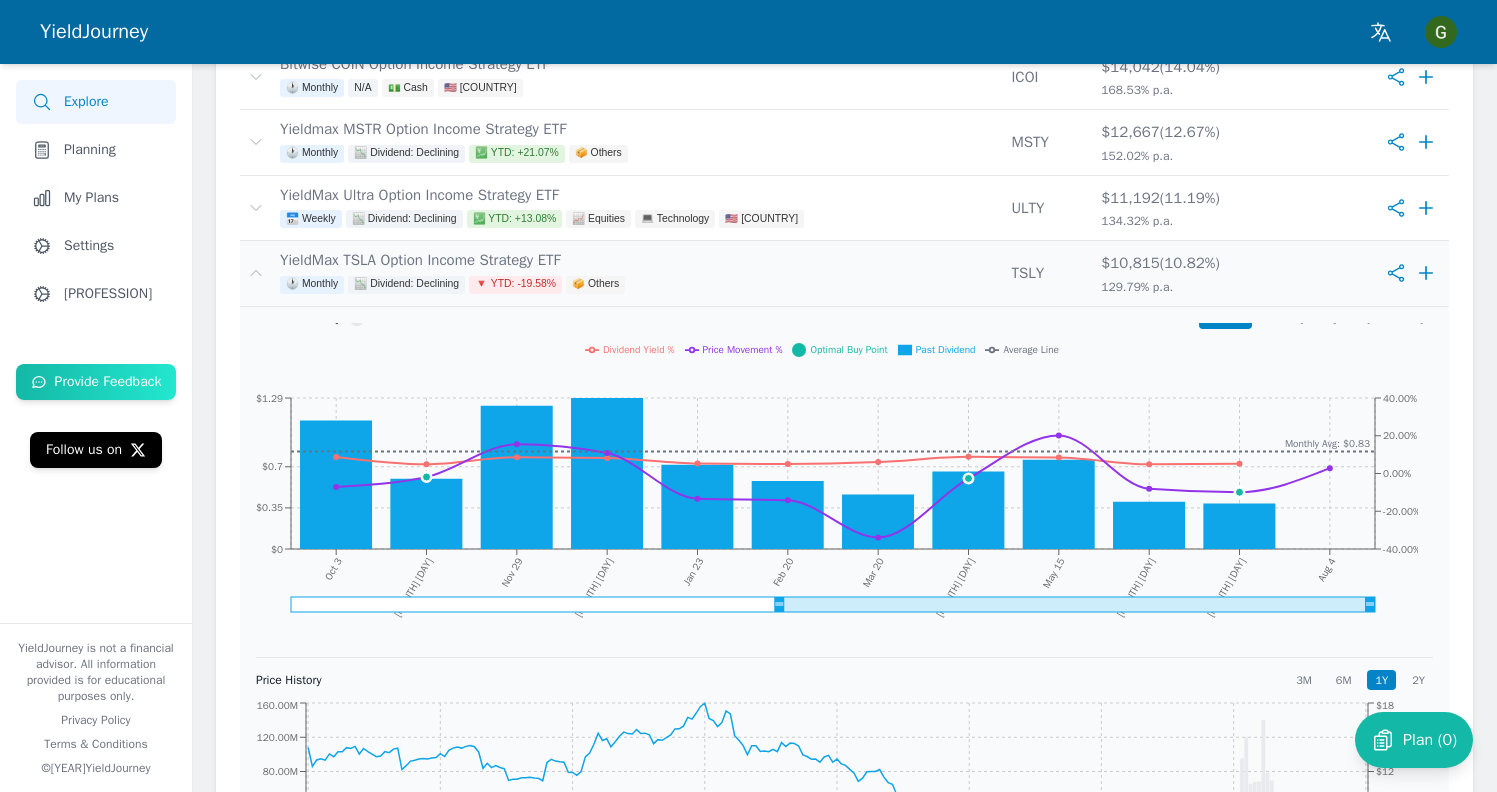 click on "YieldMax TSLA Option Income Strategy ETF 🕐 Monthly 📉 Dividend: Declining 🔻 YTD: -19.58% 📦 Others" at bounding box center [637, 273] 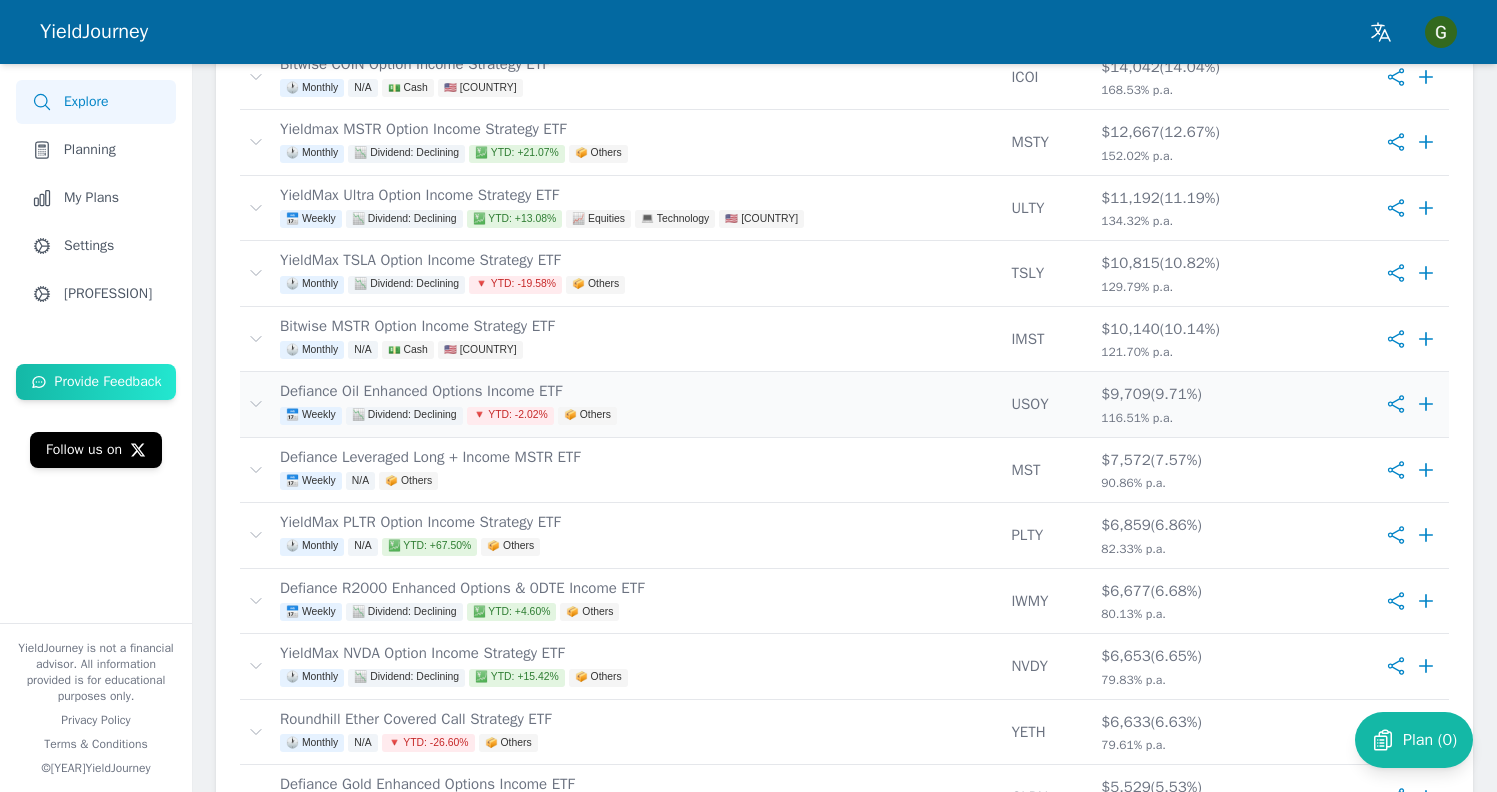 click on "Defiance Oil Enhanced Options Income ETF 📅 Weekly 📉 Dividend: Declining 🔻 YTD: -2.02% 📦 Others" at bounding box center [637, 404] 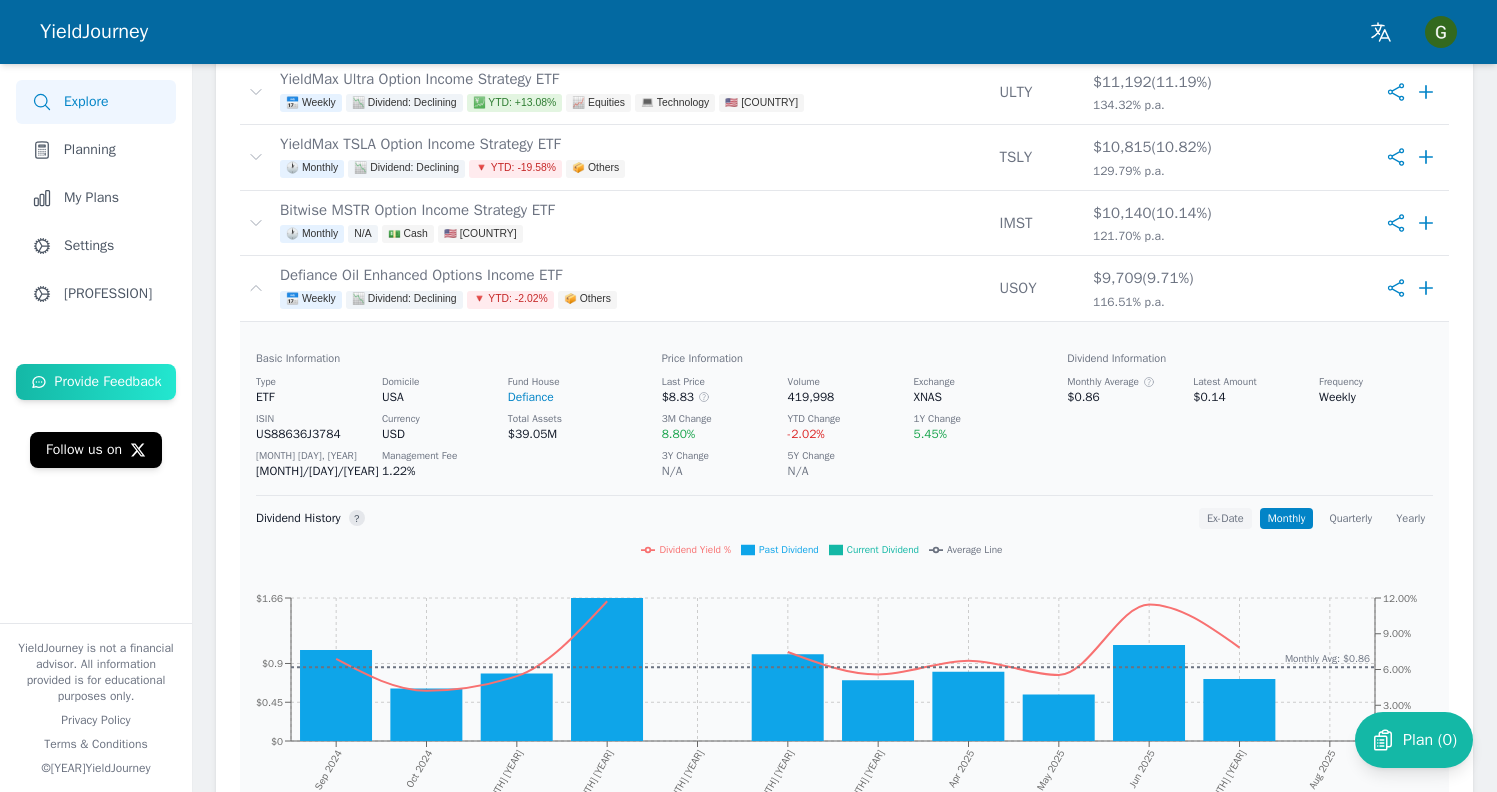 scroll, scrollTop: 746, scrollLeft: 0, axis: vertical 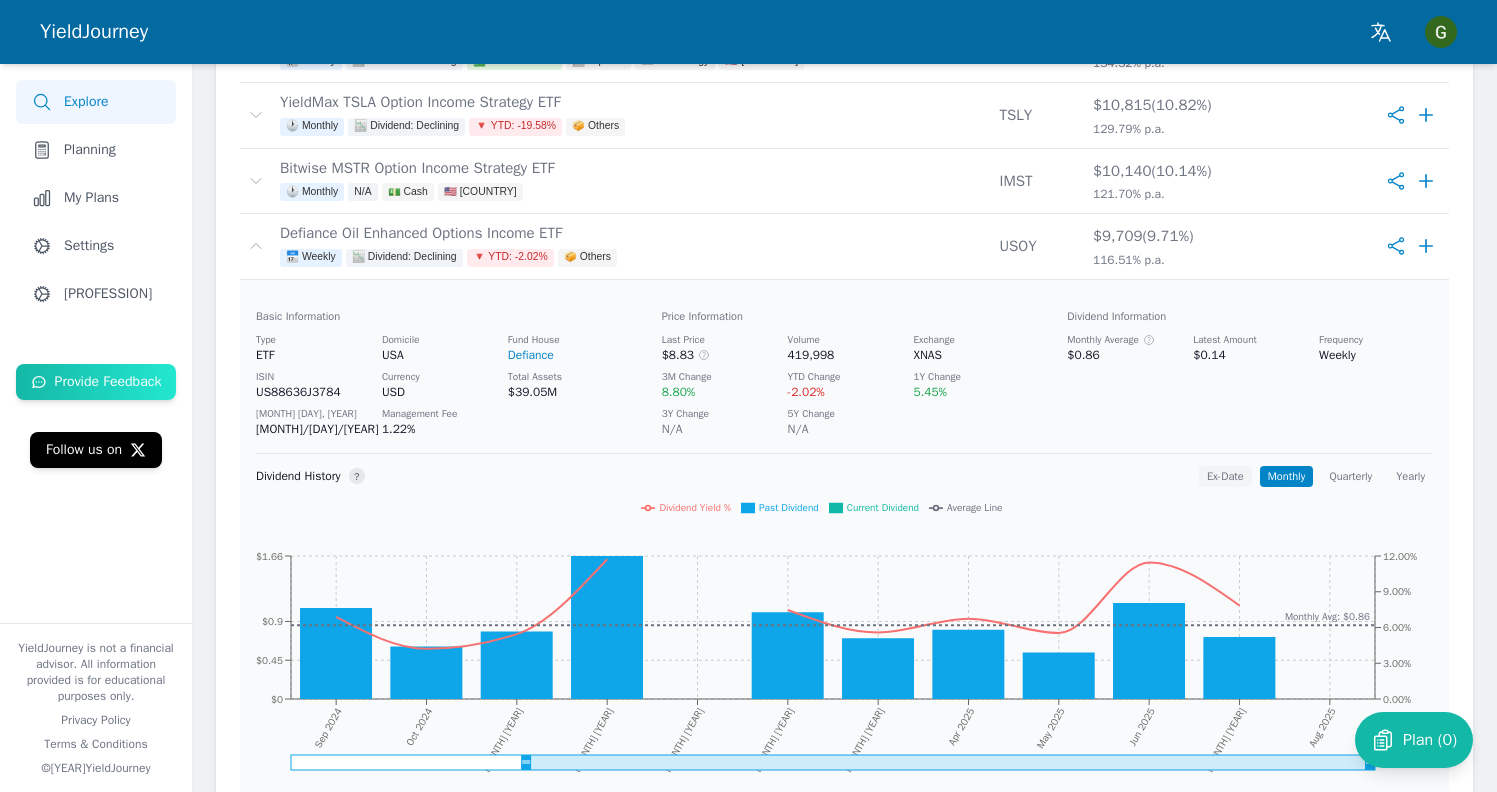 click on "Ex-Date" at bounding box center [1225, 476] 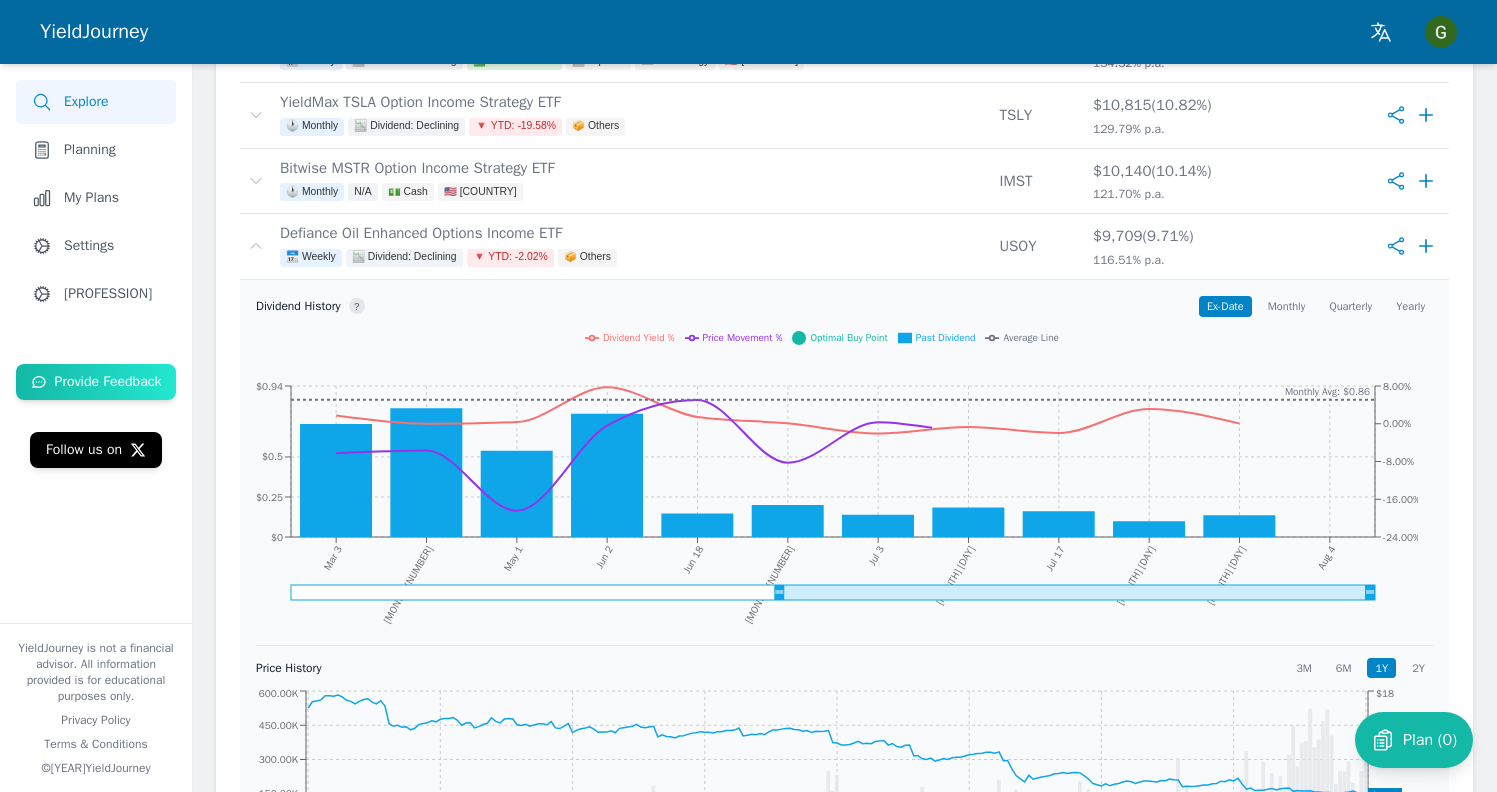 scroll, scrollTop: 180, scrollLeft: 0, axis: vertical 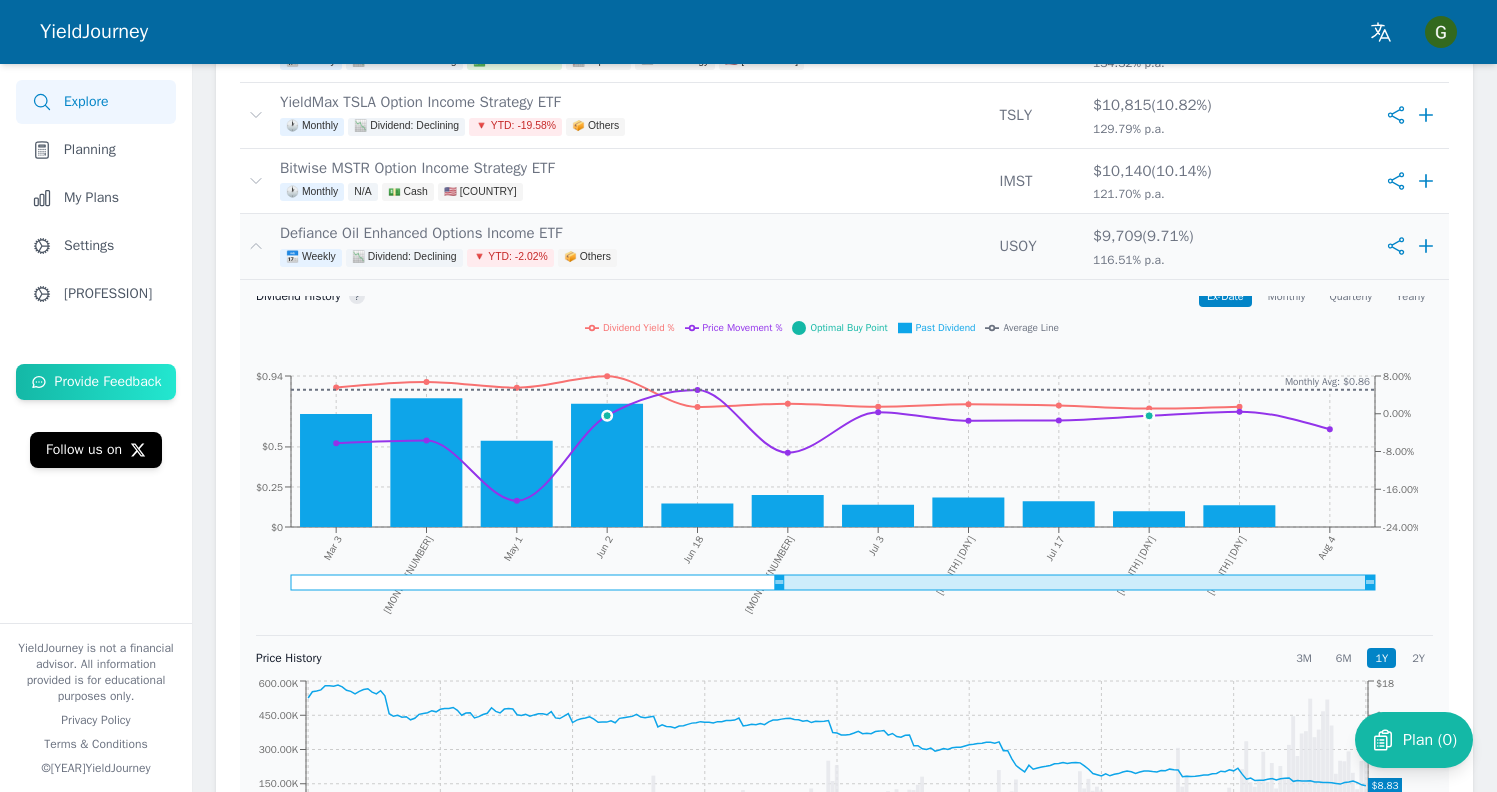 click on "Defiance Oil Enhanced Options Income ETF 📅 Weekly 📉 Dividend: Declining 🔻 YTD: -2.02% 📦 Others" at bounding box center [631, 246] 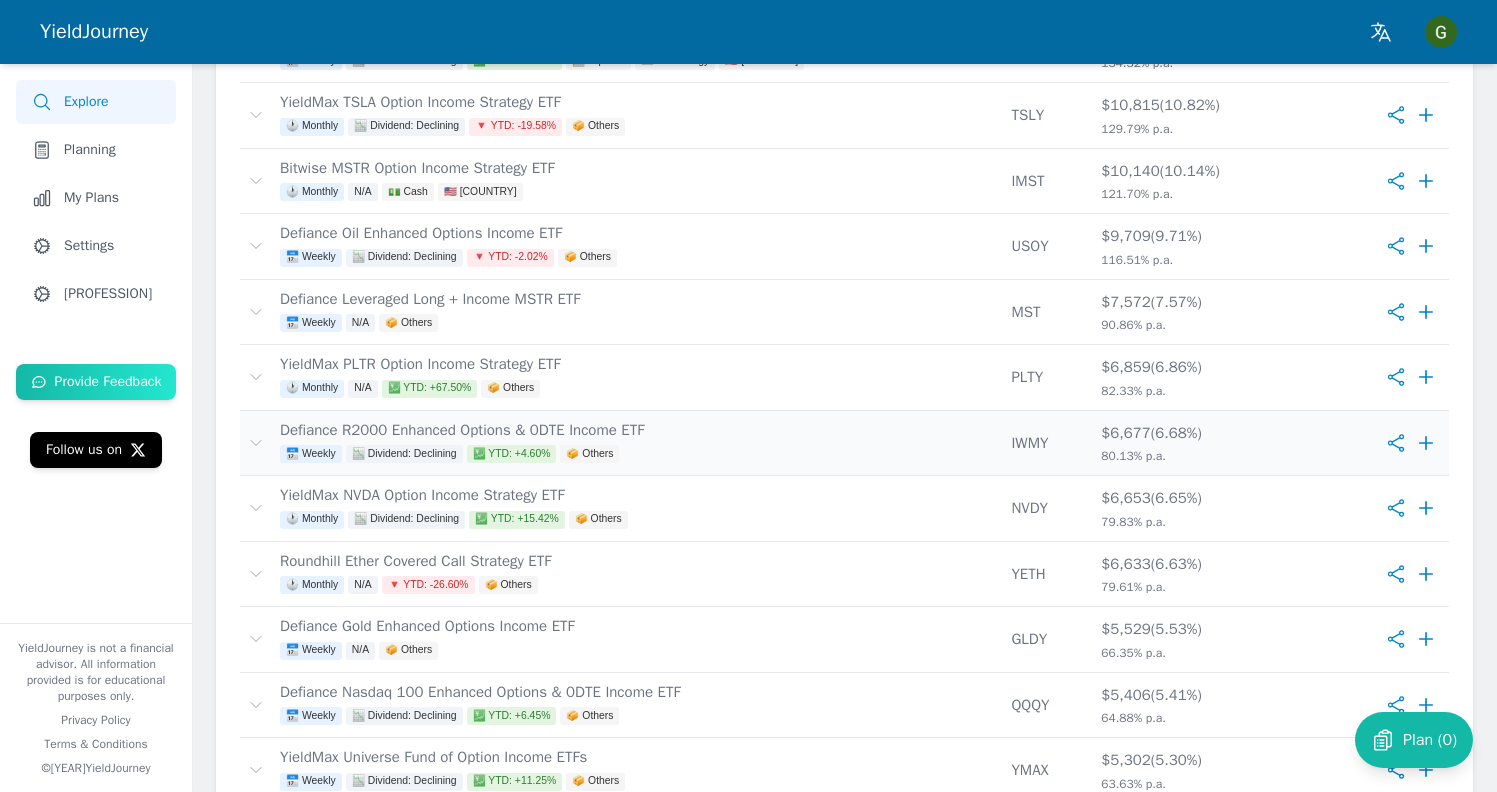click on "Defiance R2000 Enhanced Options & 0DTE Income ETF 📅 Weekly 📉 Dividend: Declining 💹 YTD: +4.60% 📦 Others" at bounding box center [637, 443] 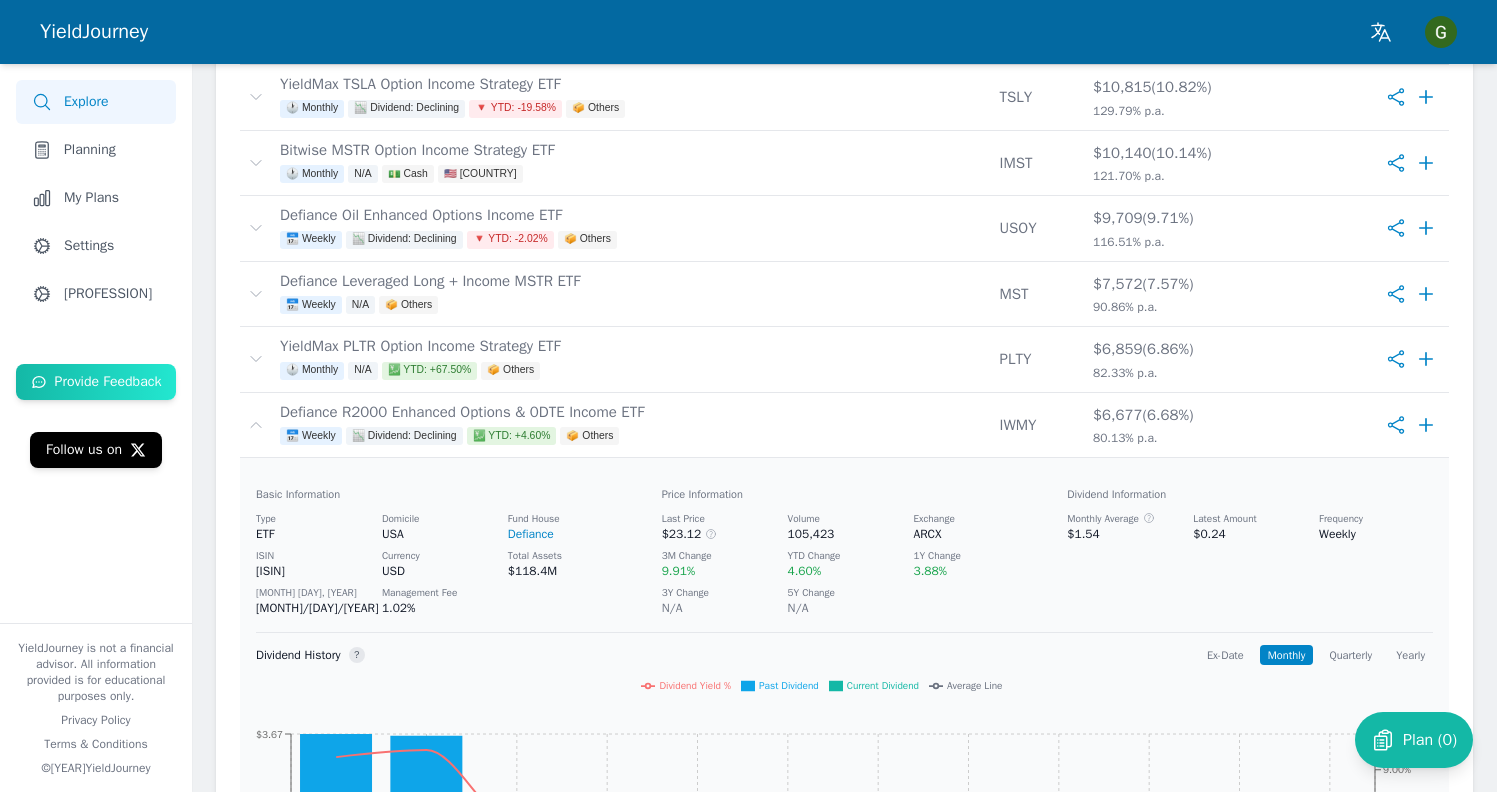 scroll, scrollTop: 767, scrollLeft: 0, axis: vertical 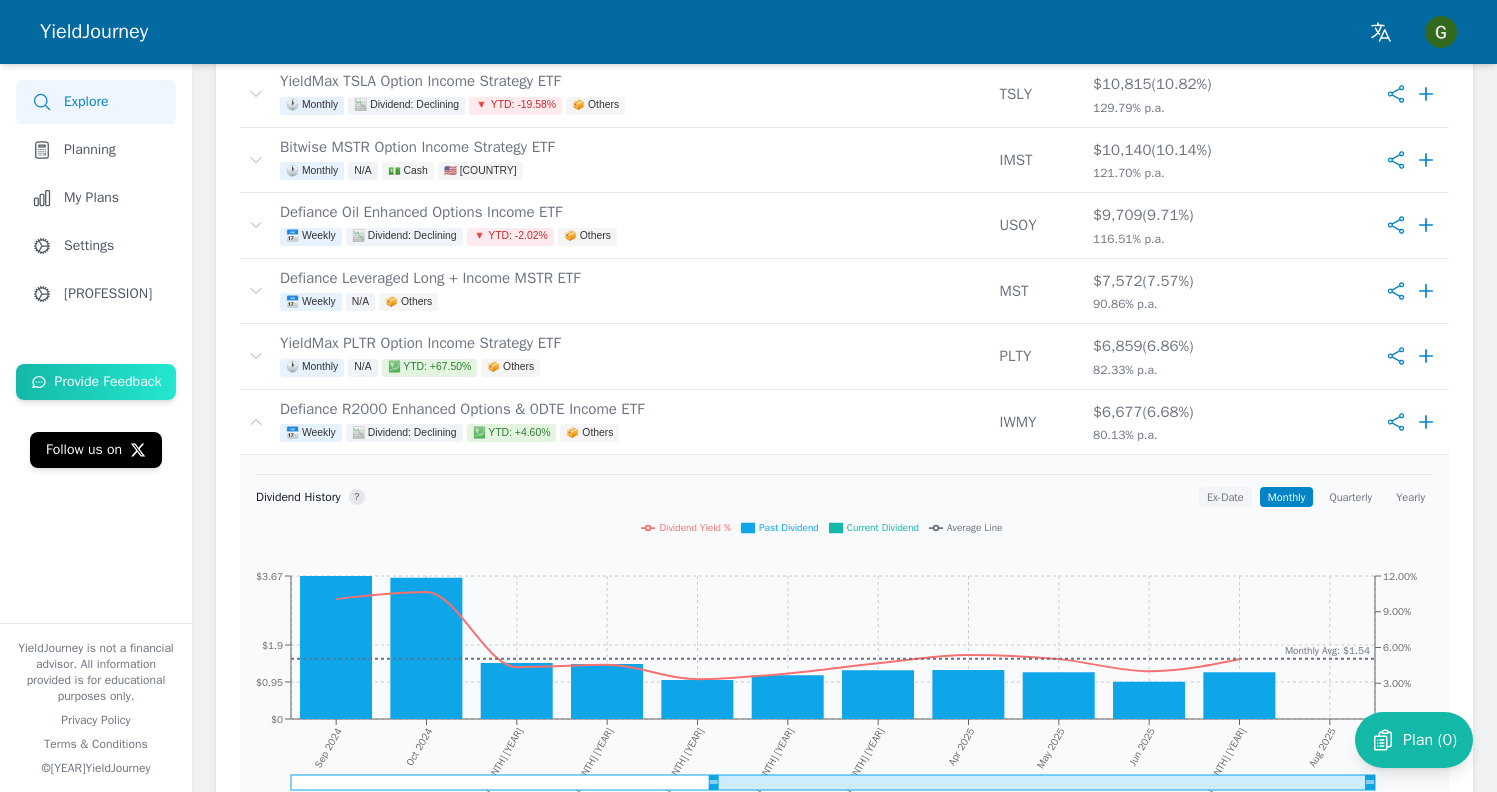 click on "Ex-Date" at bounding box center (1225, 497) 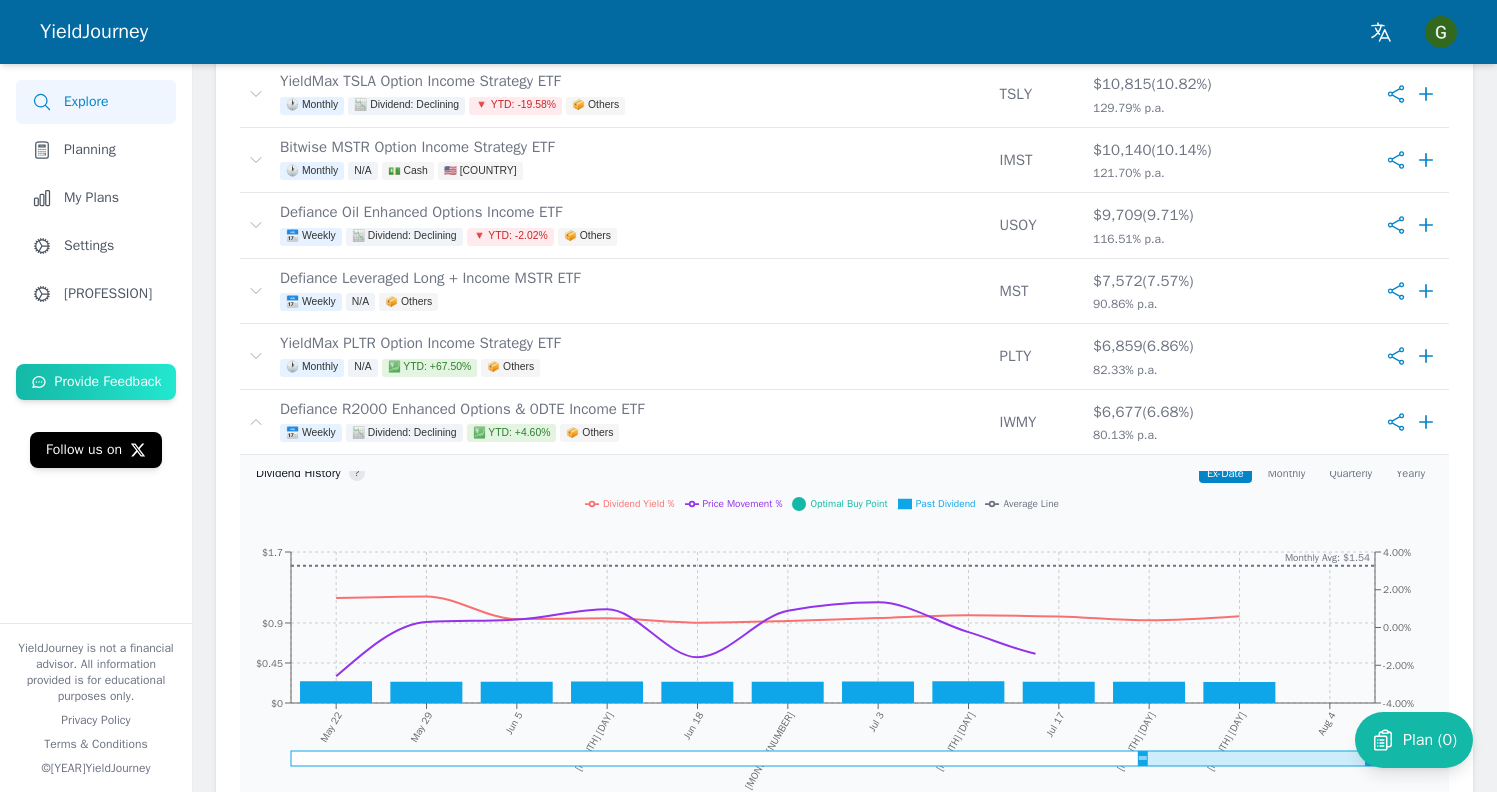 scroll, scrollTop: 246, scrollLeft: 0, axis: vertical 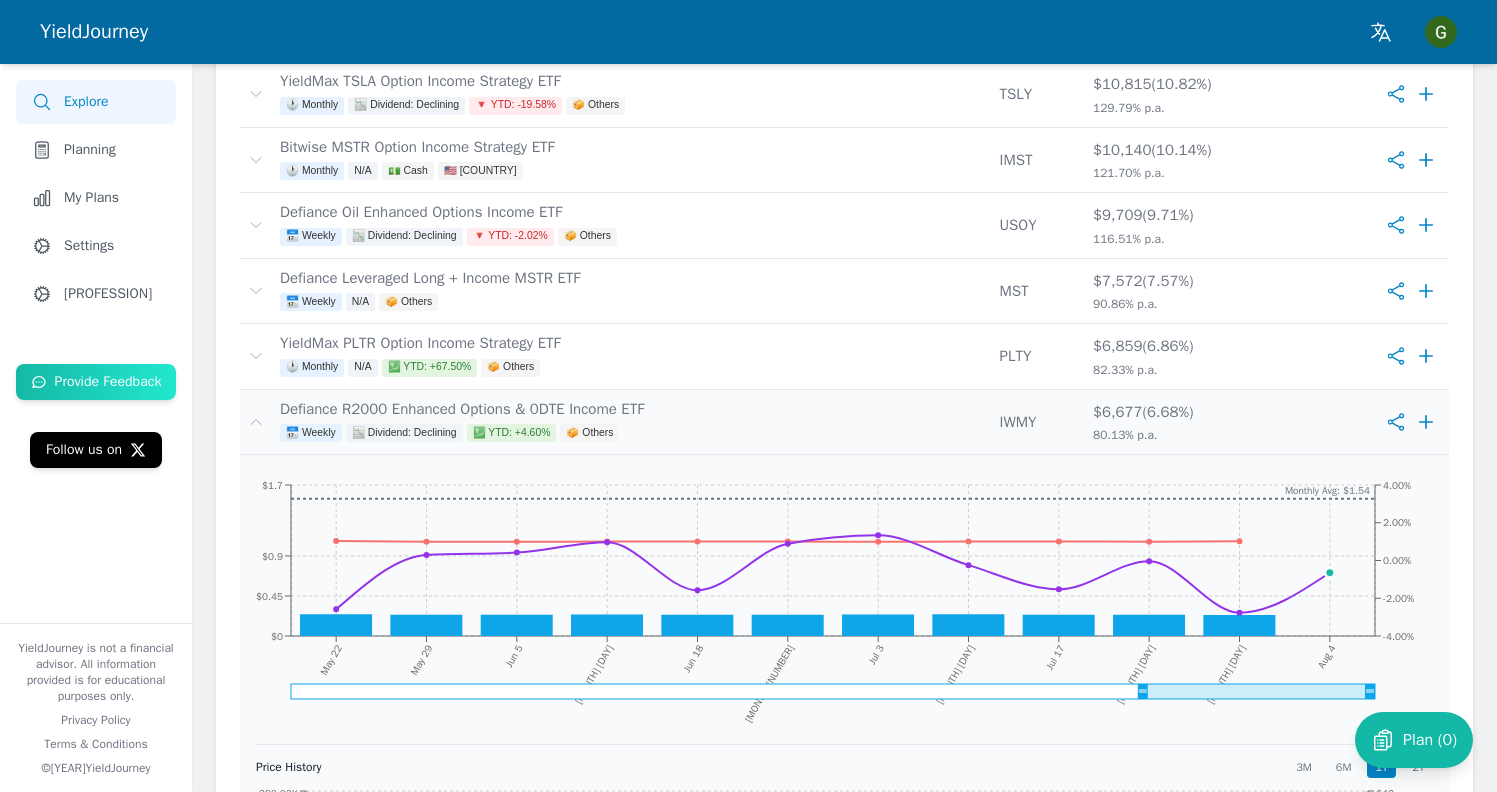 click on "Defiance R2000 Enhanced Options & 0DTE Income ETF 📅 Weekly 📉 Dividend: Declining 💹 YTD: +4.60% 📦 Others" at bounding box center [631, 422] 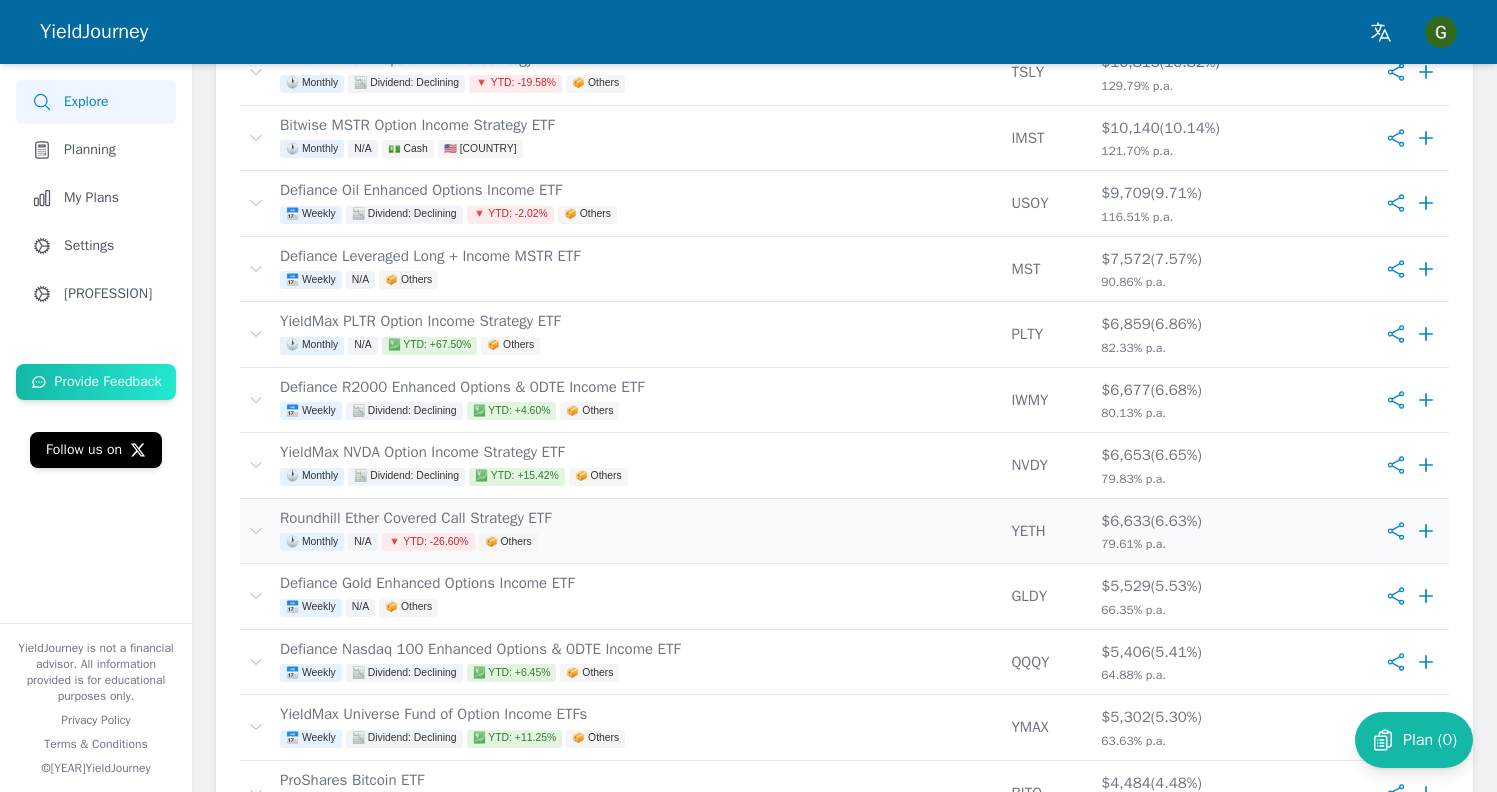 scroll, scrollTop: 1098, scrollLeft: 0, axis: vertical 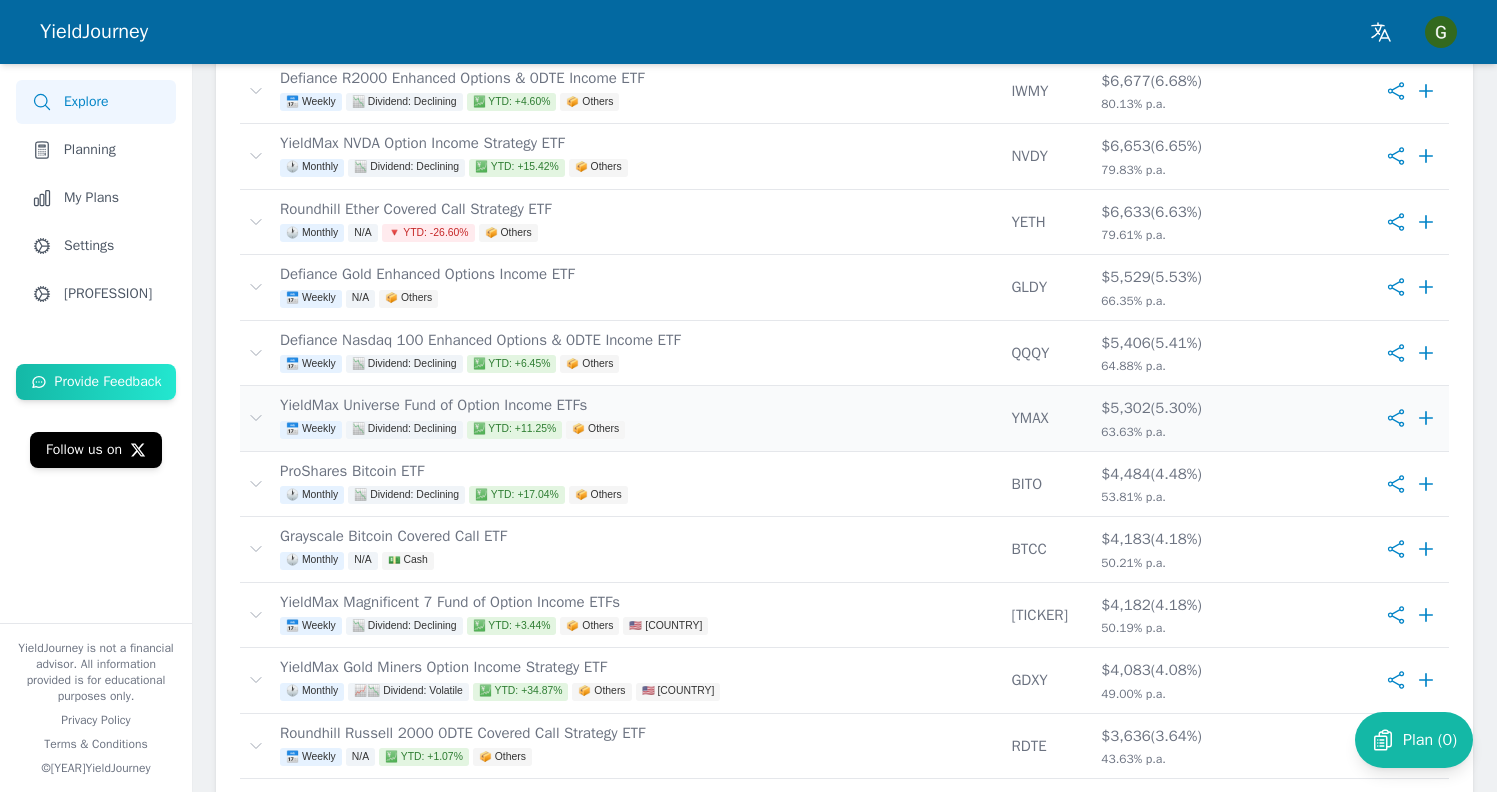 click on "YieldMax Universe Fund of Option Income ETFs 📅 Weekly 📉 Dividend: Declining 💹 YTD: +11.25% 📦 Others" at bounding box center (637, 418) 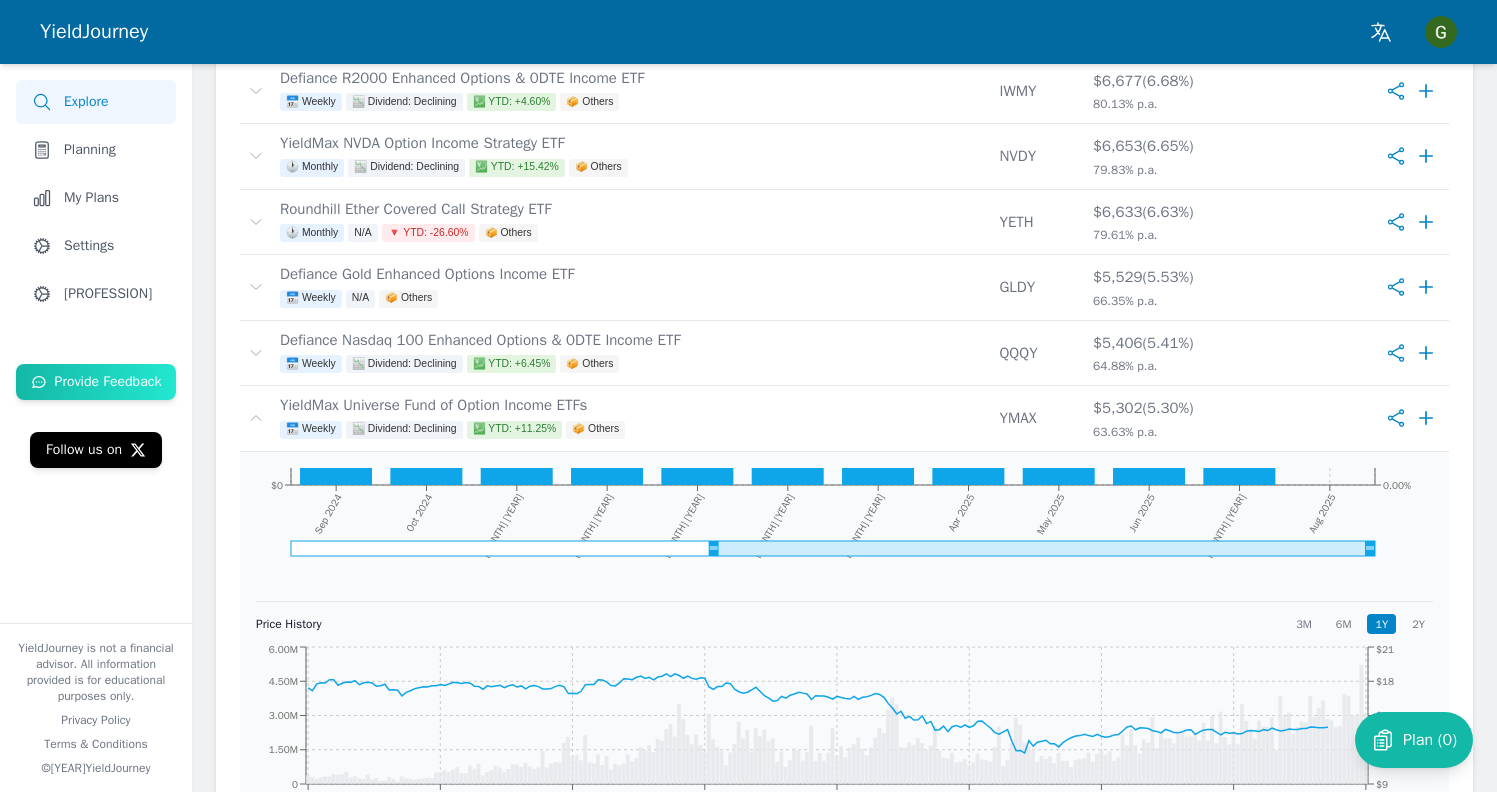 scroll, scrollTop: 110, scrollLeft: 0, axis: vertical 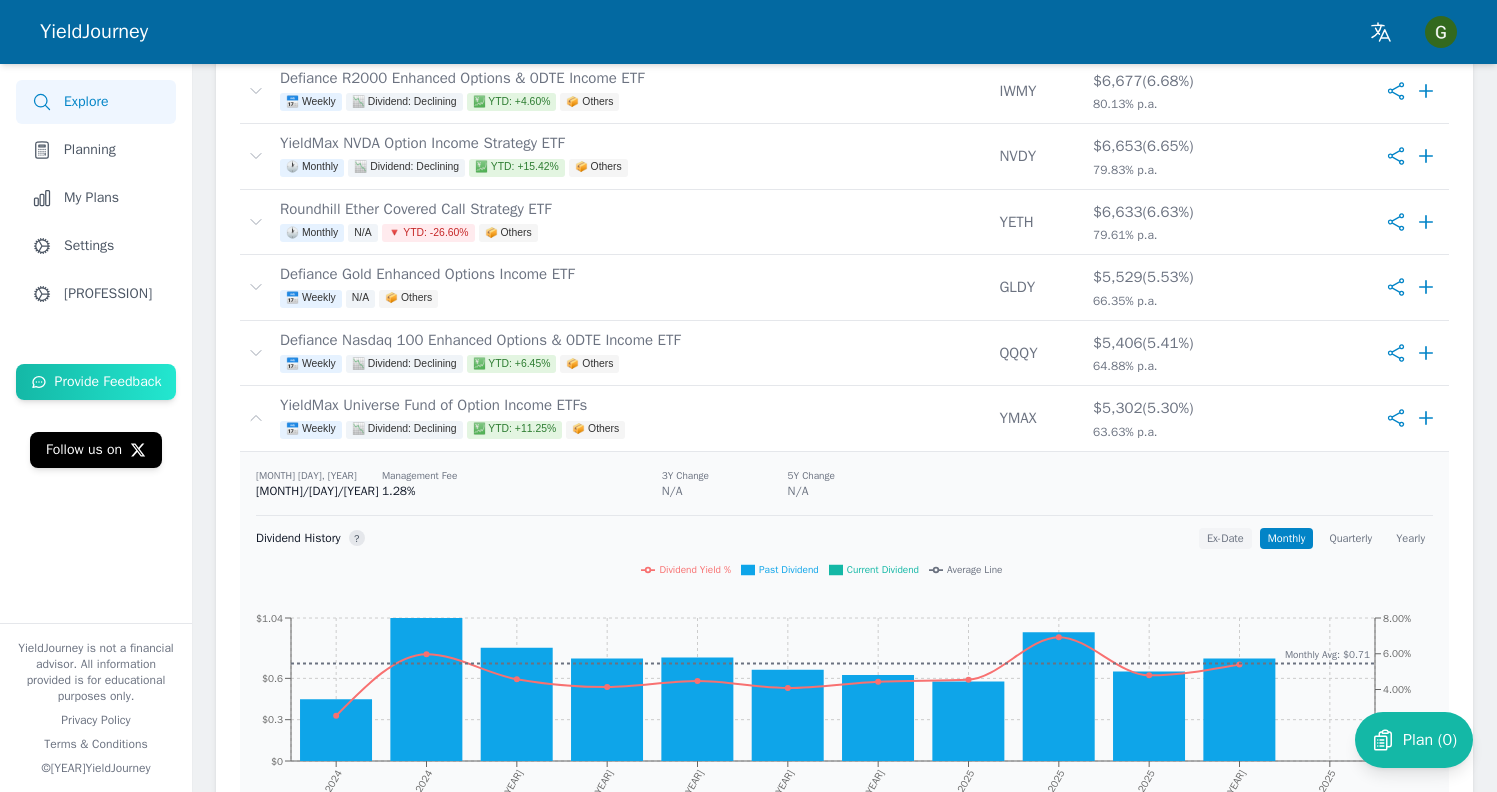 click on "Ex-Date" at bounding box center [1225, 538] 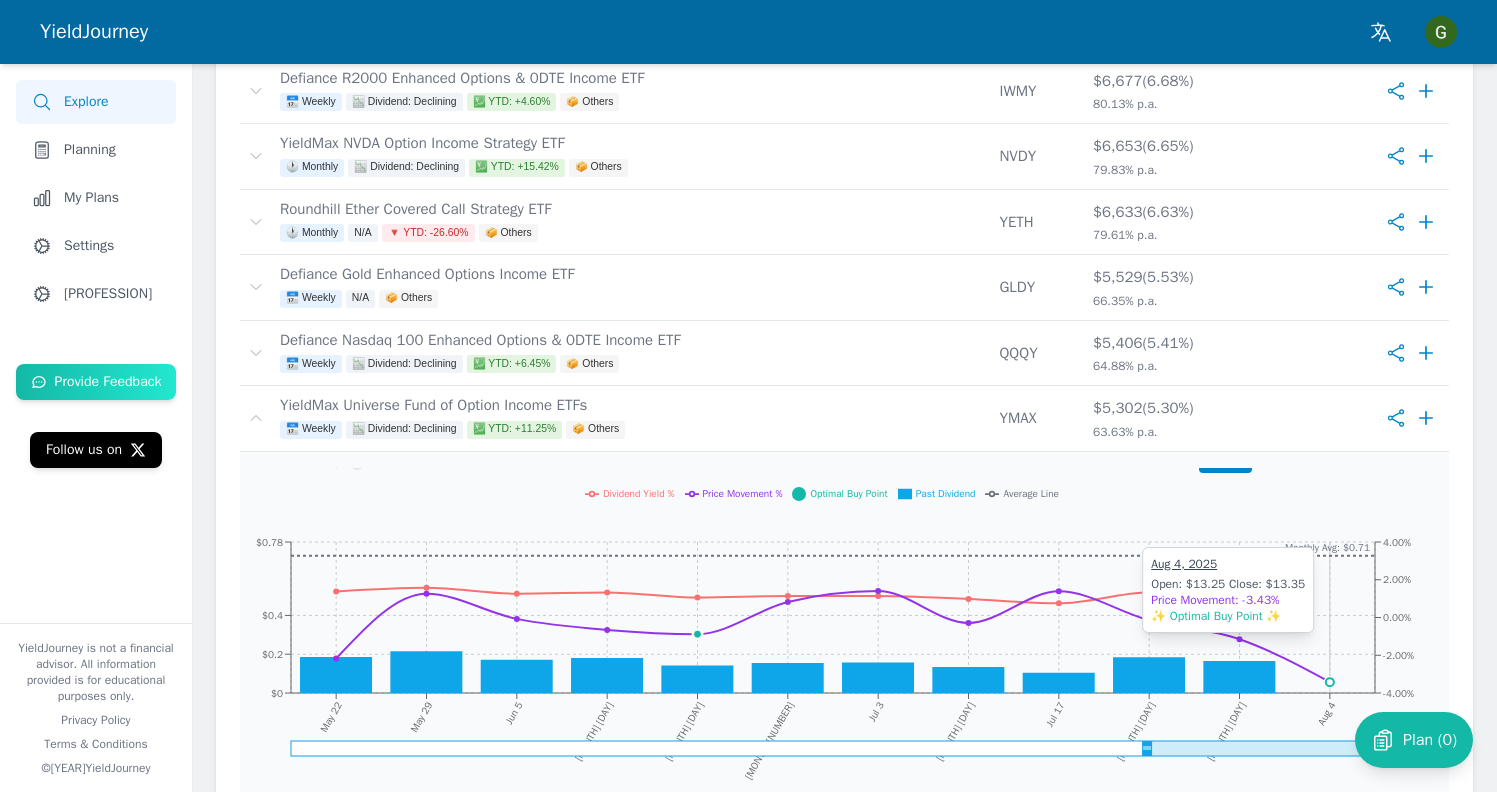 scroll, scrollTop: 182, scrollLeft: 0, axis: vertical 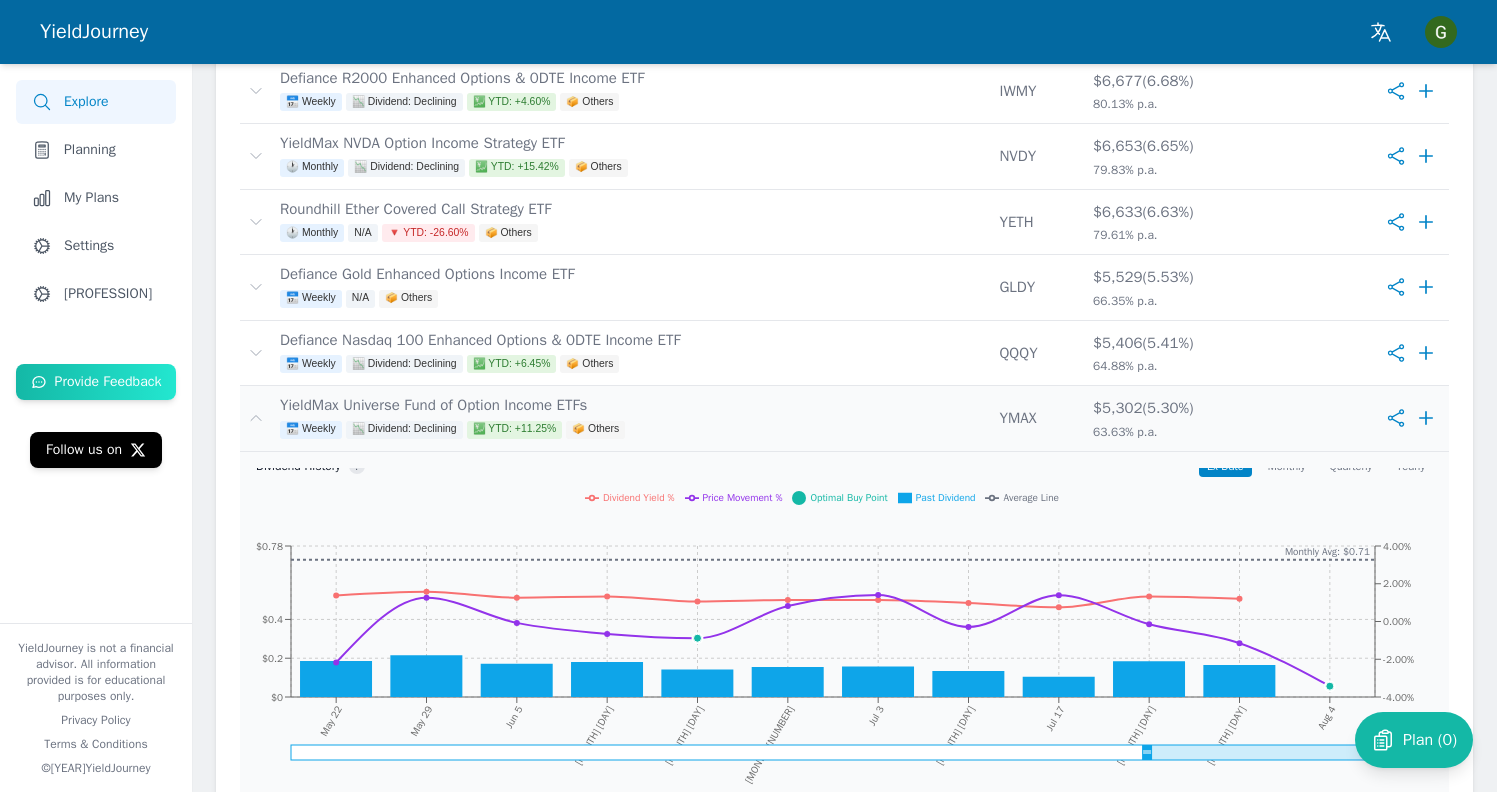 click on "YieldMax Universe Fund of Option Income ETFs 📅 Weekly 📉 Dividend: Declining 💹 YTD: +11.25% 📦 Others" at bounding box center [631, 418] 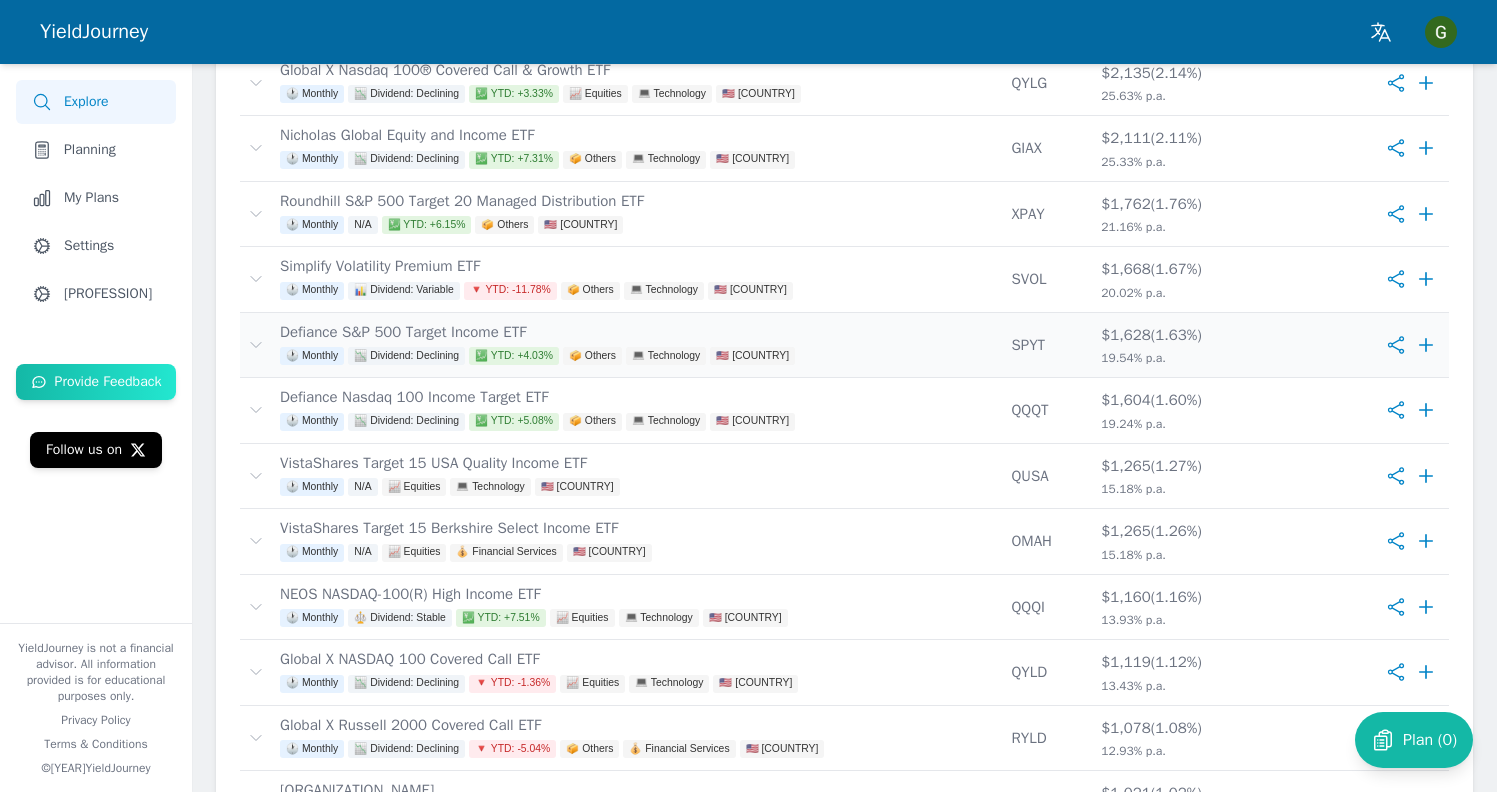 scroll, scrollTop: 2719, scrollLeft: 0, axis: vertical 